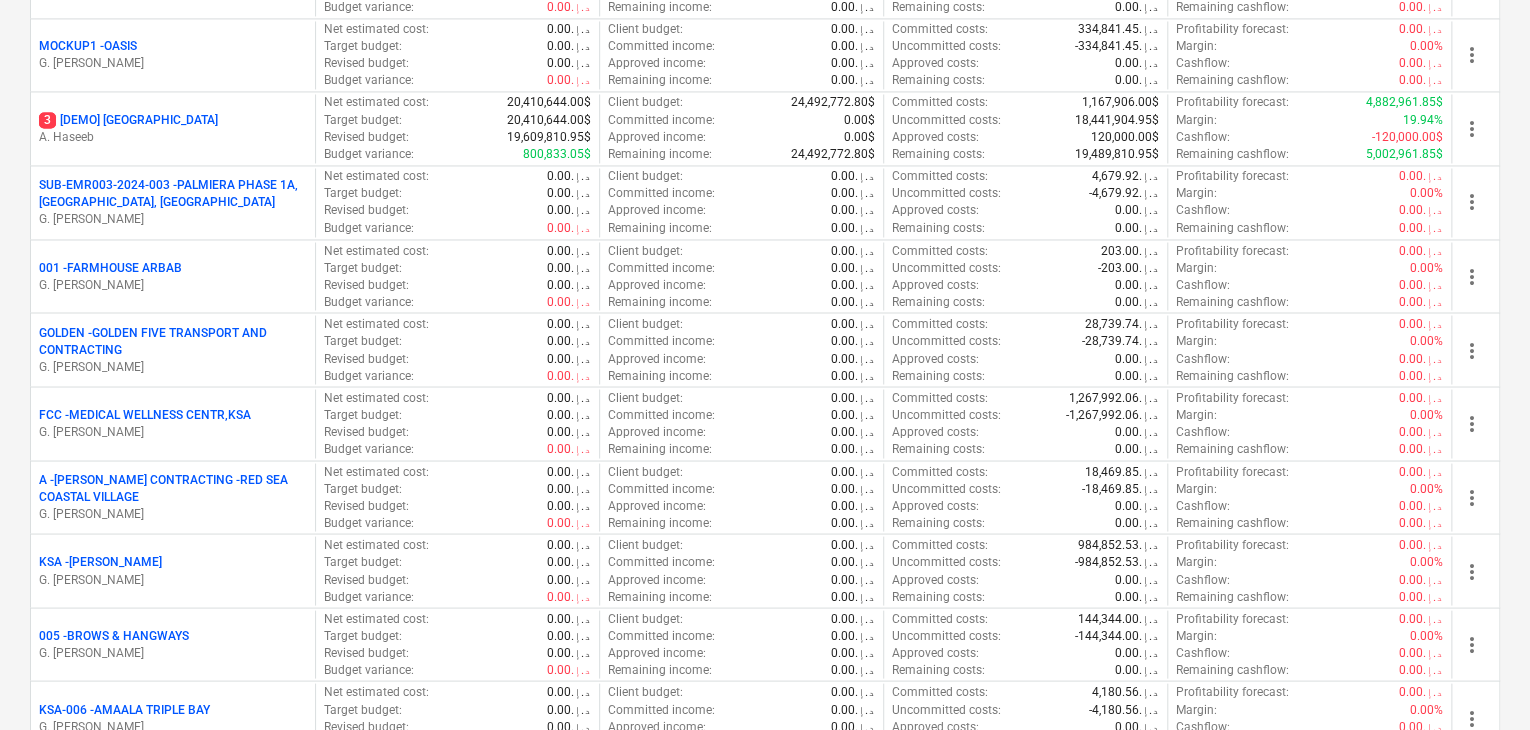 scroll, scrollTop: 1700, scrollLeft: 0, axis: vertical 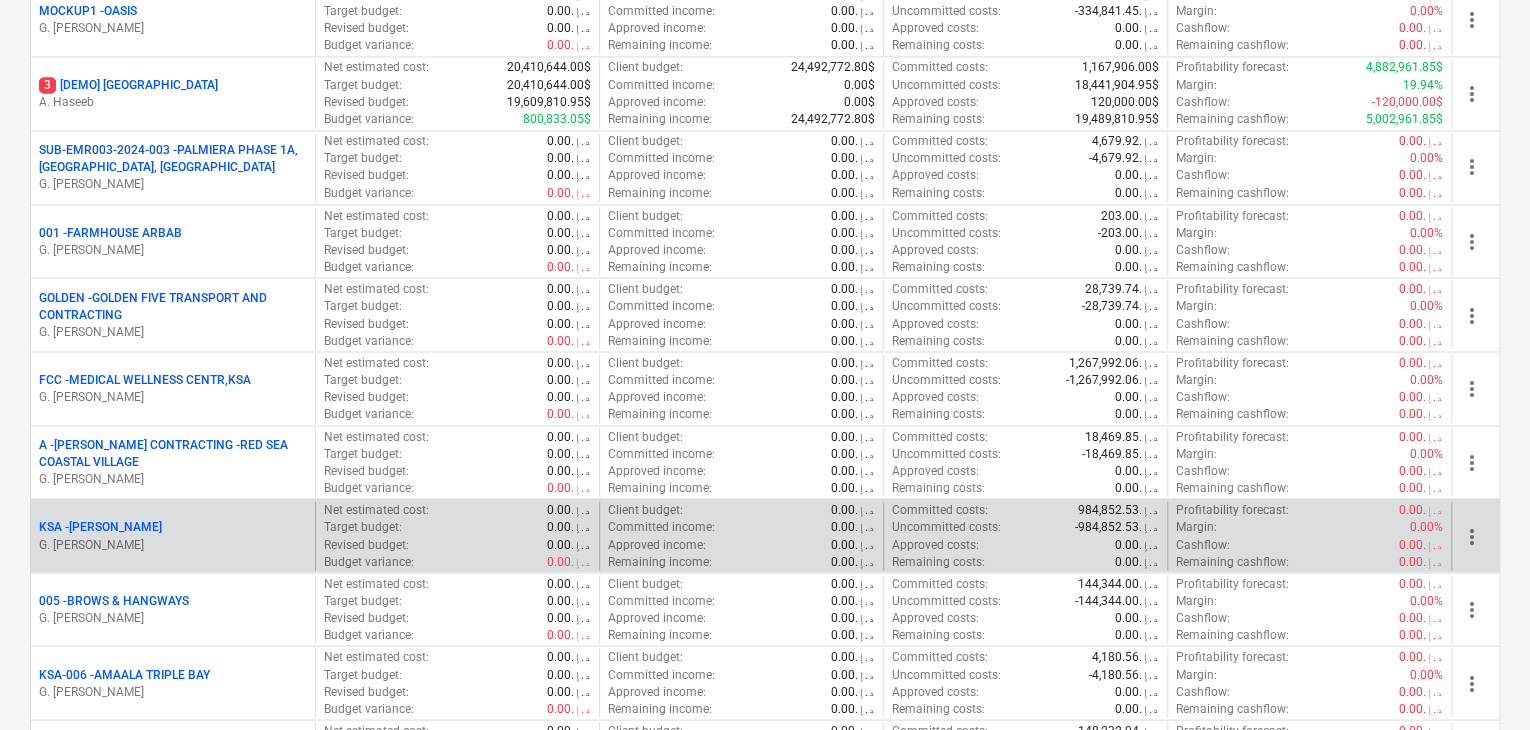 click on "G. [PERSON_NAME]" at bounding box center (173, 544) 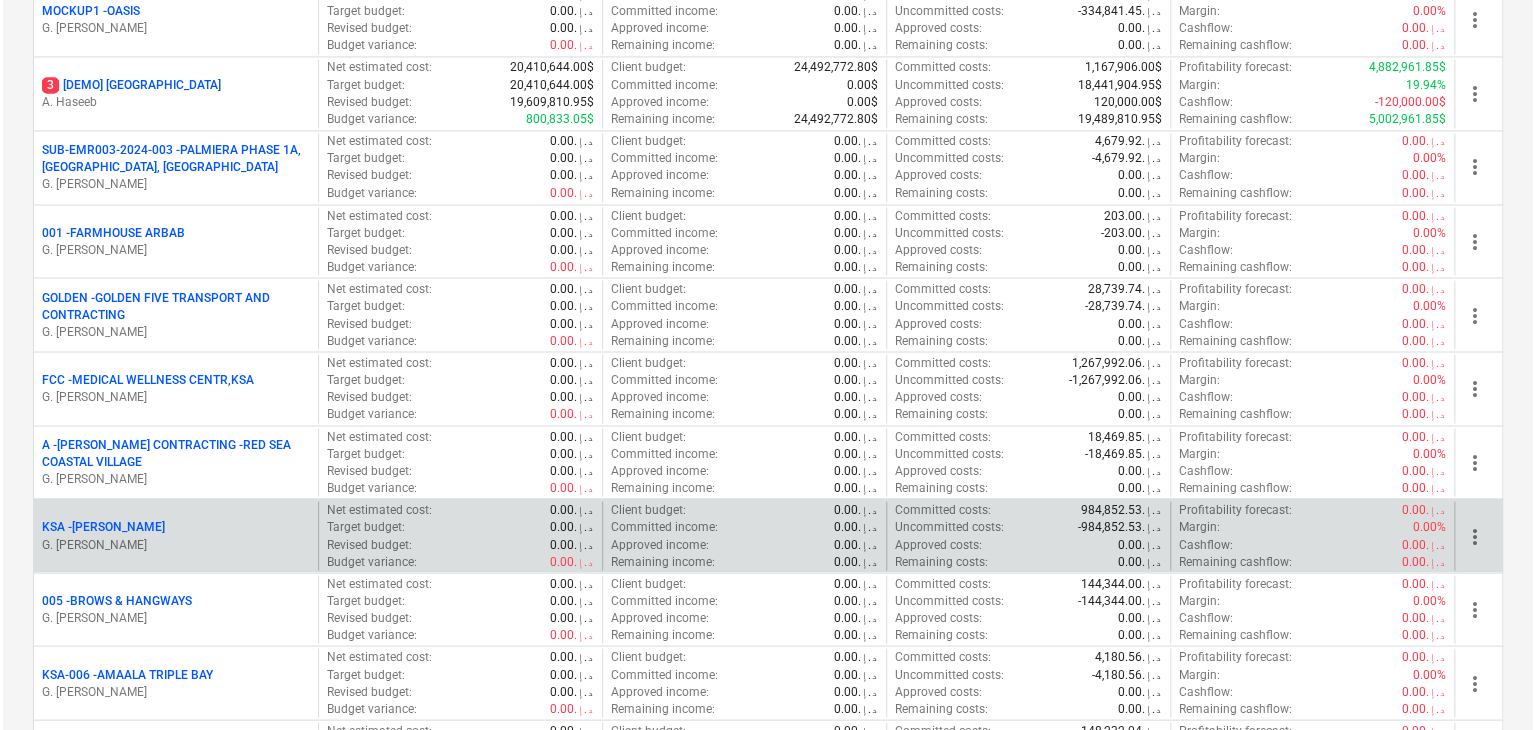 scroll, scrollTop: 0, scrollLeft: 0, axis: both 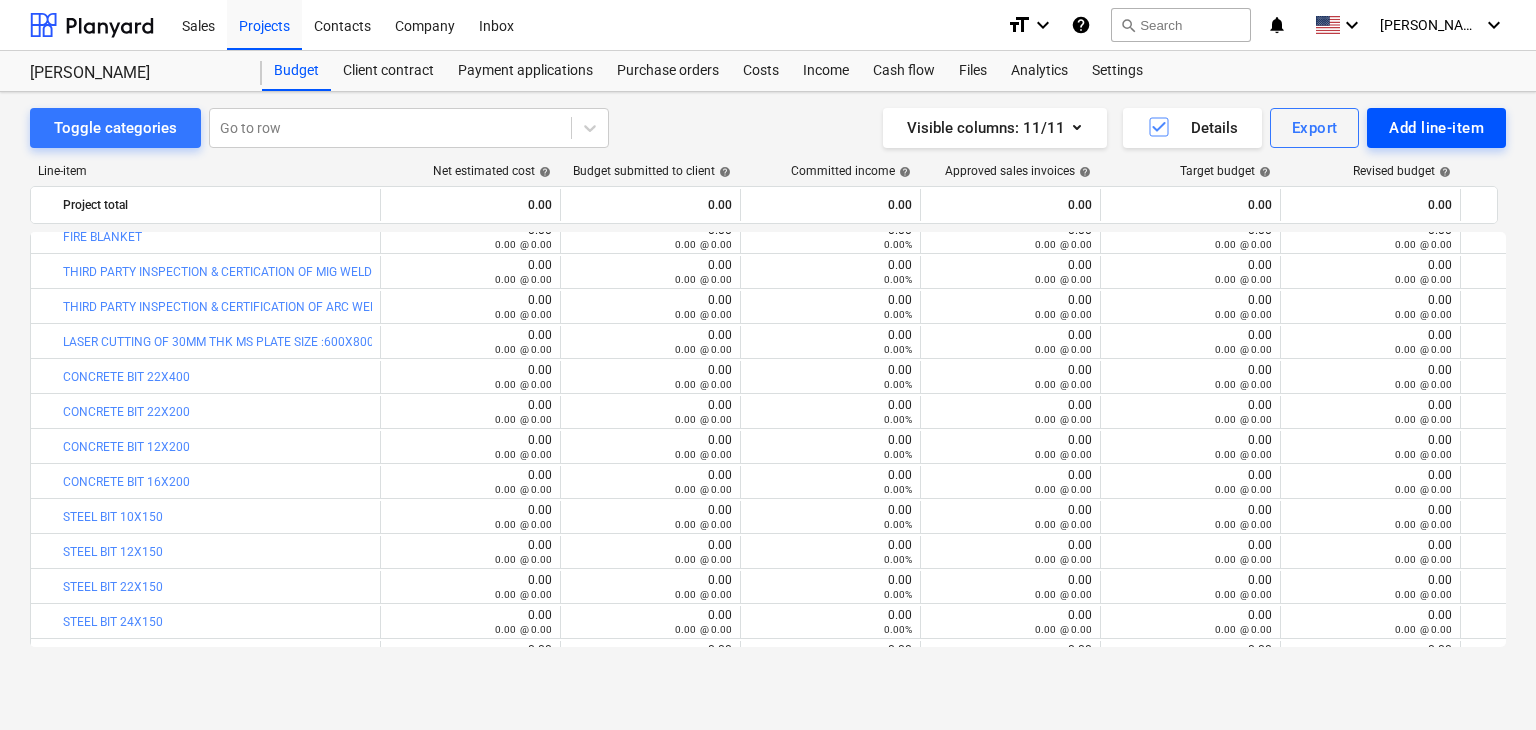 click on "Add line-item" at bounding box center (1436, 128) 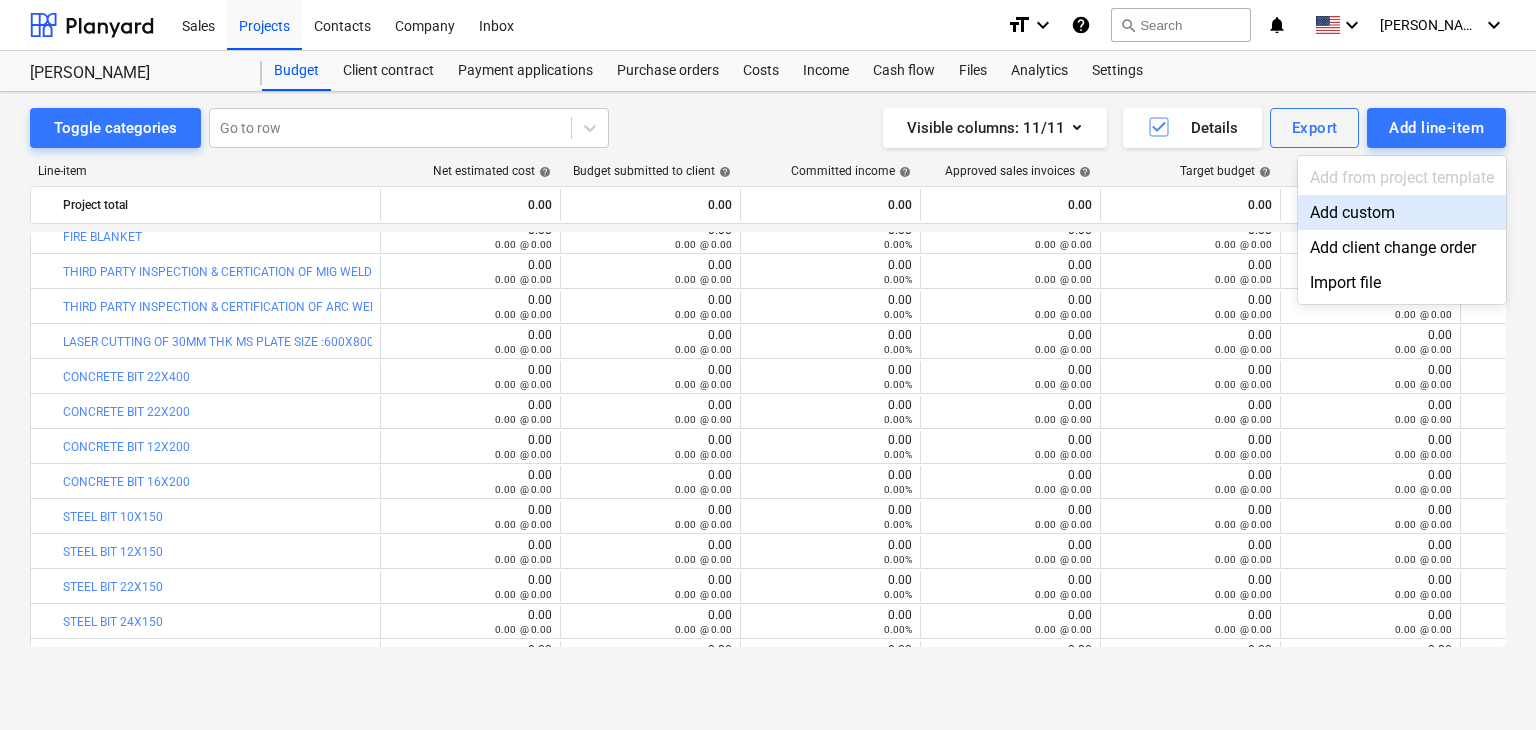 click on "Add custom" at bounding box center (1402, 212) 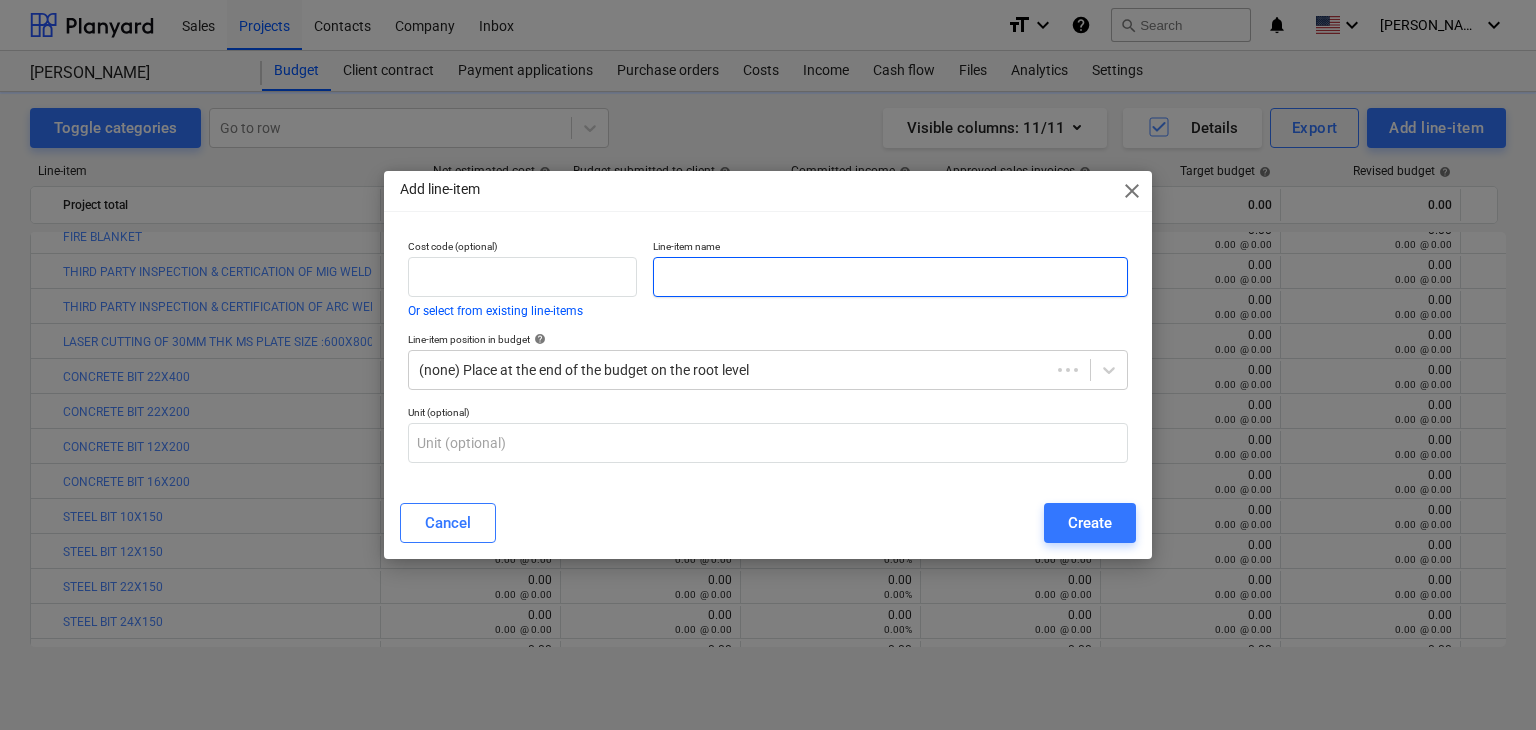 click at bounding box center (890, 277) 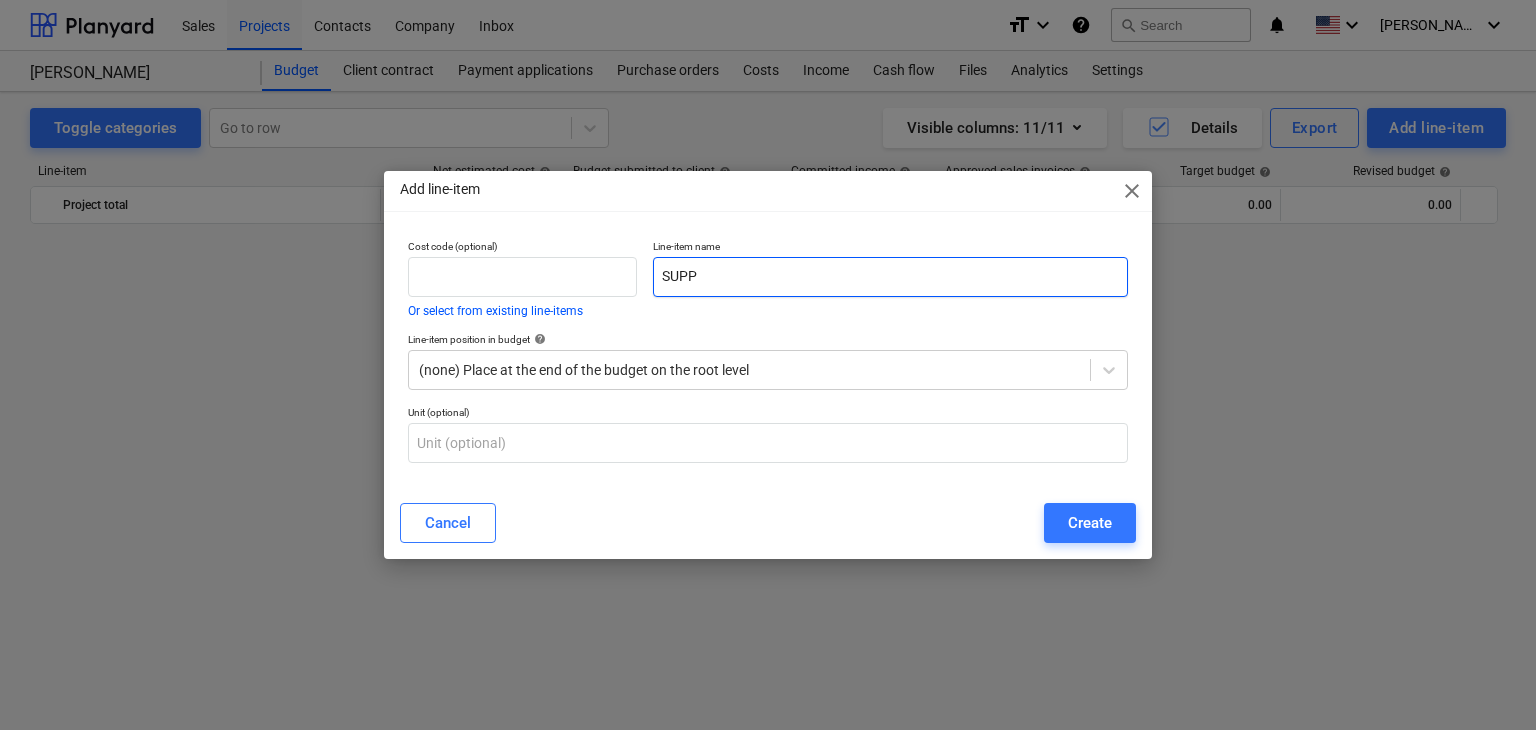 scroll, scrollTop: 6349, scrollLeft: 0, axis: vertical 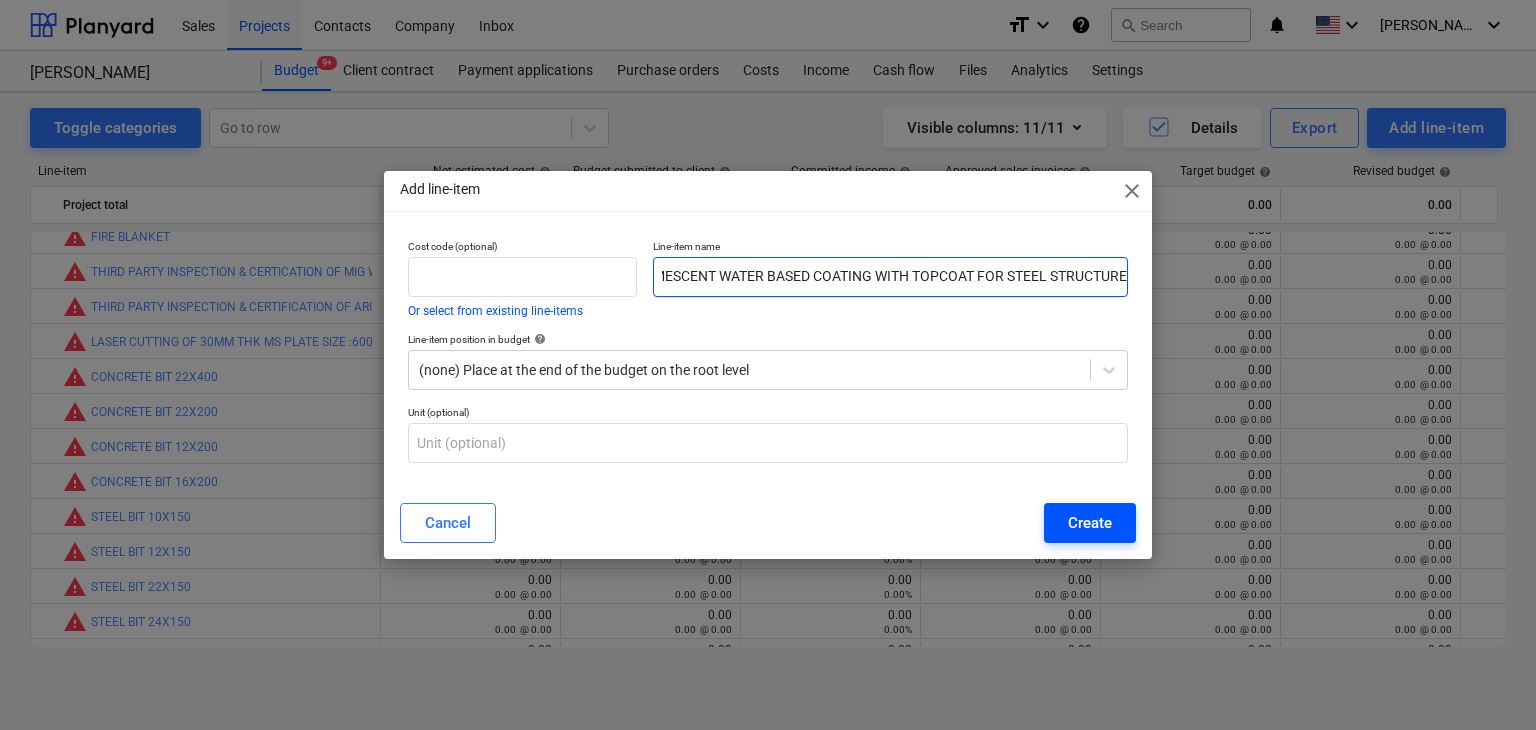 type on "SUPPLY & INSTALLATION OF FIREPROOF INTUMESCENT WATER BASED COATING WITH TOPCOAT FOR STEEL STRUCTURE" 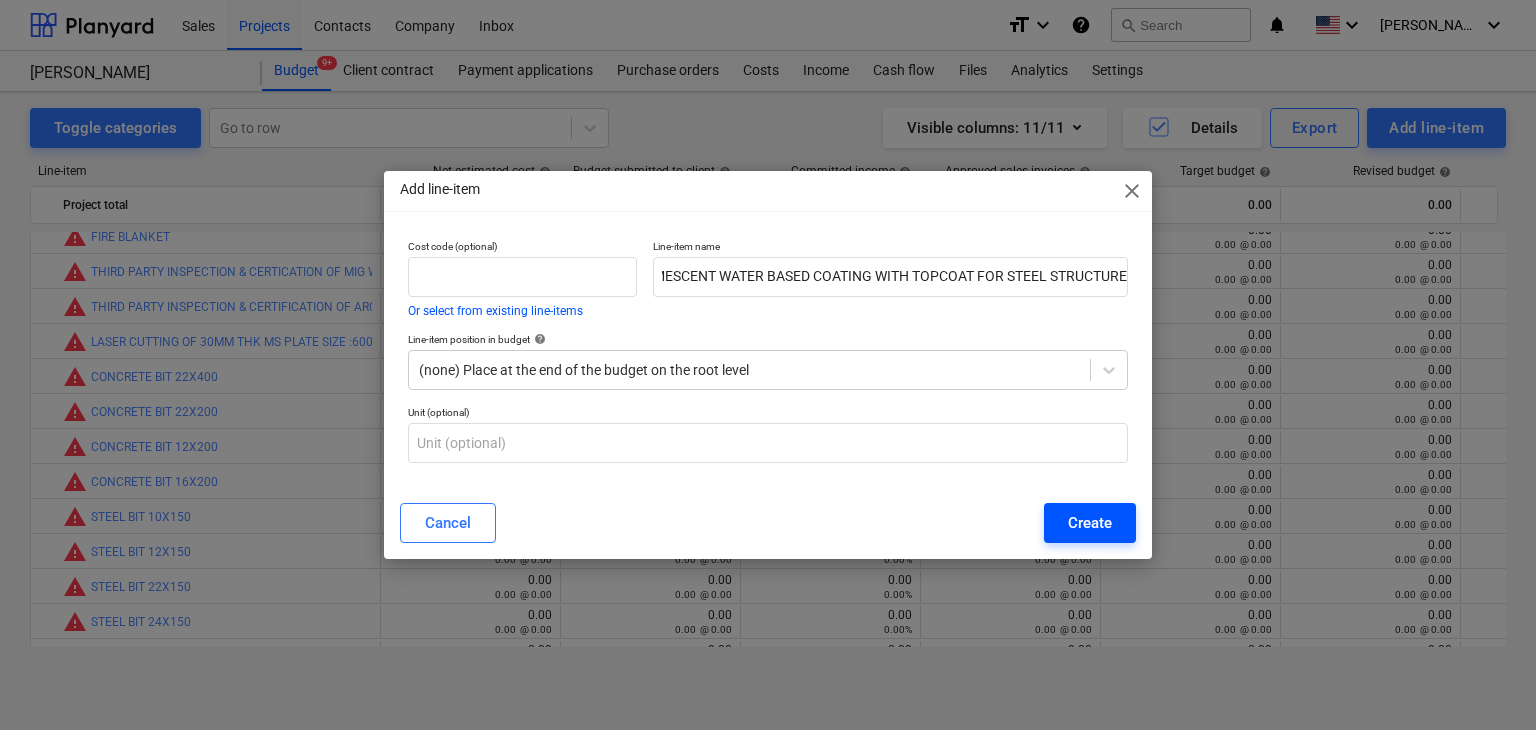 click on "Create" at bounding box center [1090, 523] 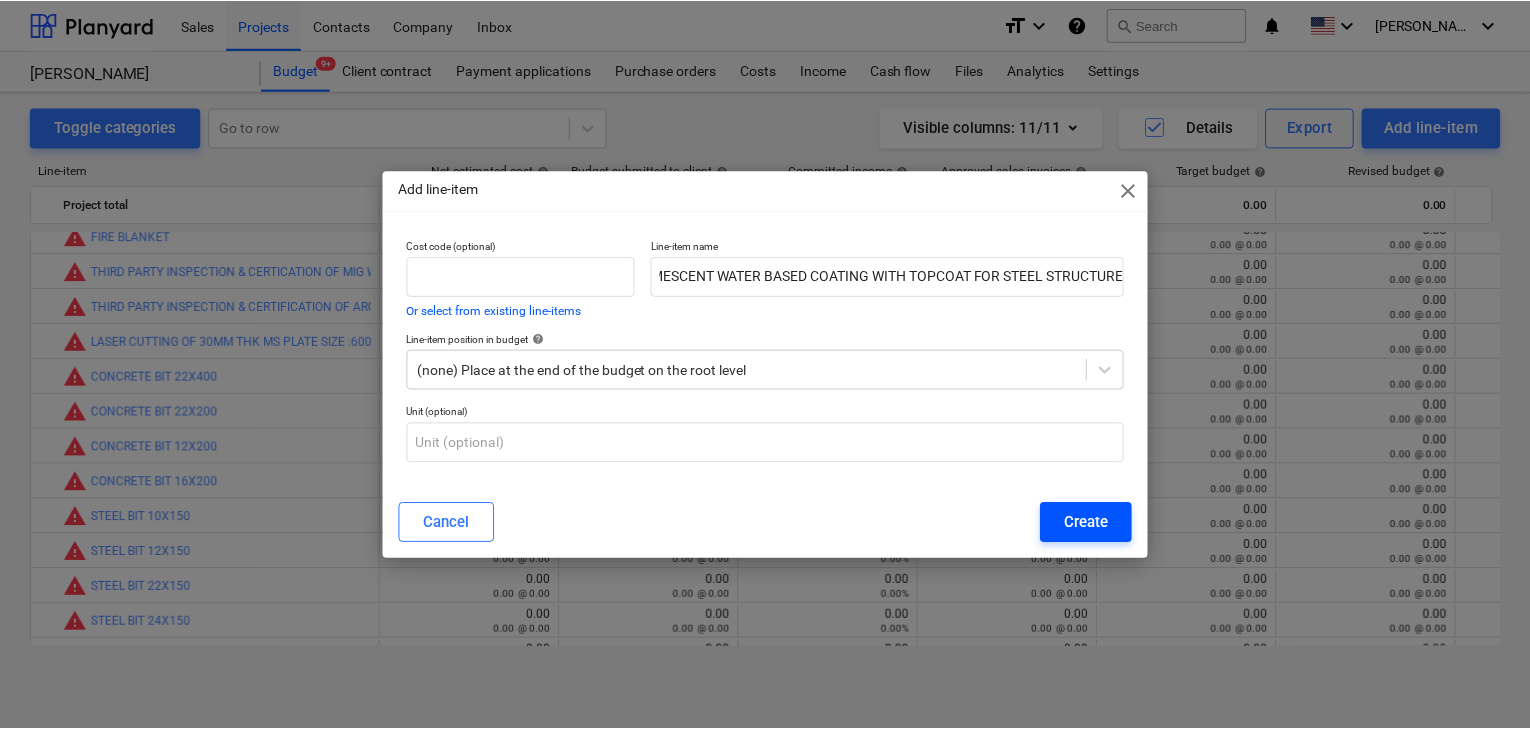 scroll, scrollTop: 0, scrollLeft: 0, axis: both 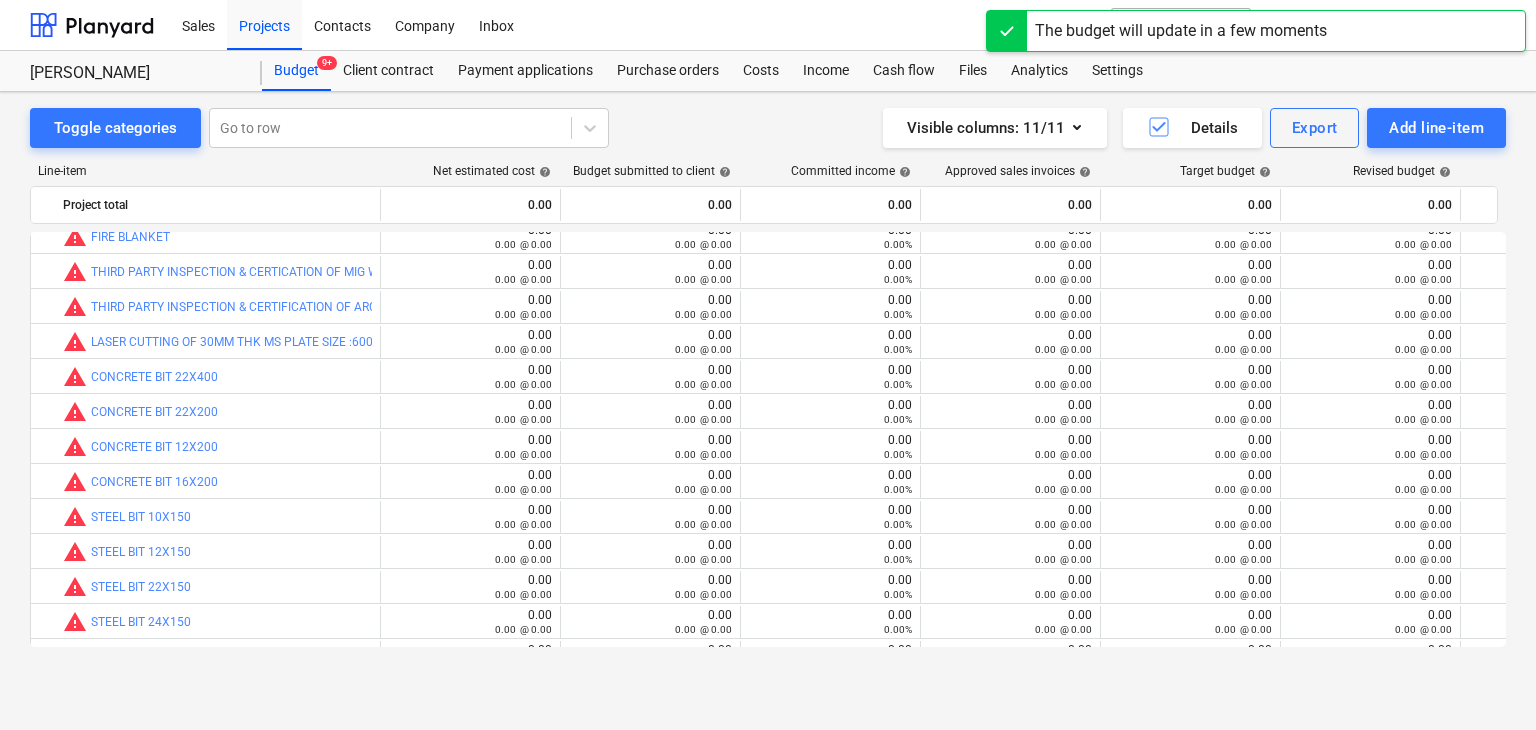 click on "Sales Projects Contacts Company Inbox" at bounding box center (580, 25) 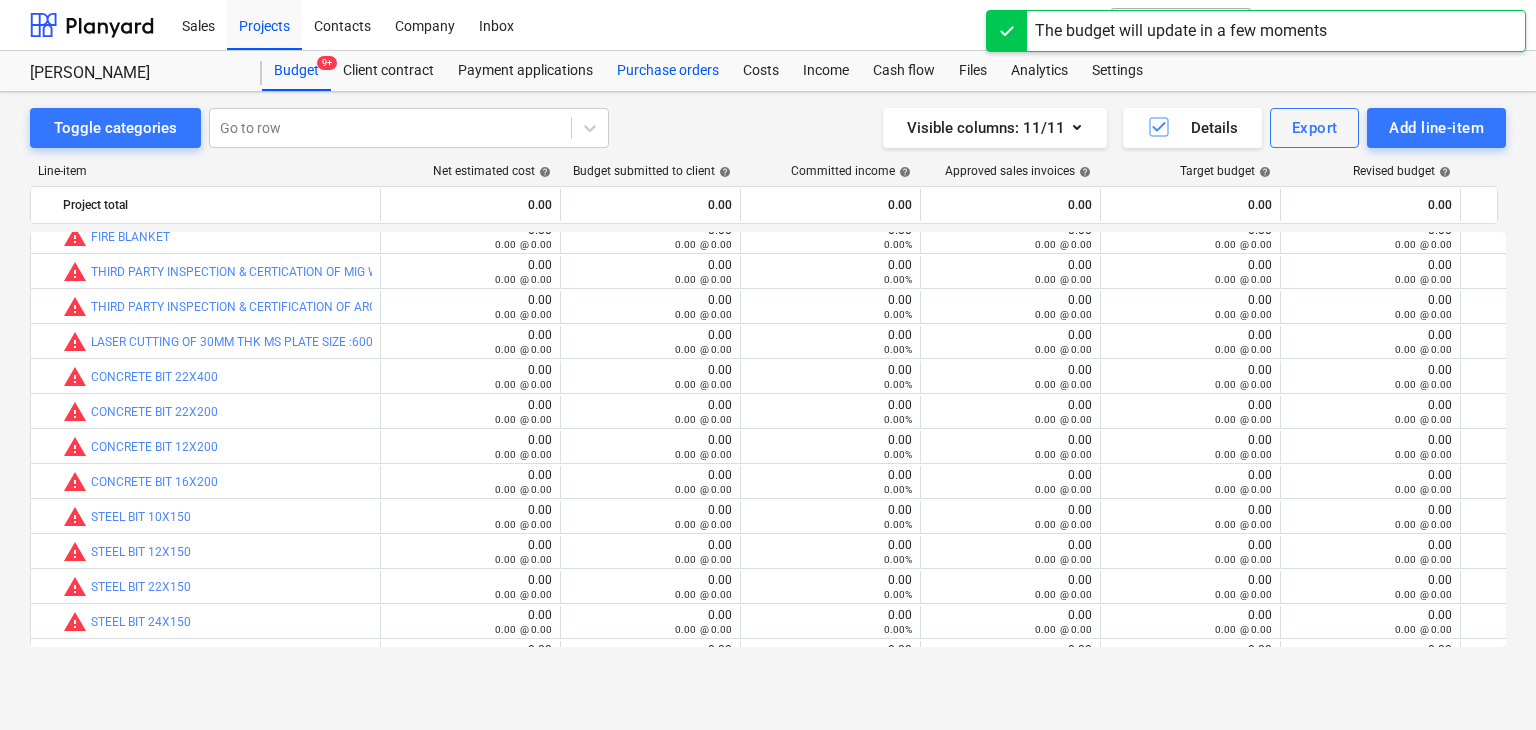 click on "Purchase orders" at bounding box center [668, 71] 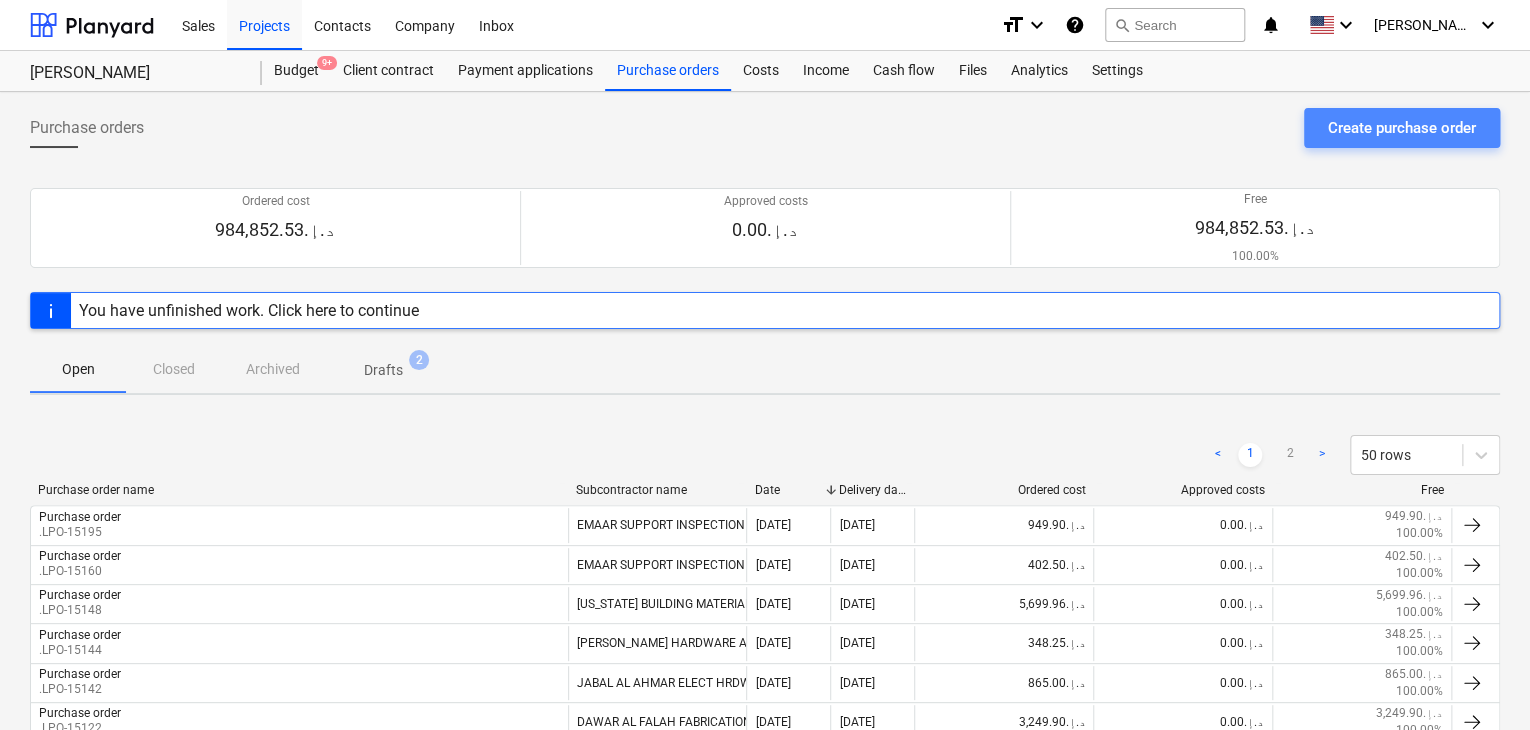 click on "Create purchase order" at bounding box center [1402, 128] 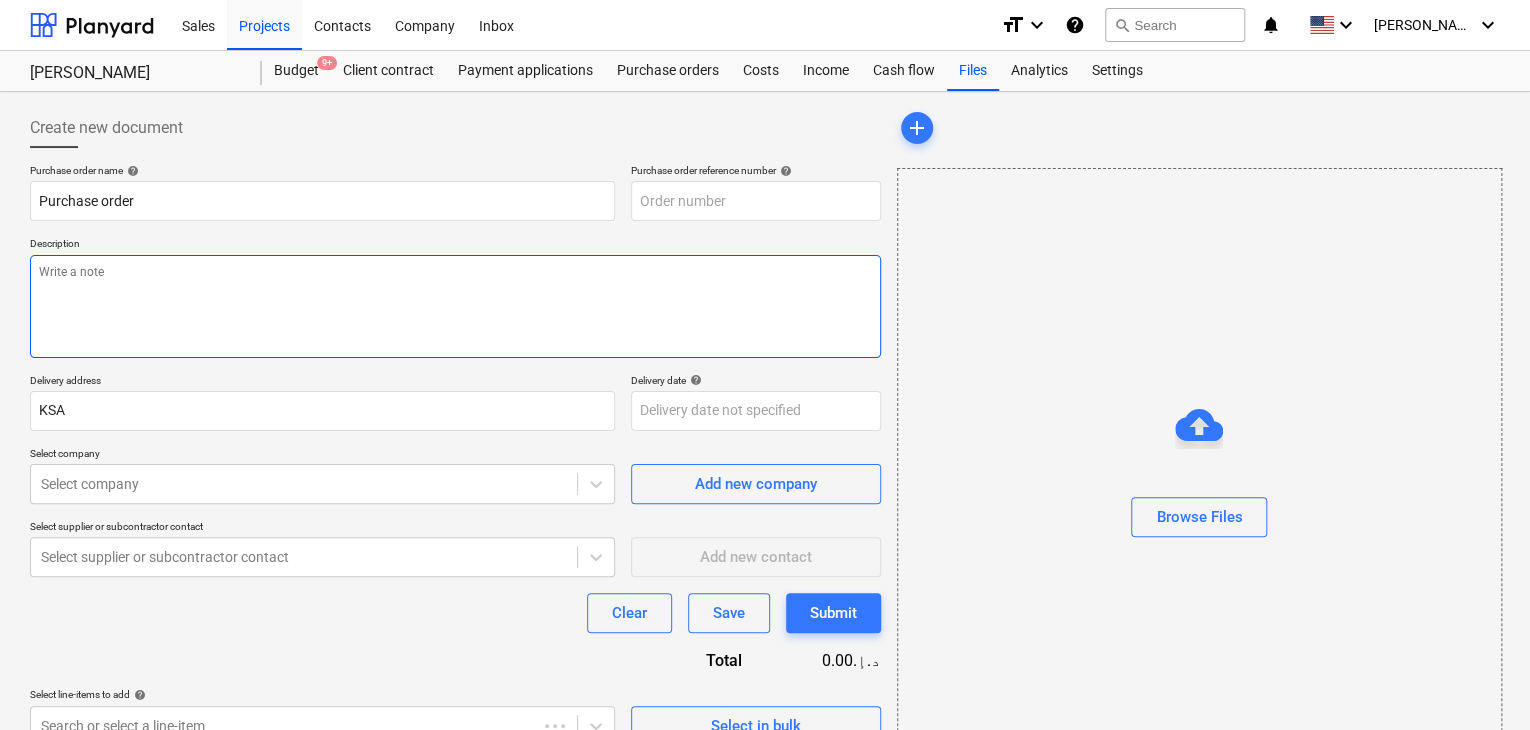 drag, startPoint x: 740, startPoint y: 267, endPoint x: 750, endPoint y: 266, distance: 10.049875 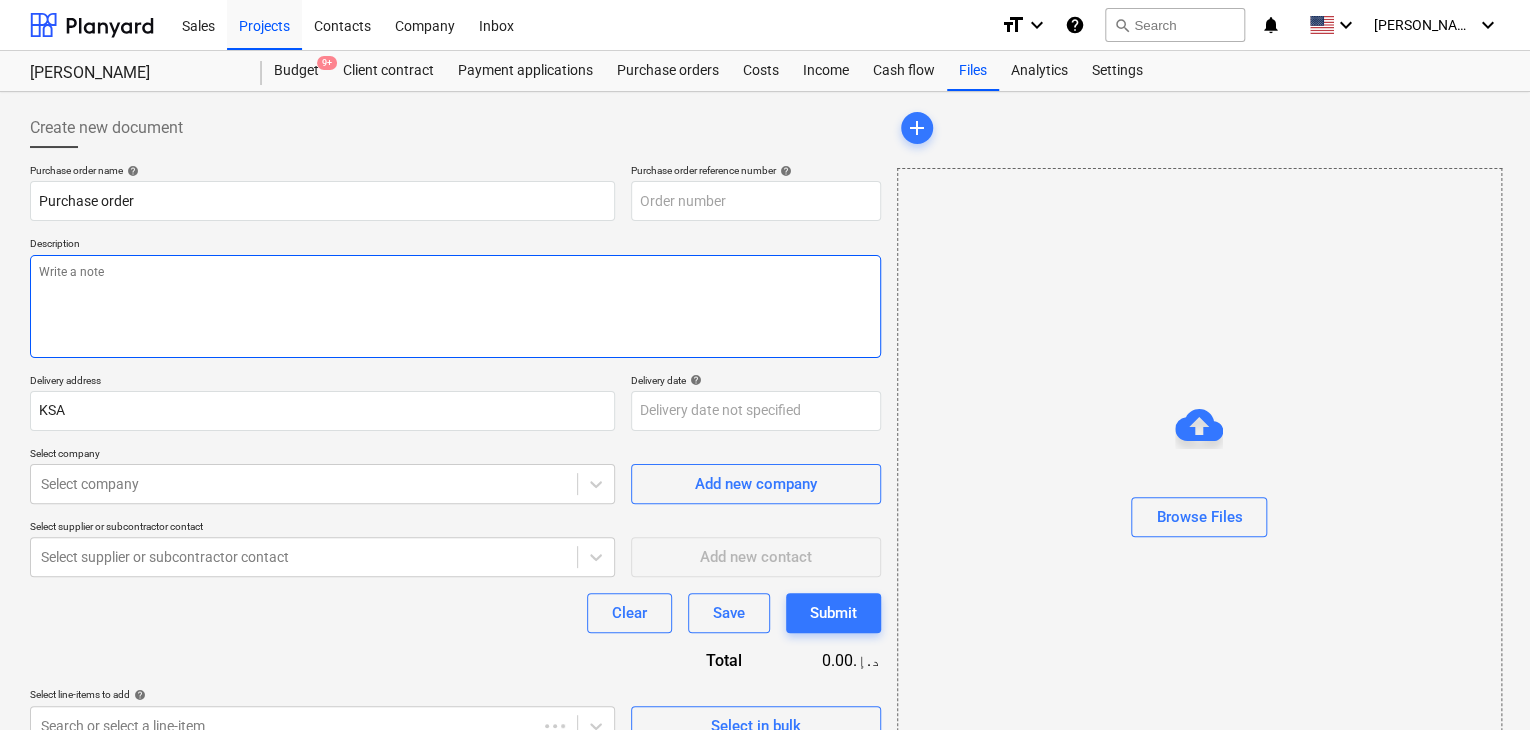 click at bounding box center (455, 306) 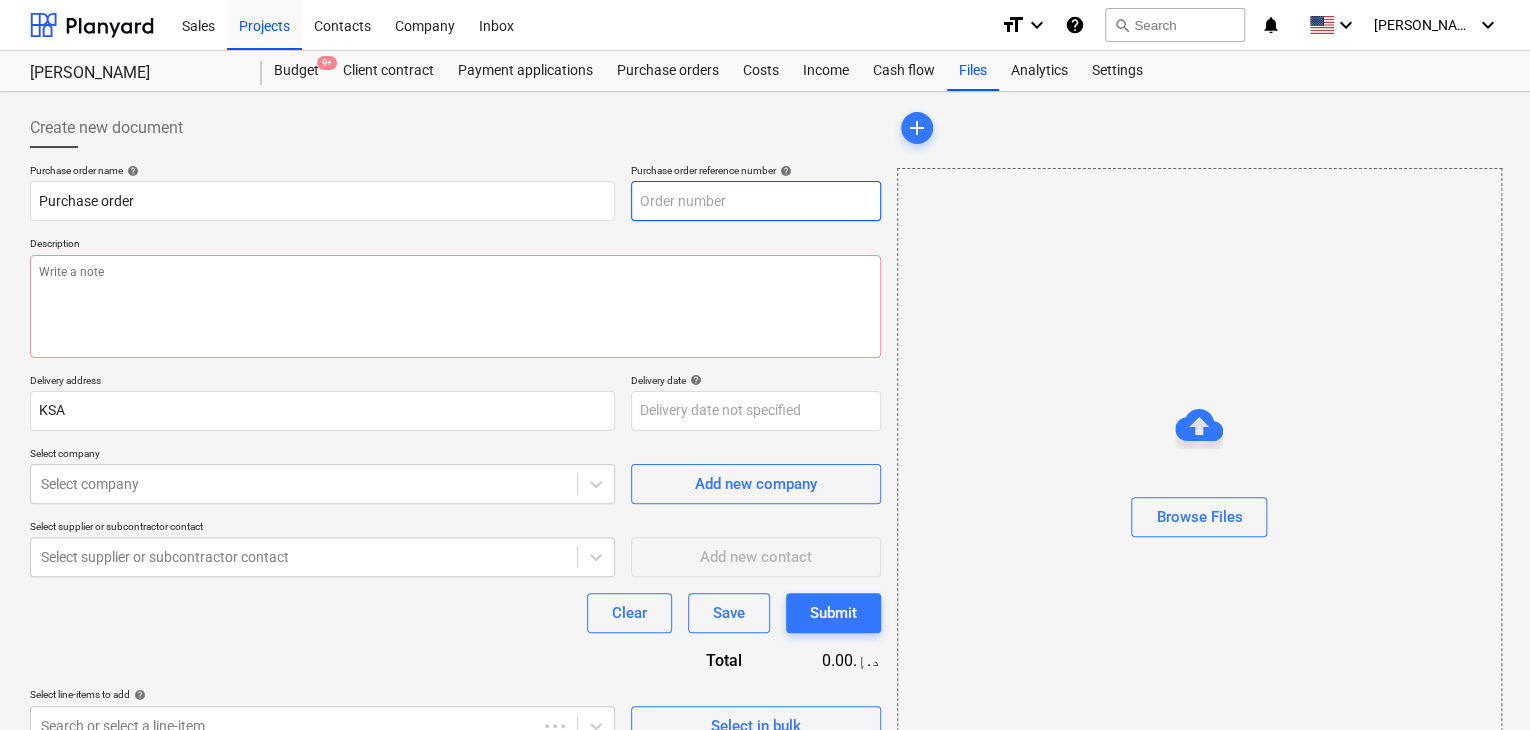 click at bounding box center [756, 201] 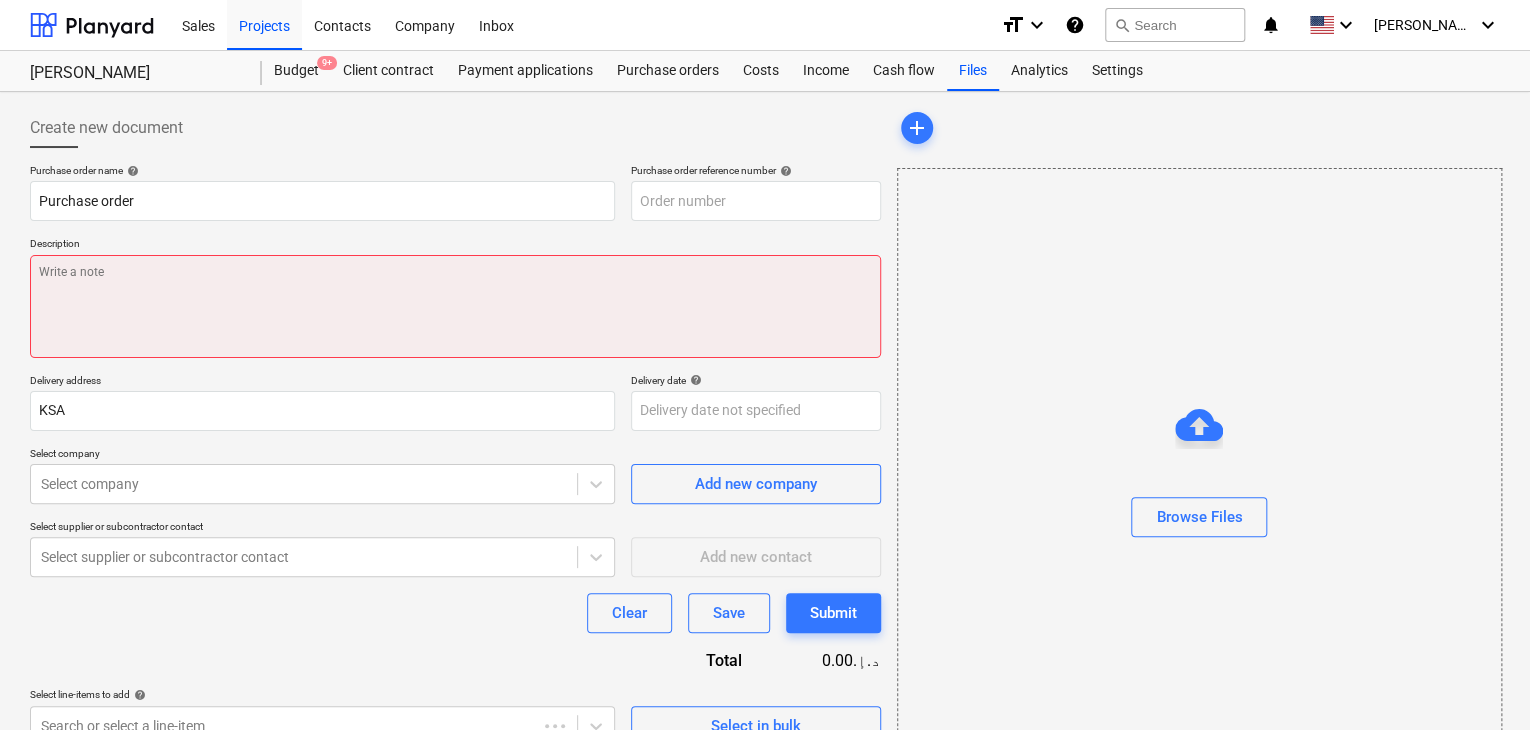 click at bounding box center (455, 306) 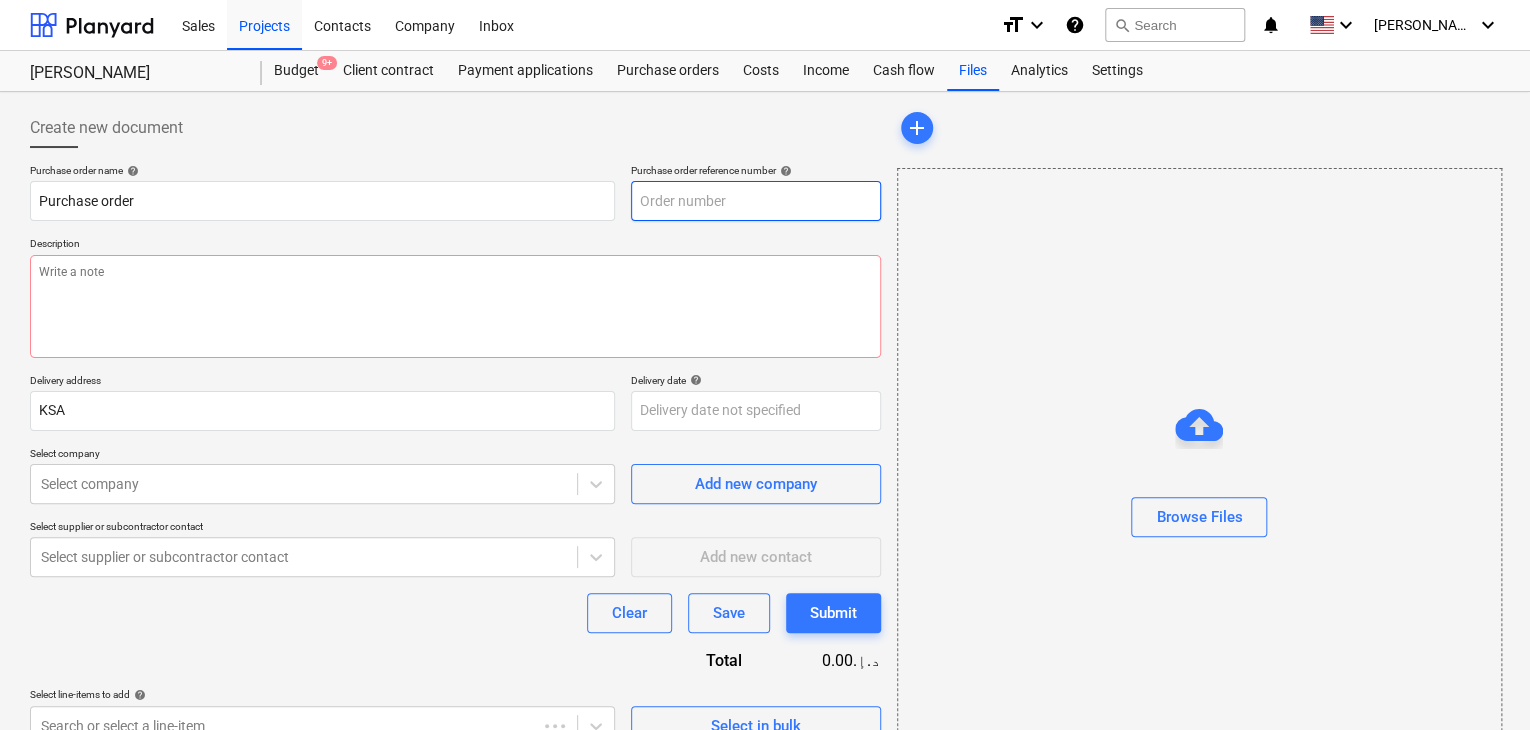 click at bounding box center [756, 201] 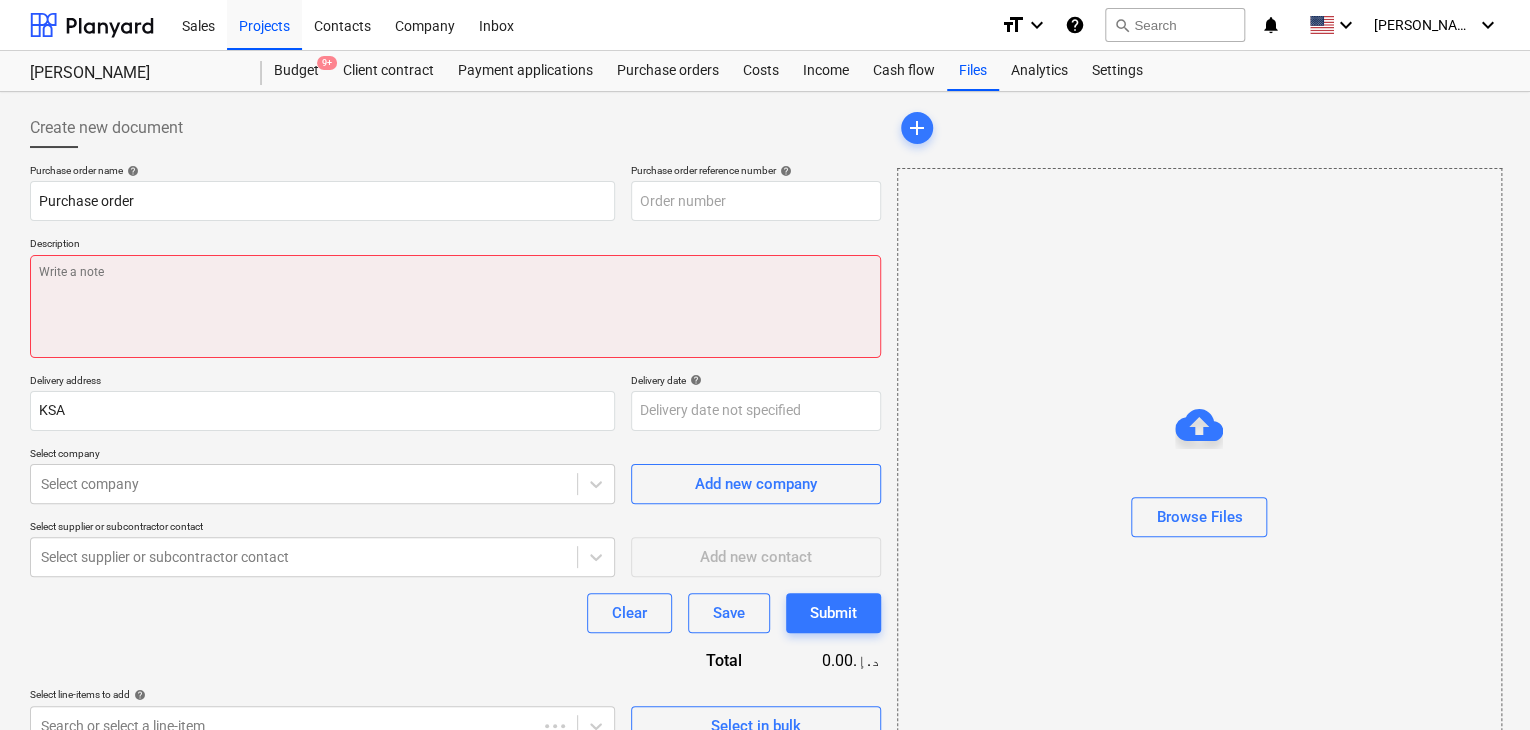 click at bounding box center (455, 306) 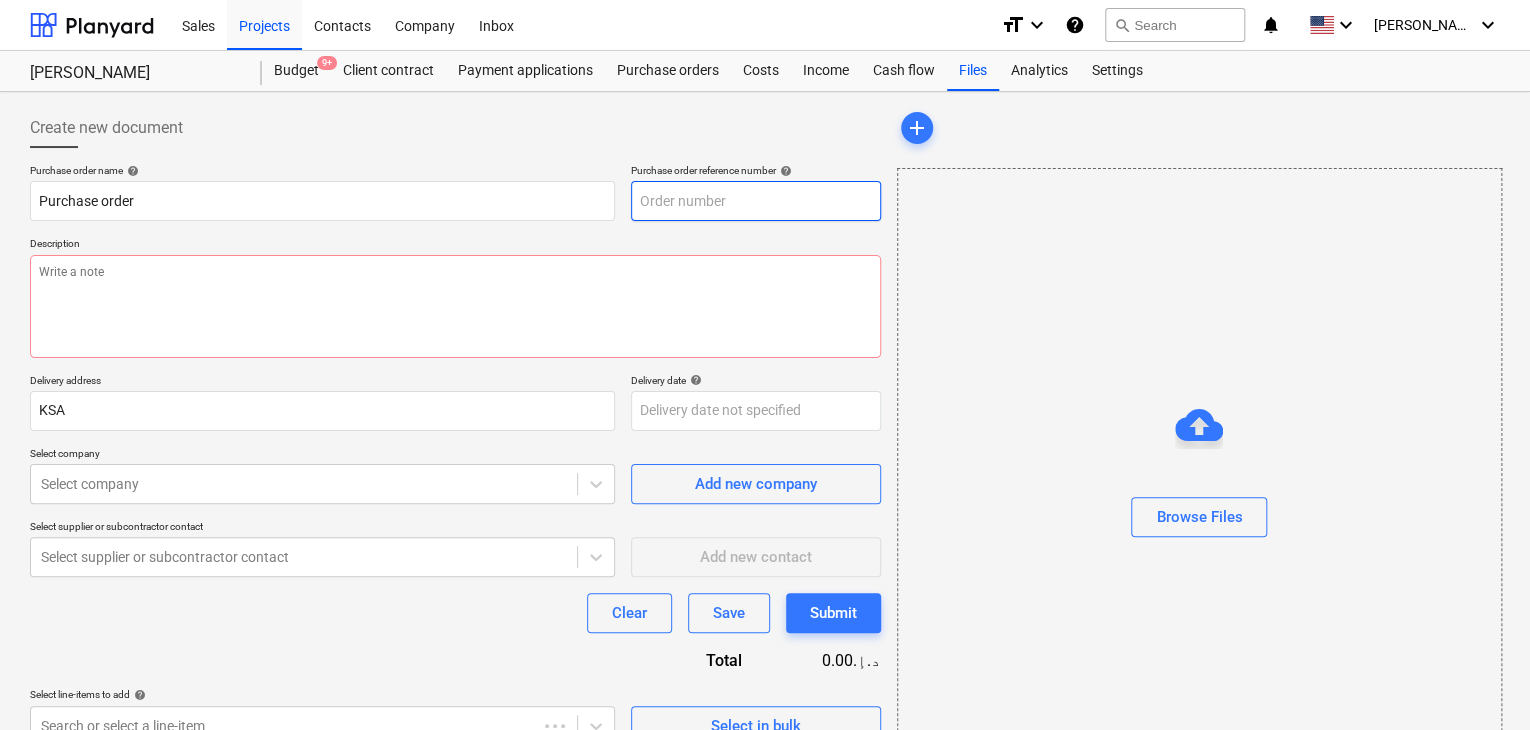 click at bounding box center [756, 201] 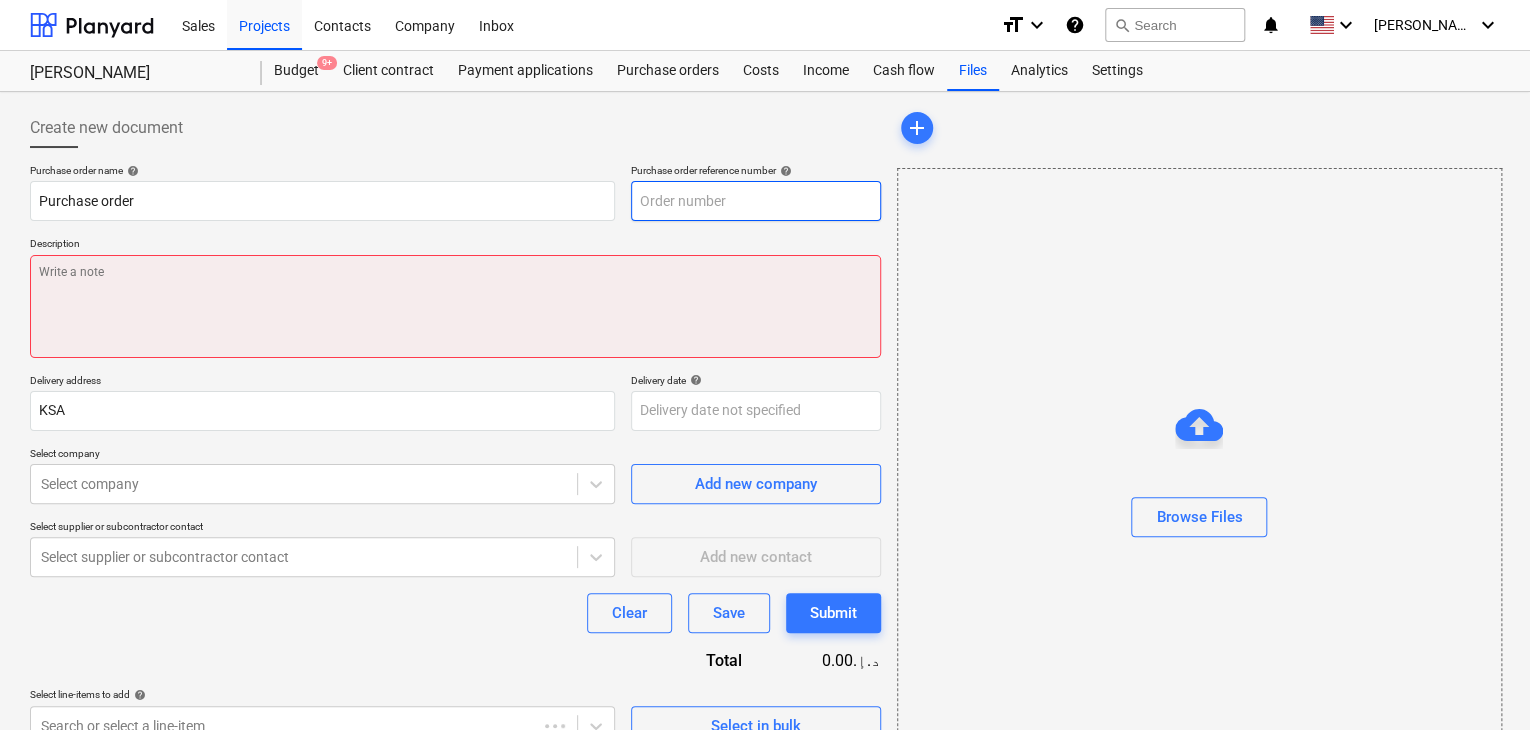 type on "x" 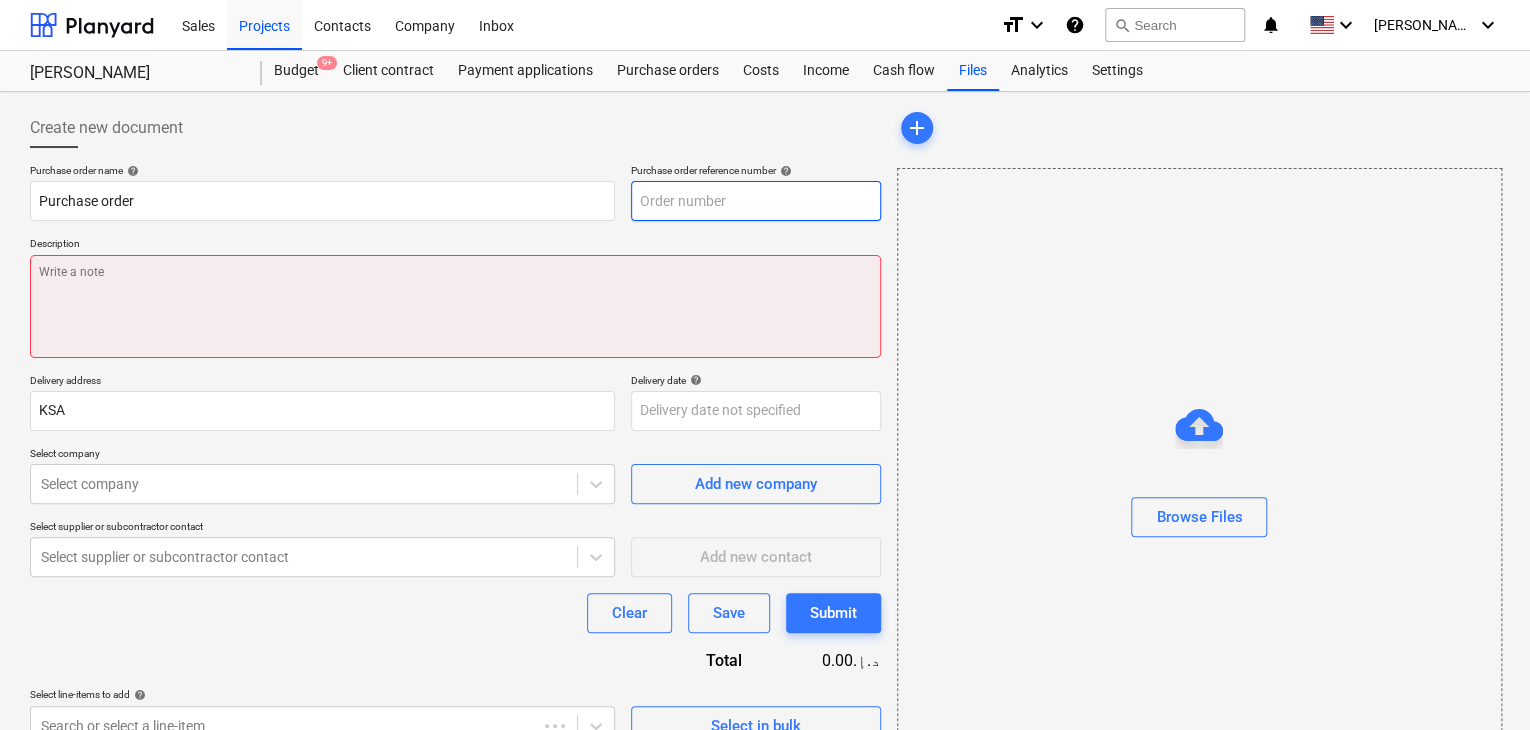 type on "L" 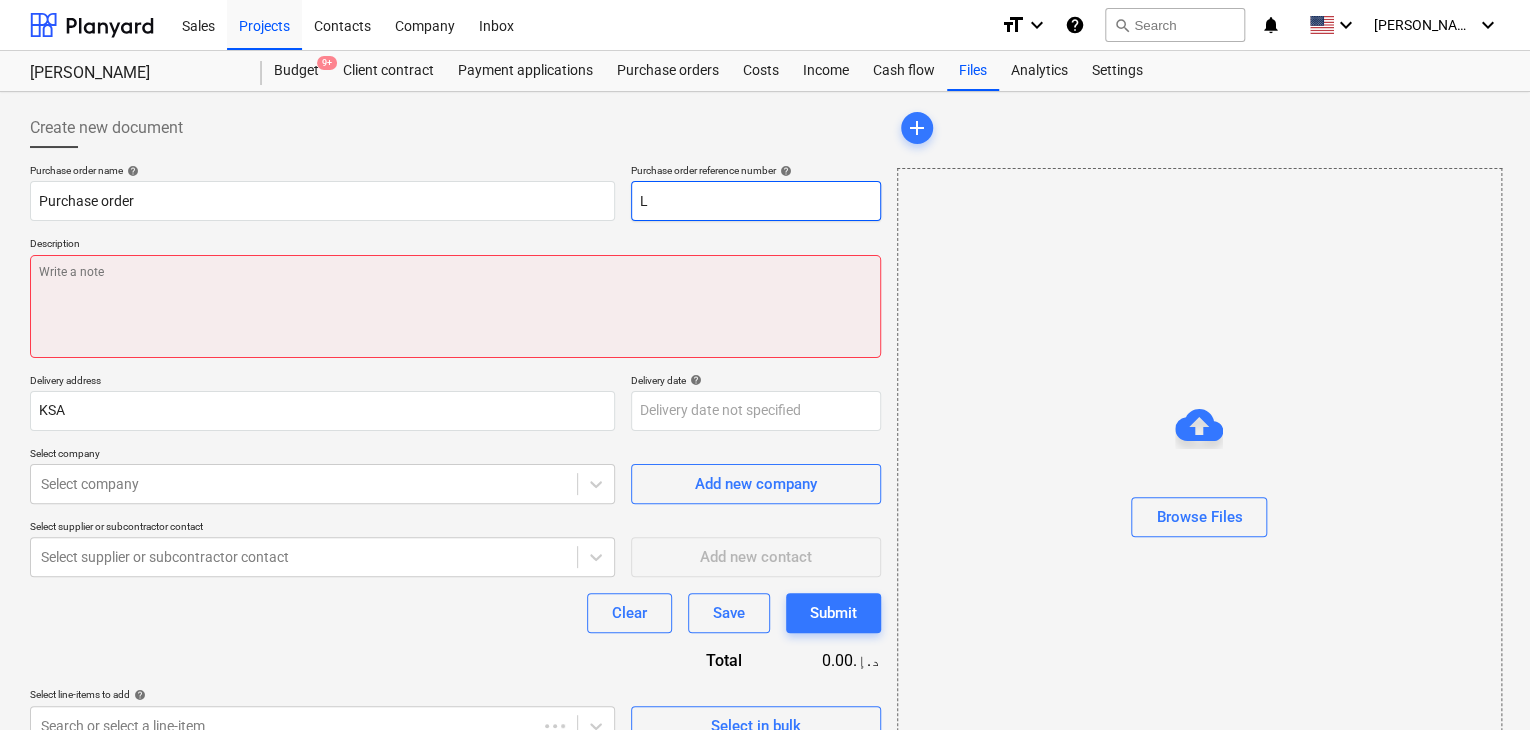 type on "x" 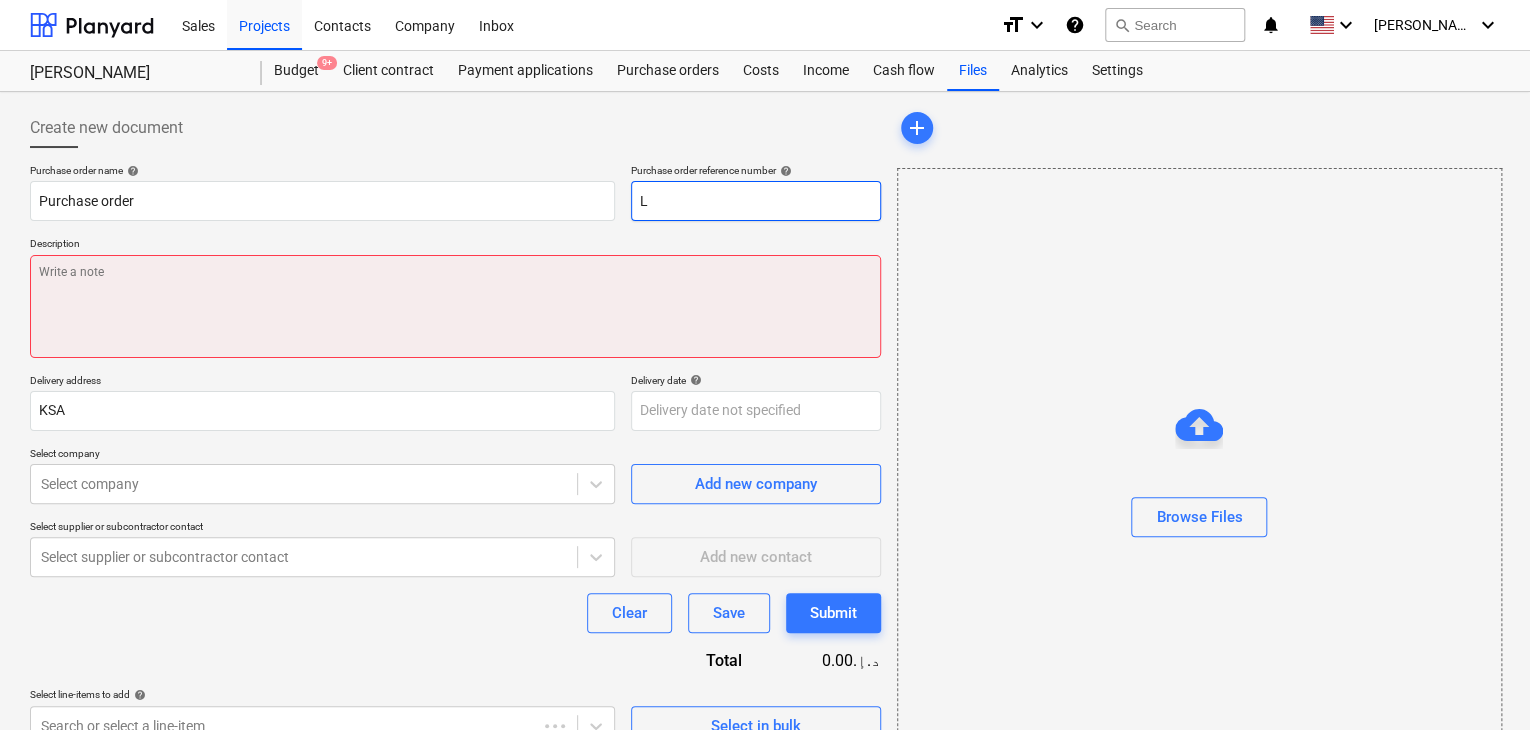 type on "LP" 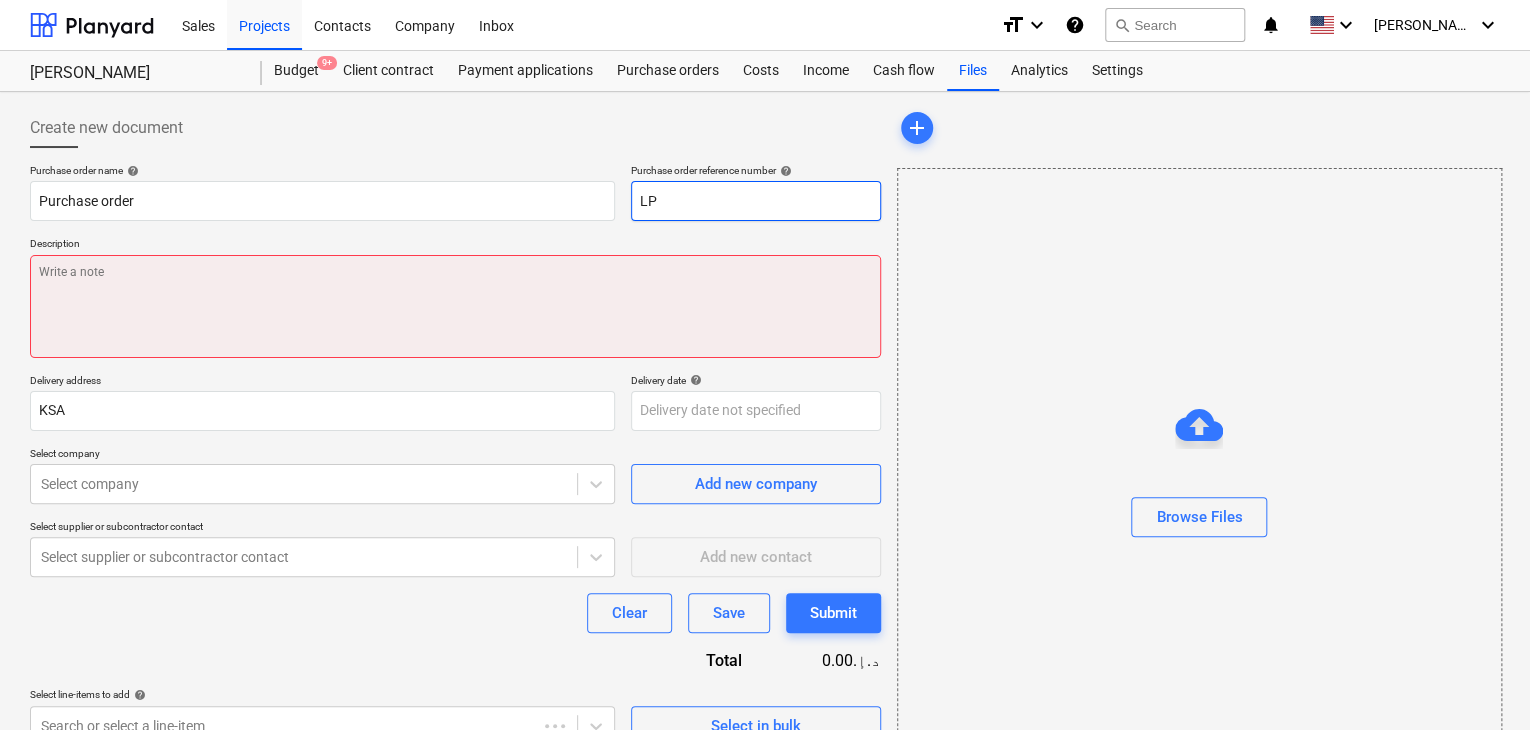 type on "x" 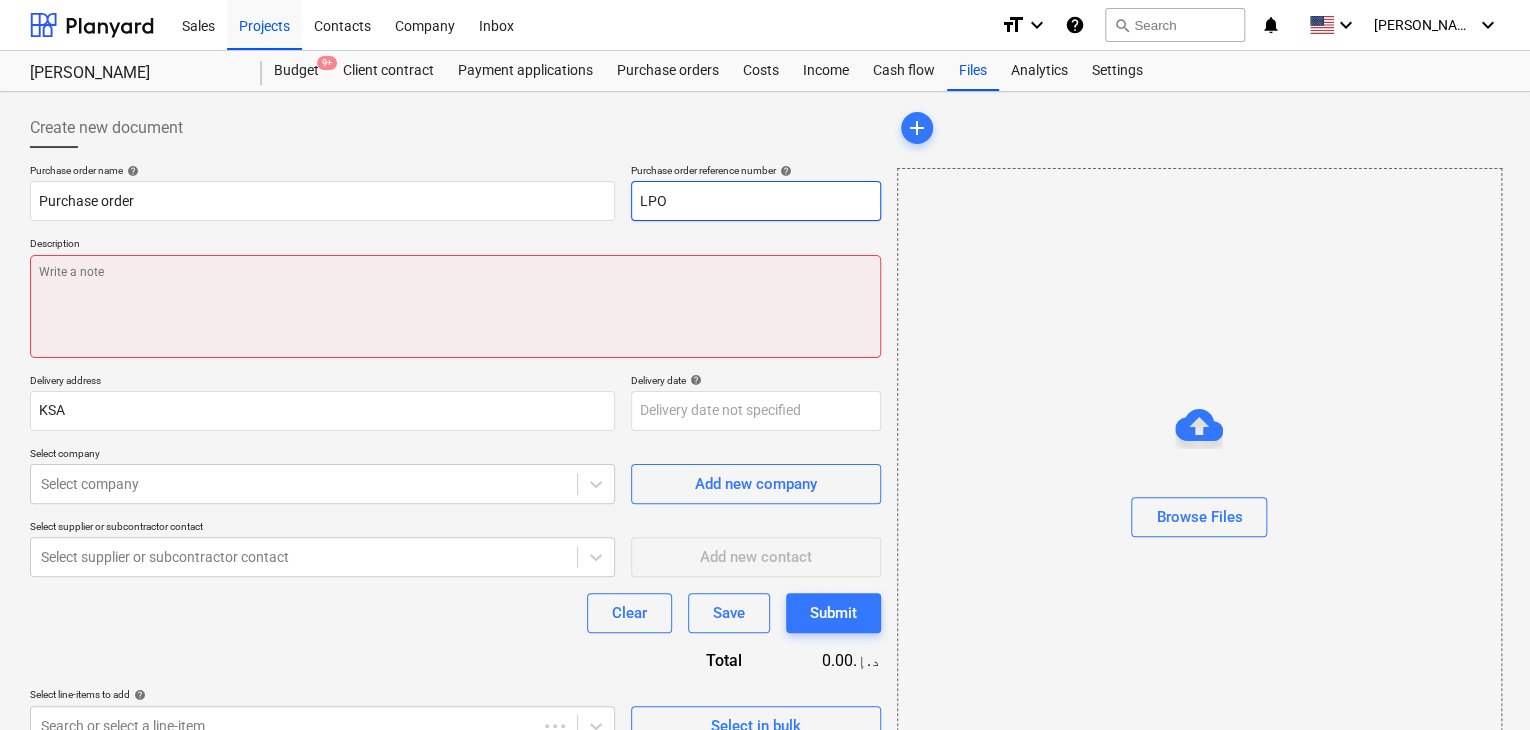 type on "x" 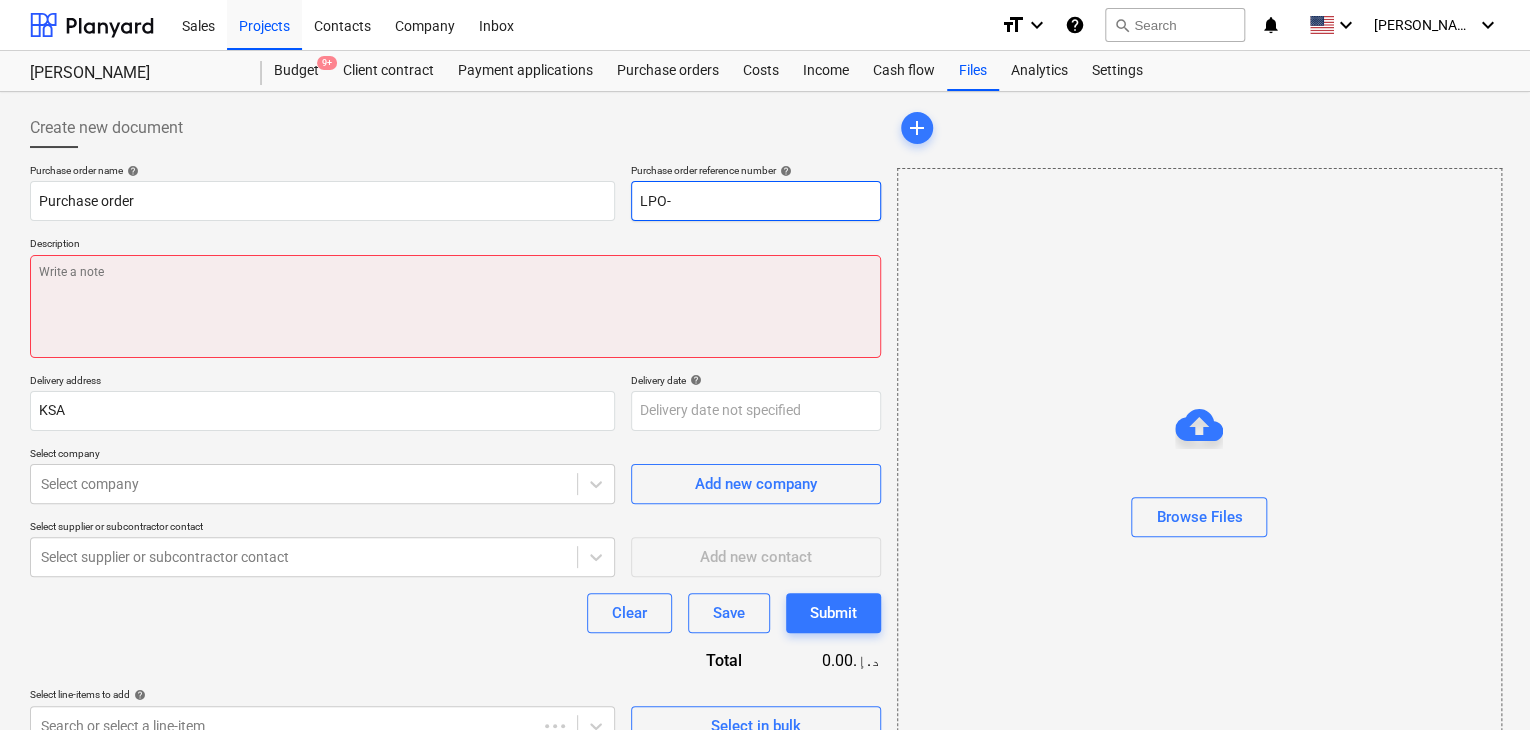 type on "x" 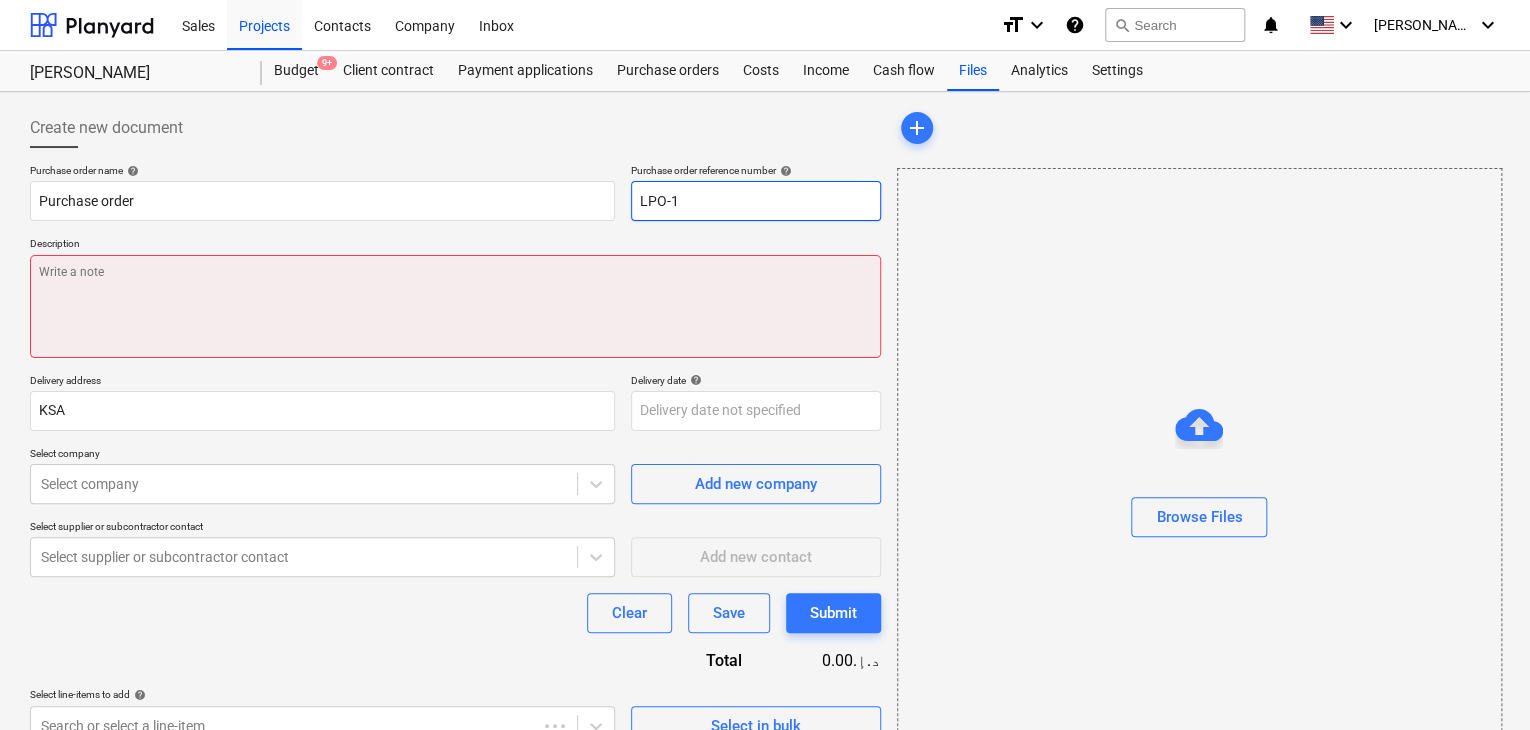 type on "x" 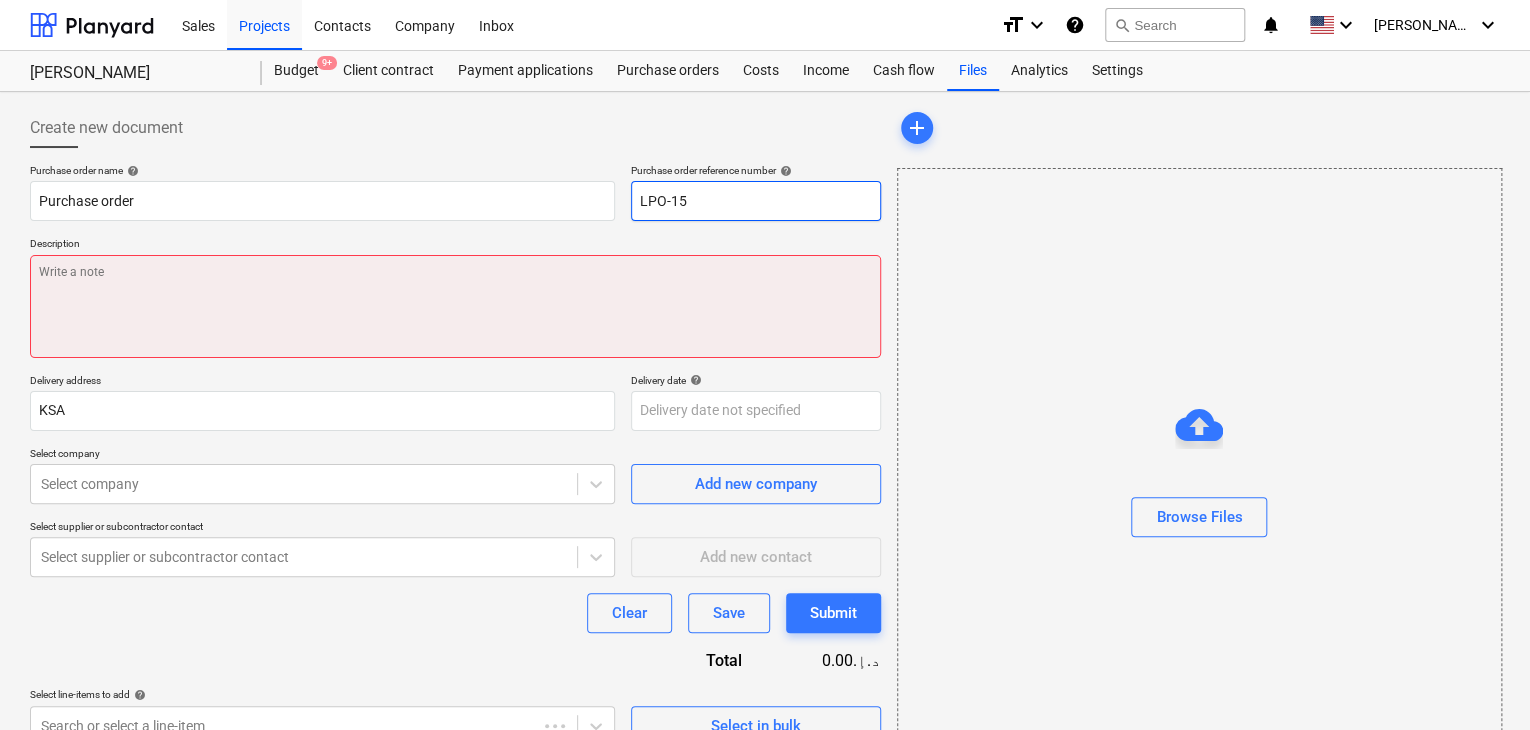 type on "x" 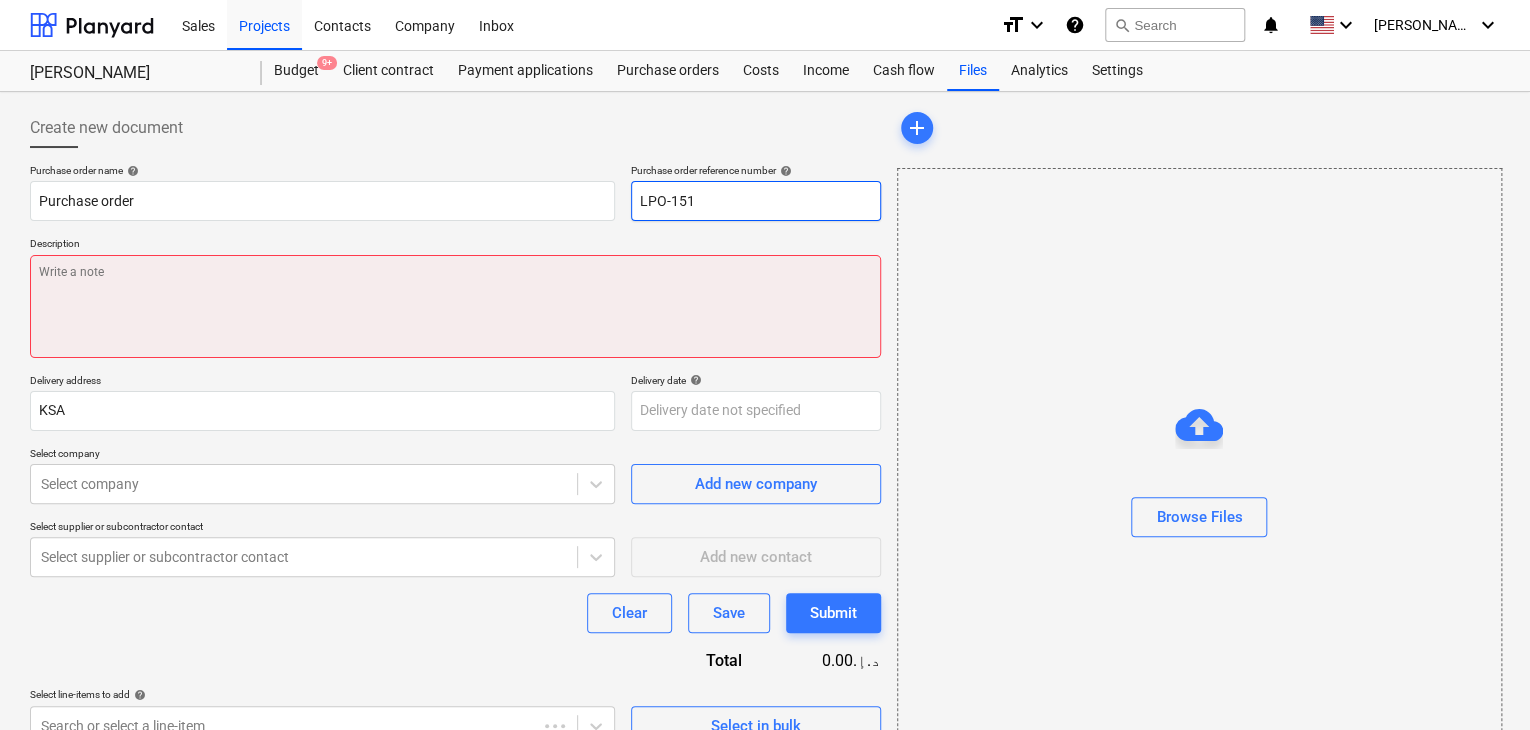 type on "x" 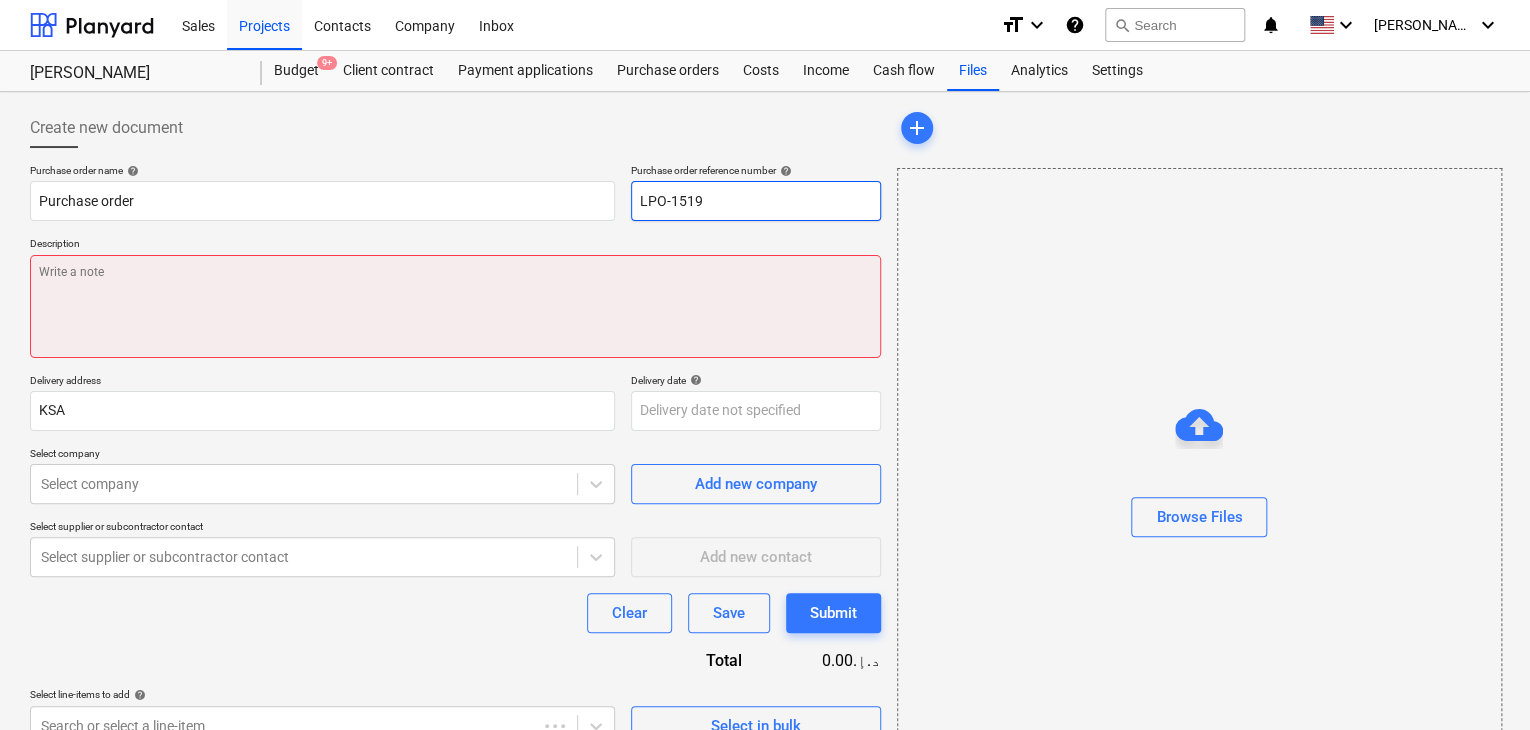 type on "x" 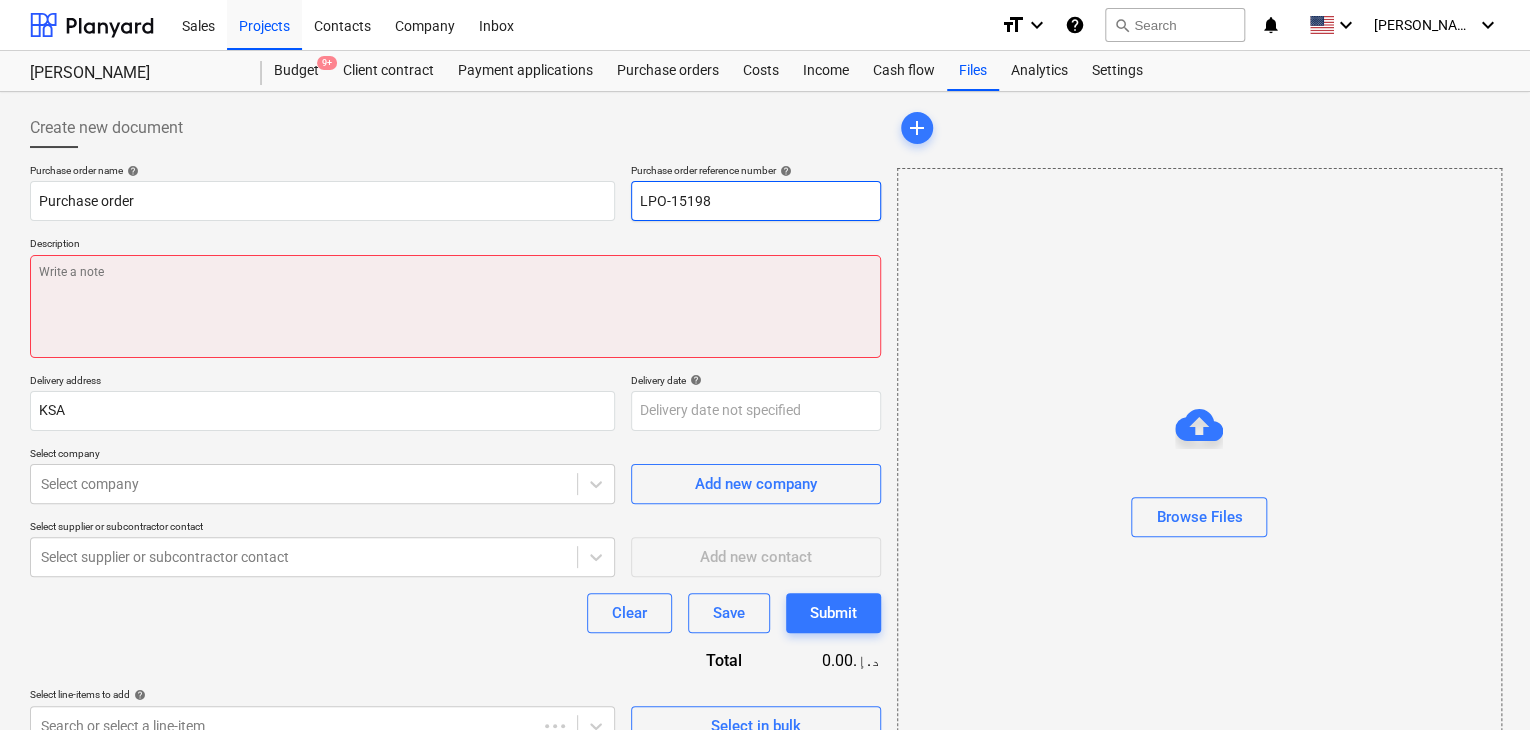 type on "LPO-15198" 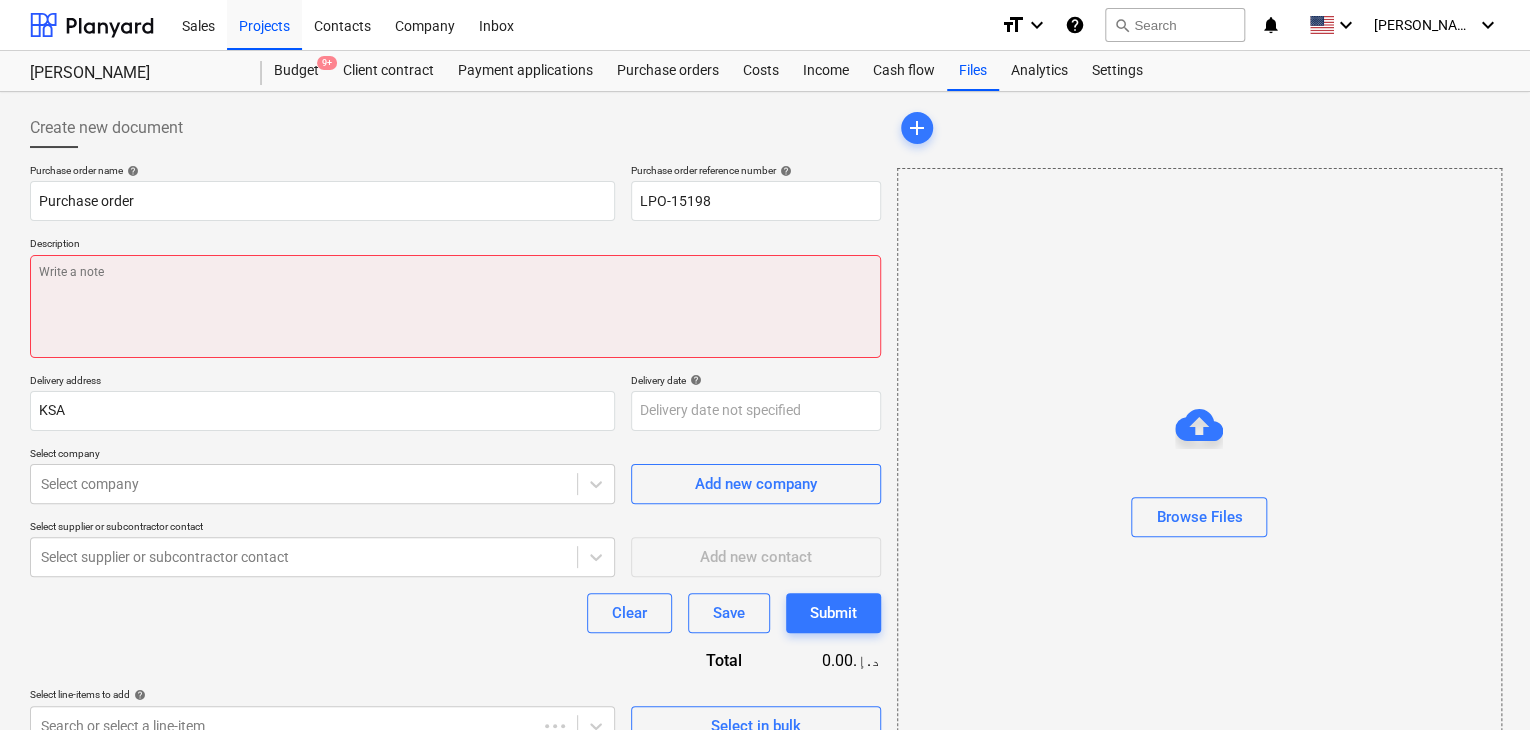 click at bounding box center [455, 306] 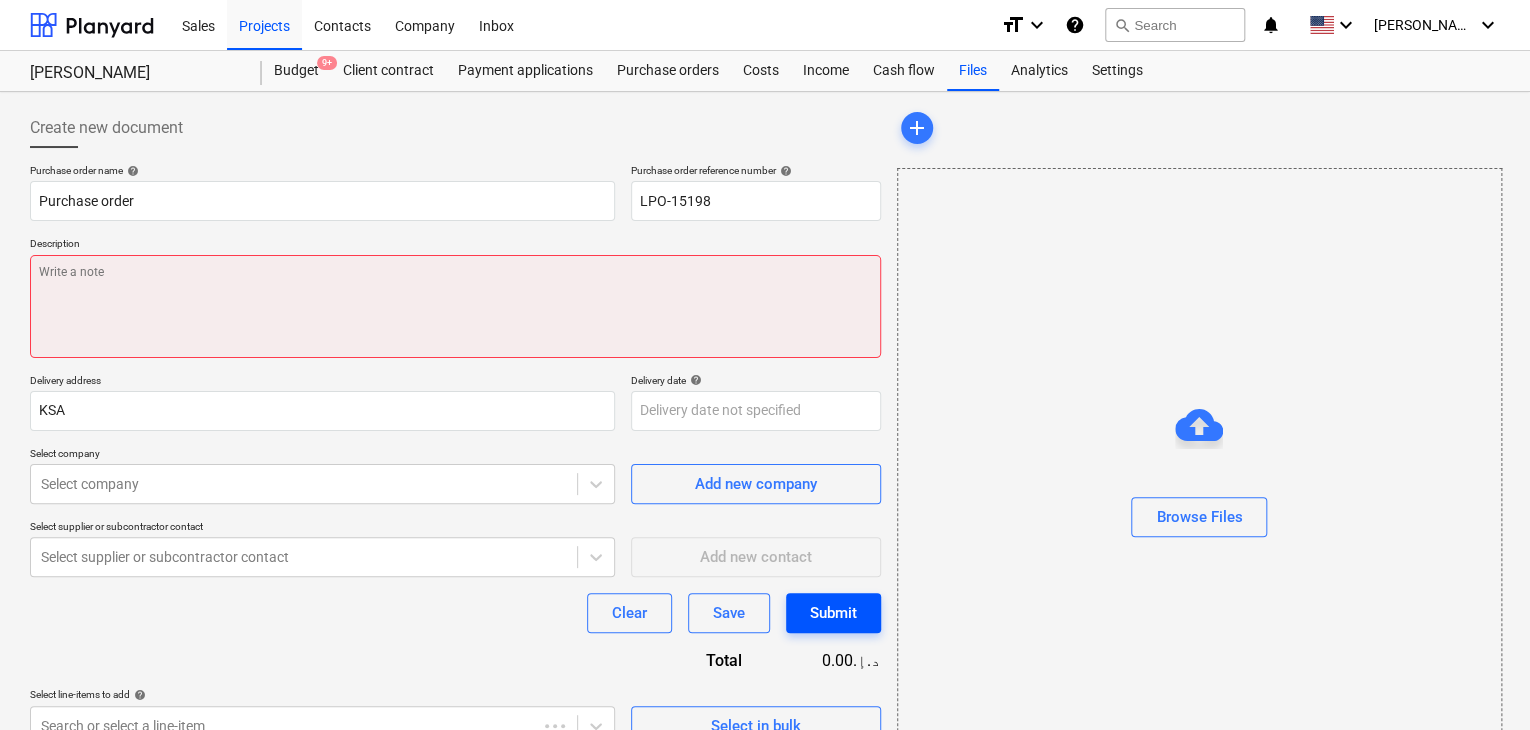 type on "x" 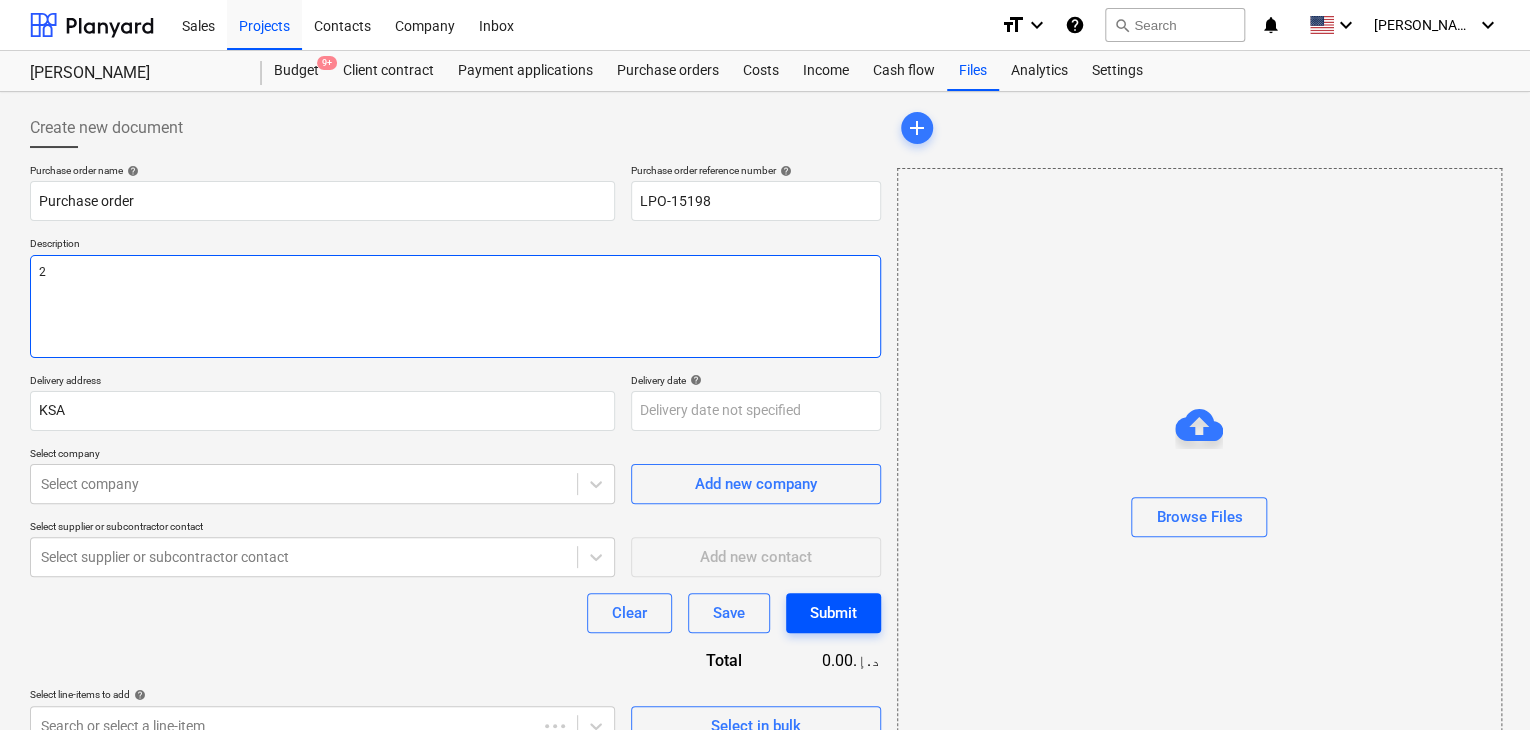 type on "x" 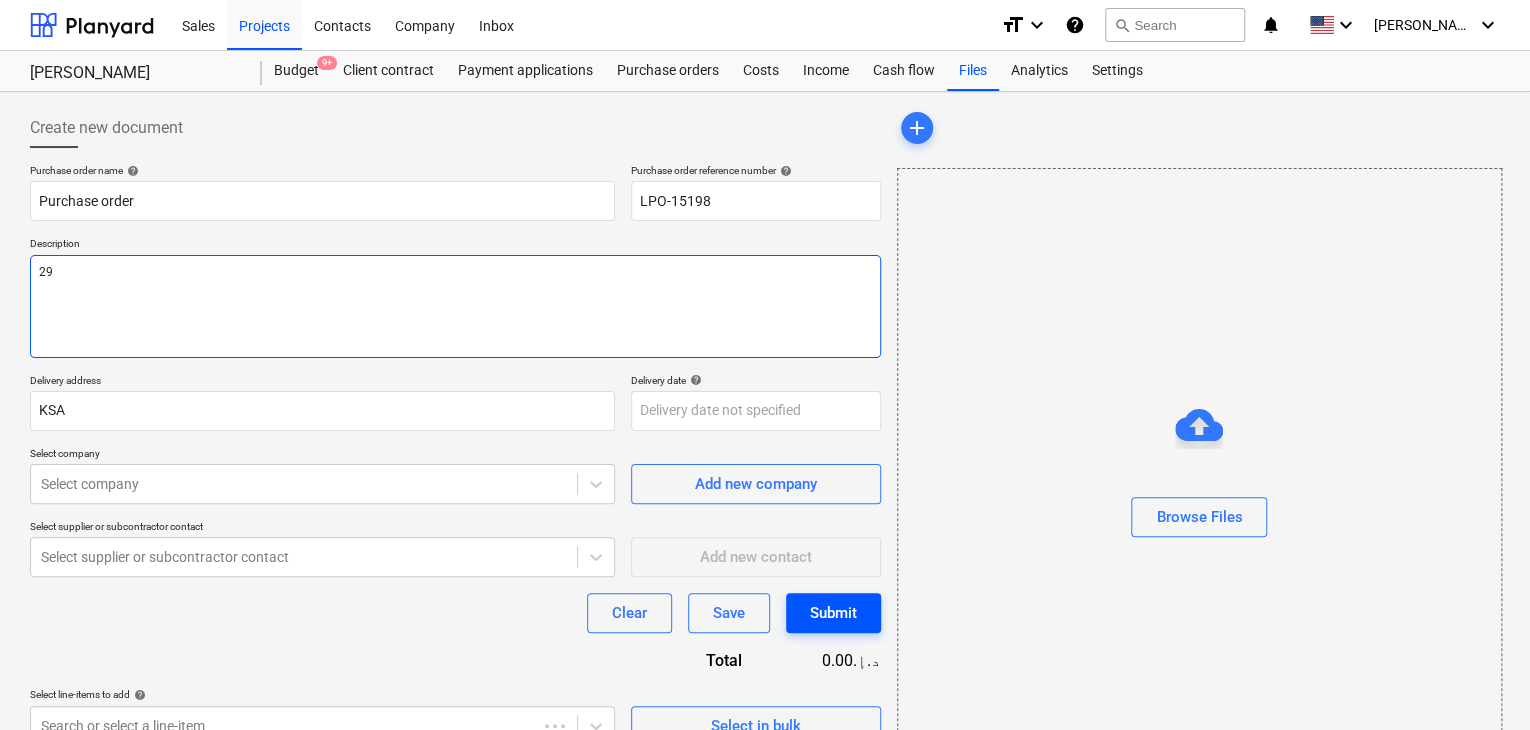 type on "x" 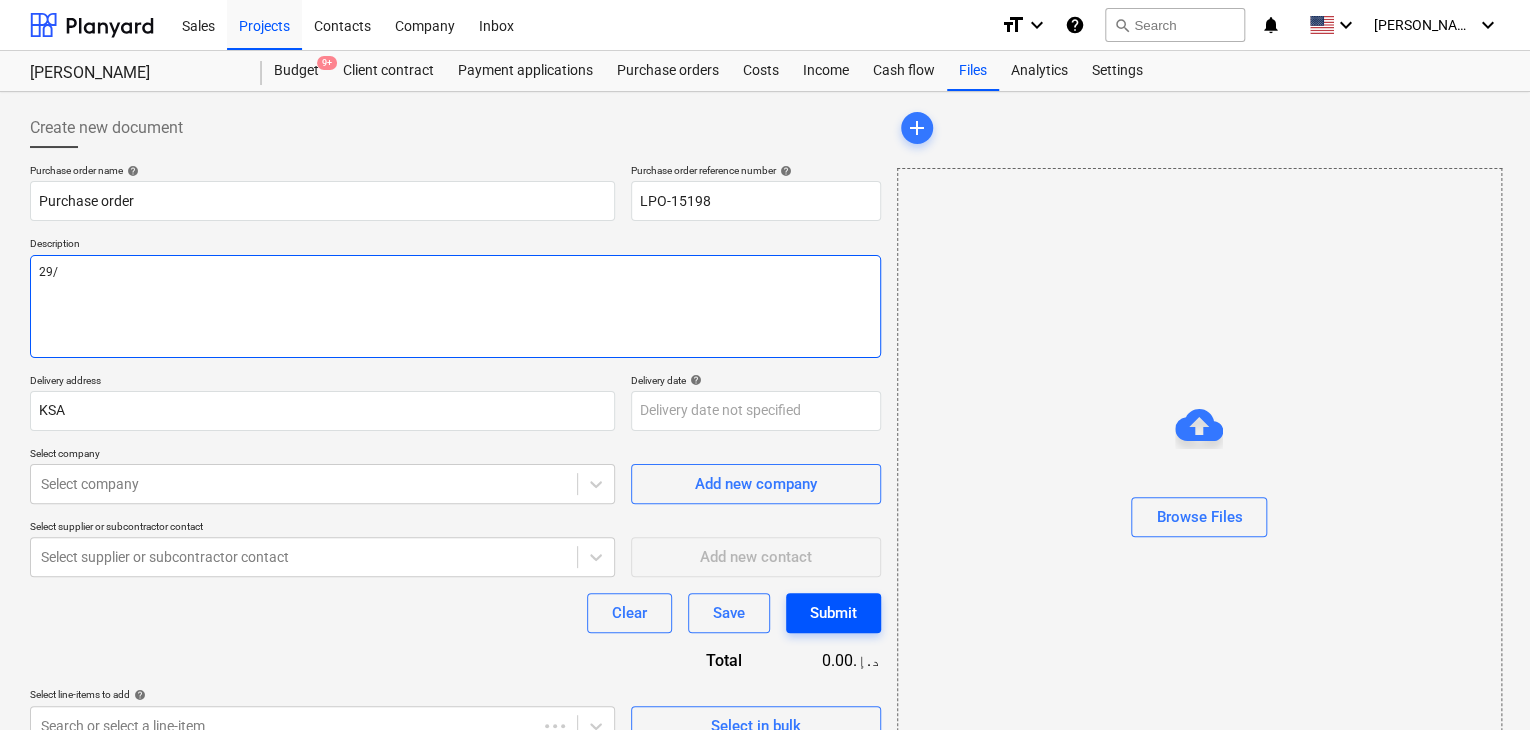 type on "x" 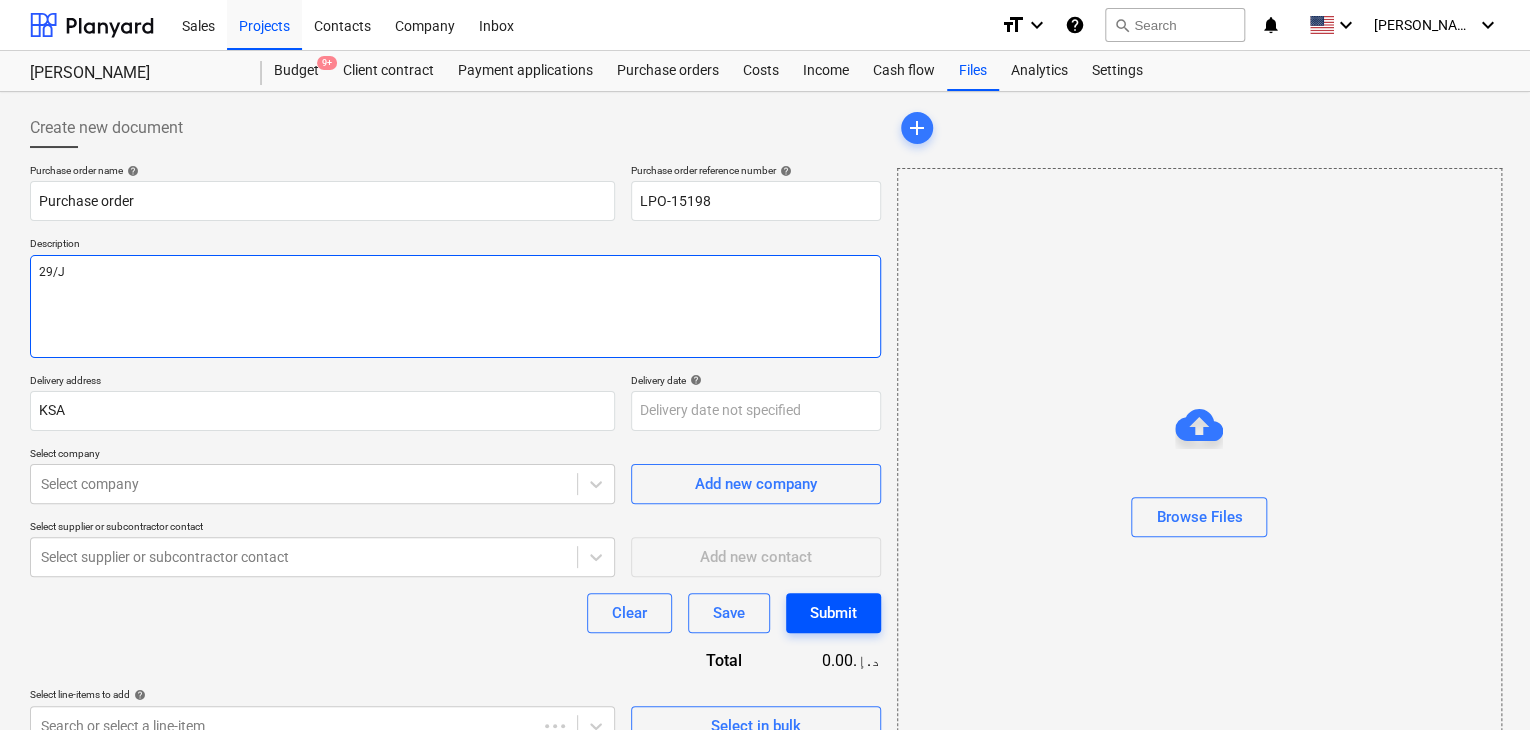 type on "x" 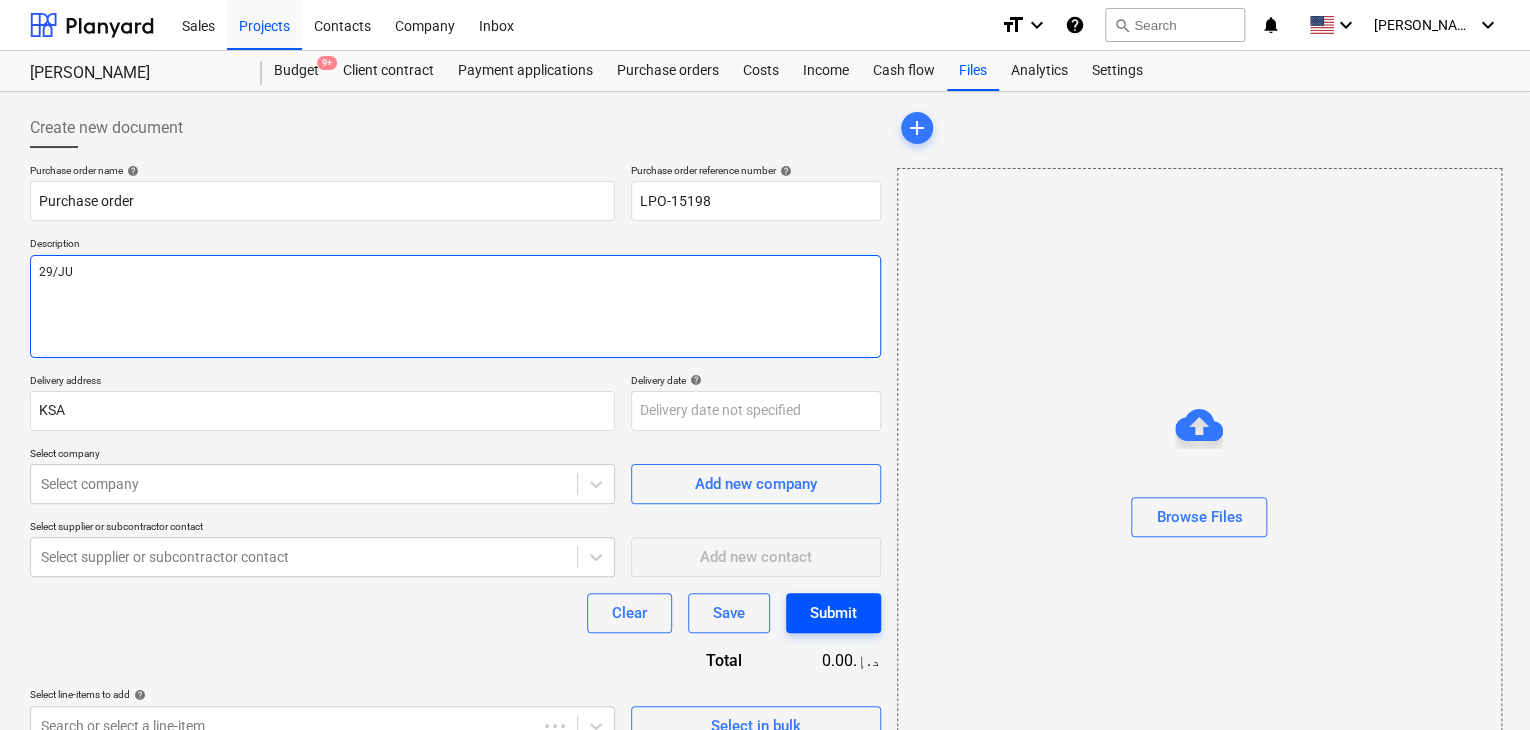 type on "x" 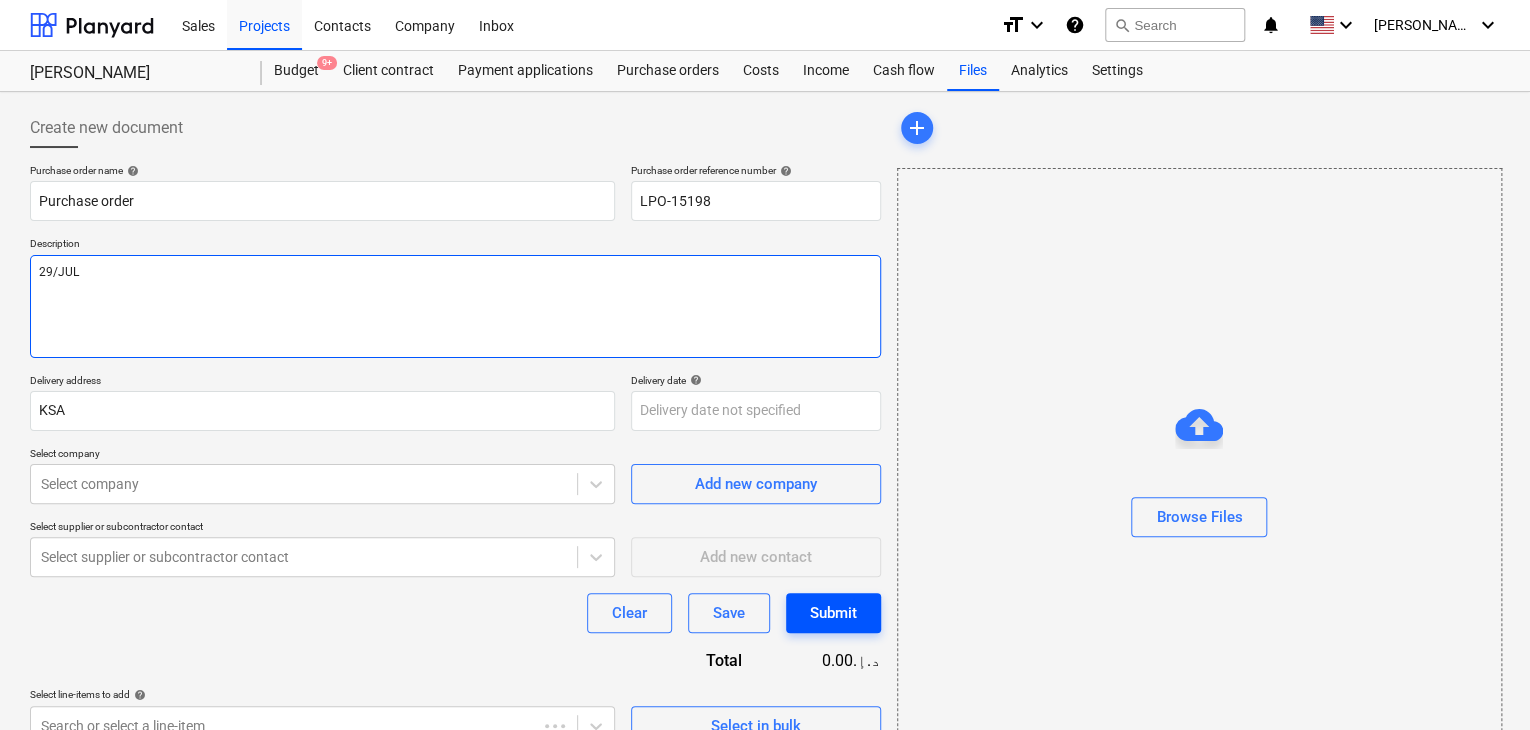 type on "x" 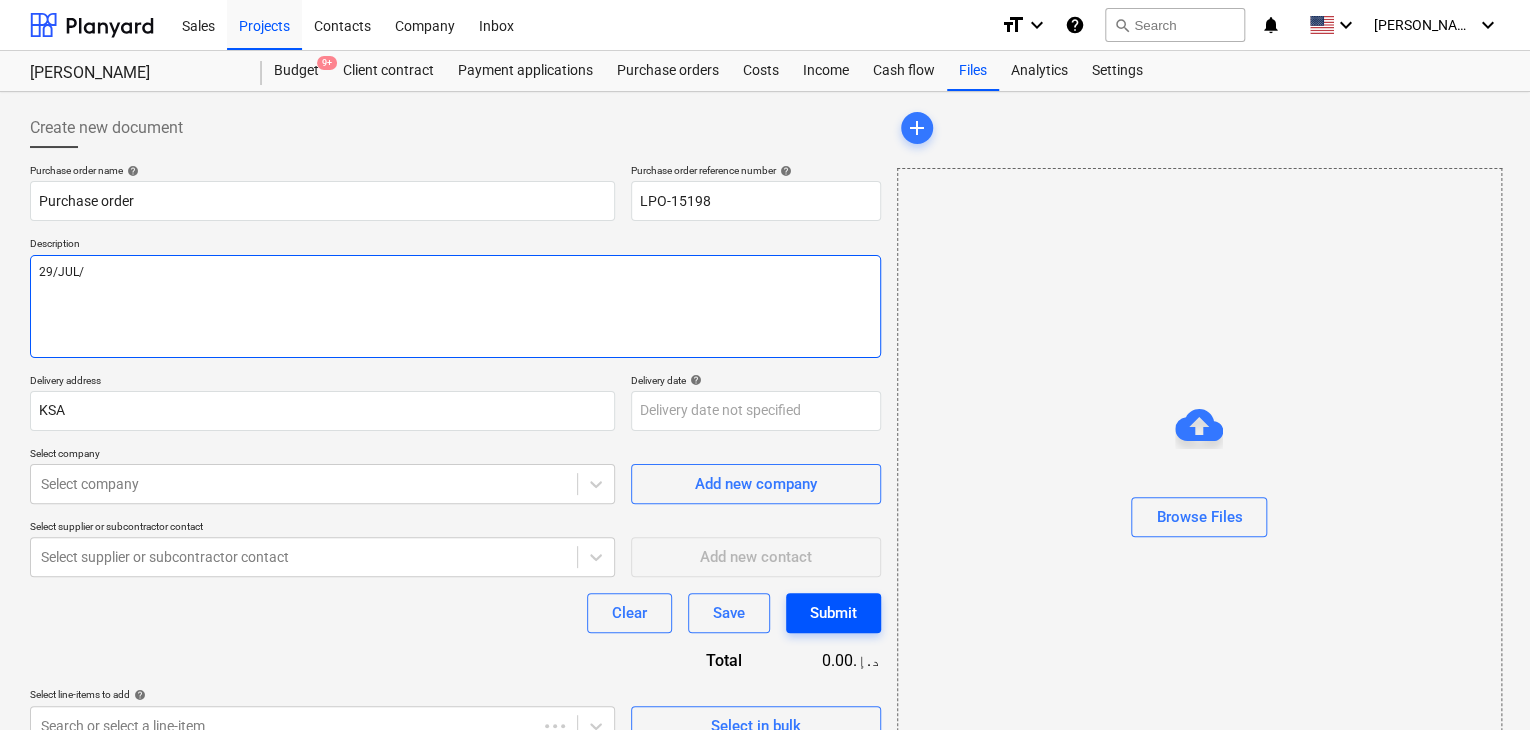 type on "x" 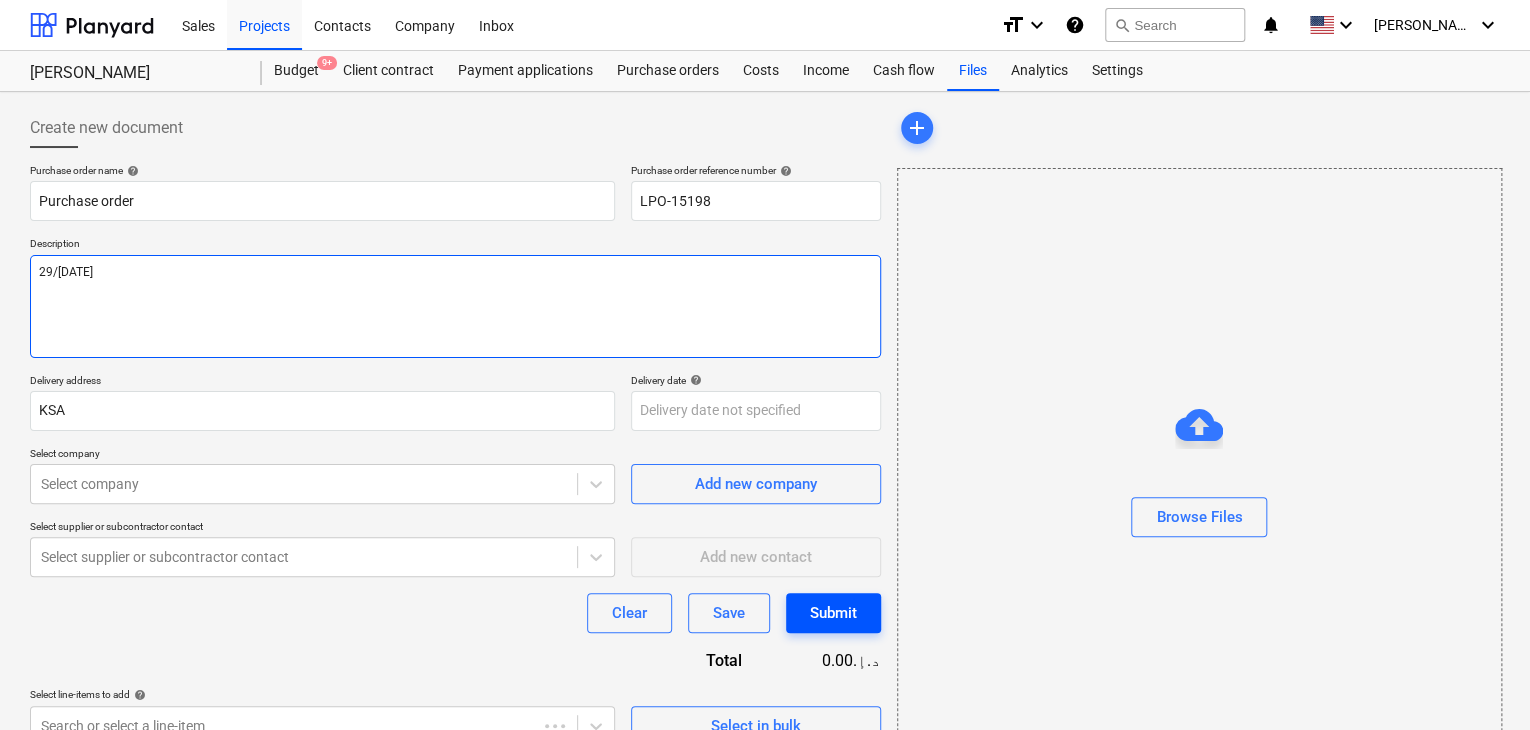 type on "x" 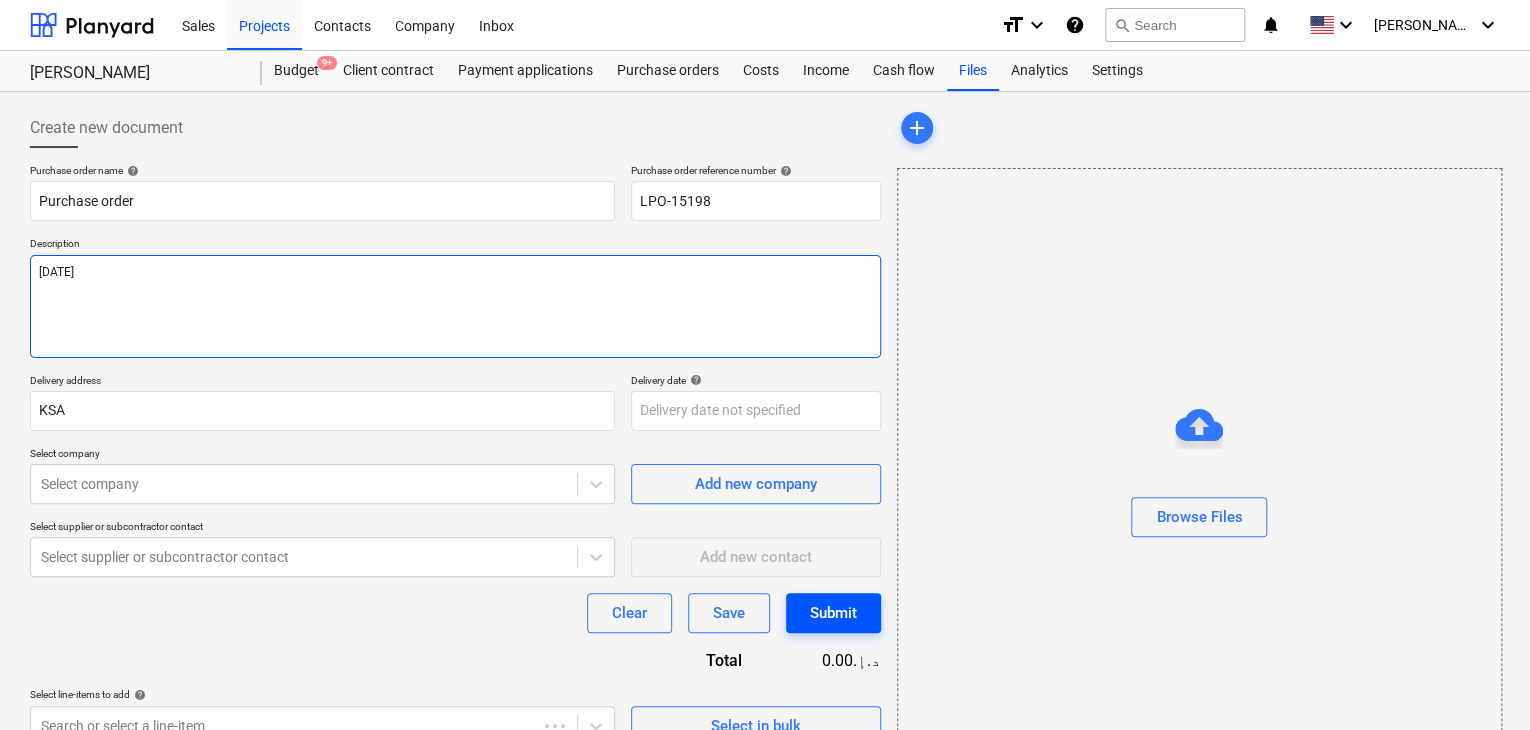 type on "x" 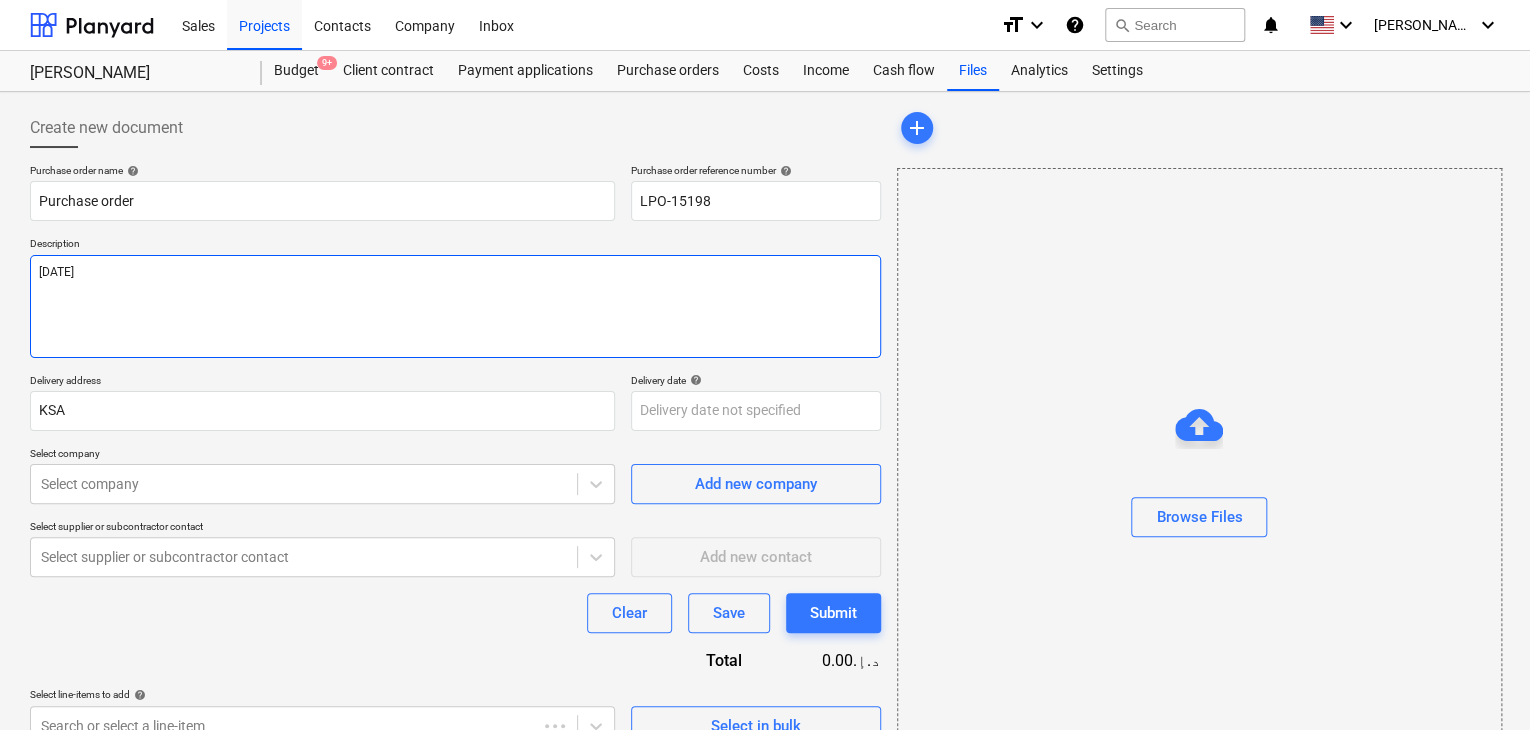 type on "x" 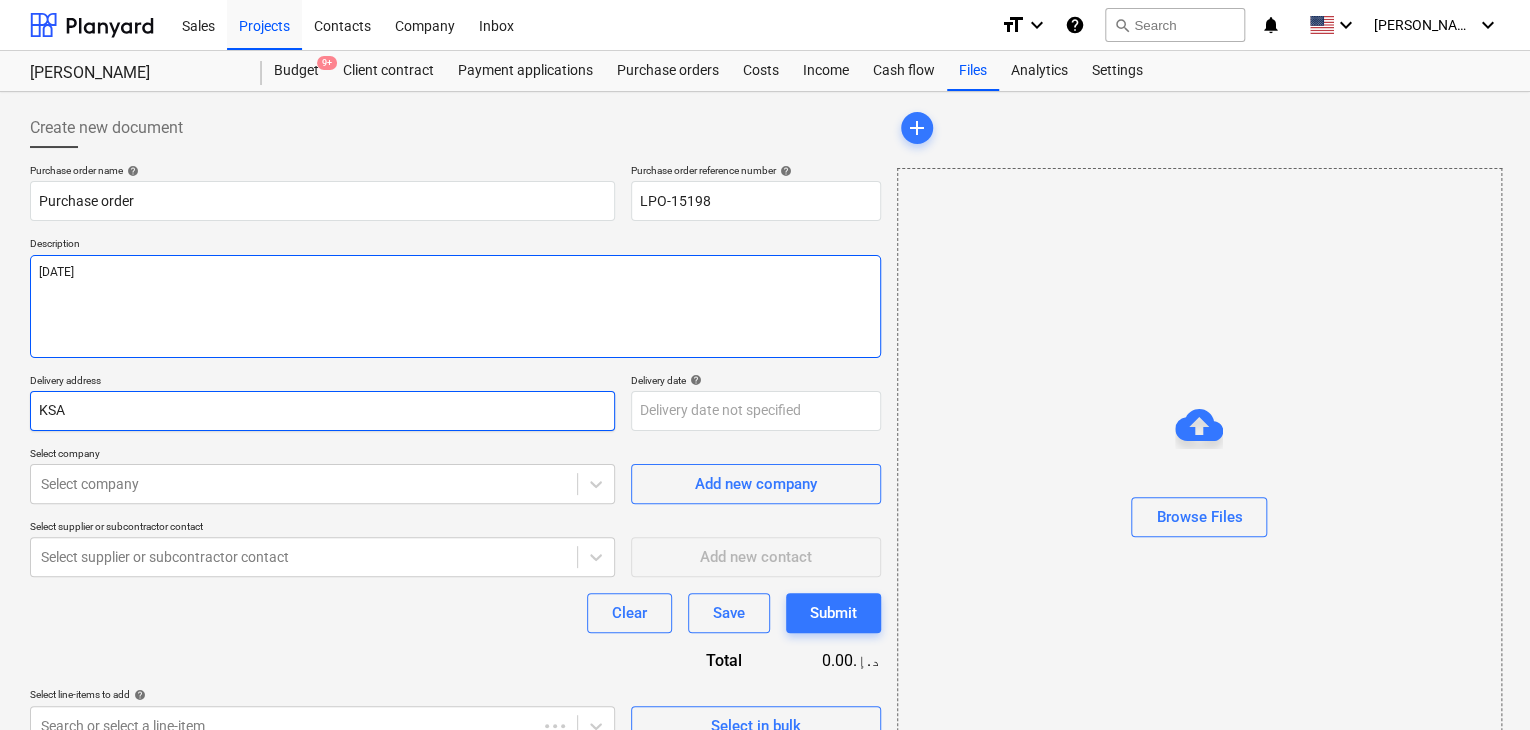 type on "[DATE]" 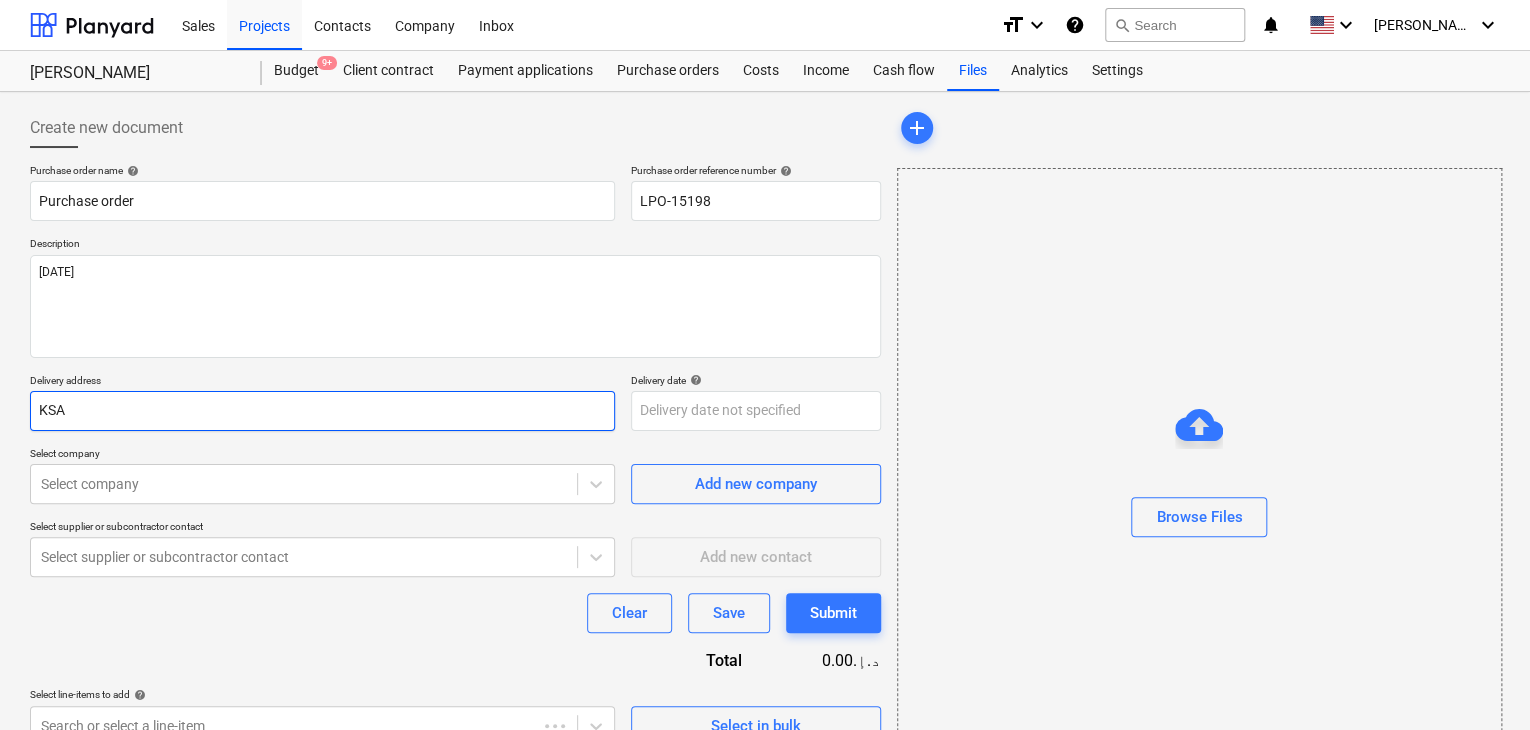 click on "KSA" at bounding box center [322, 411] 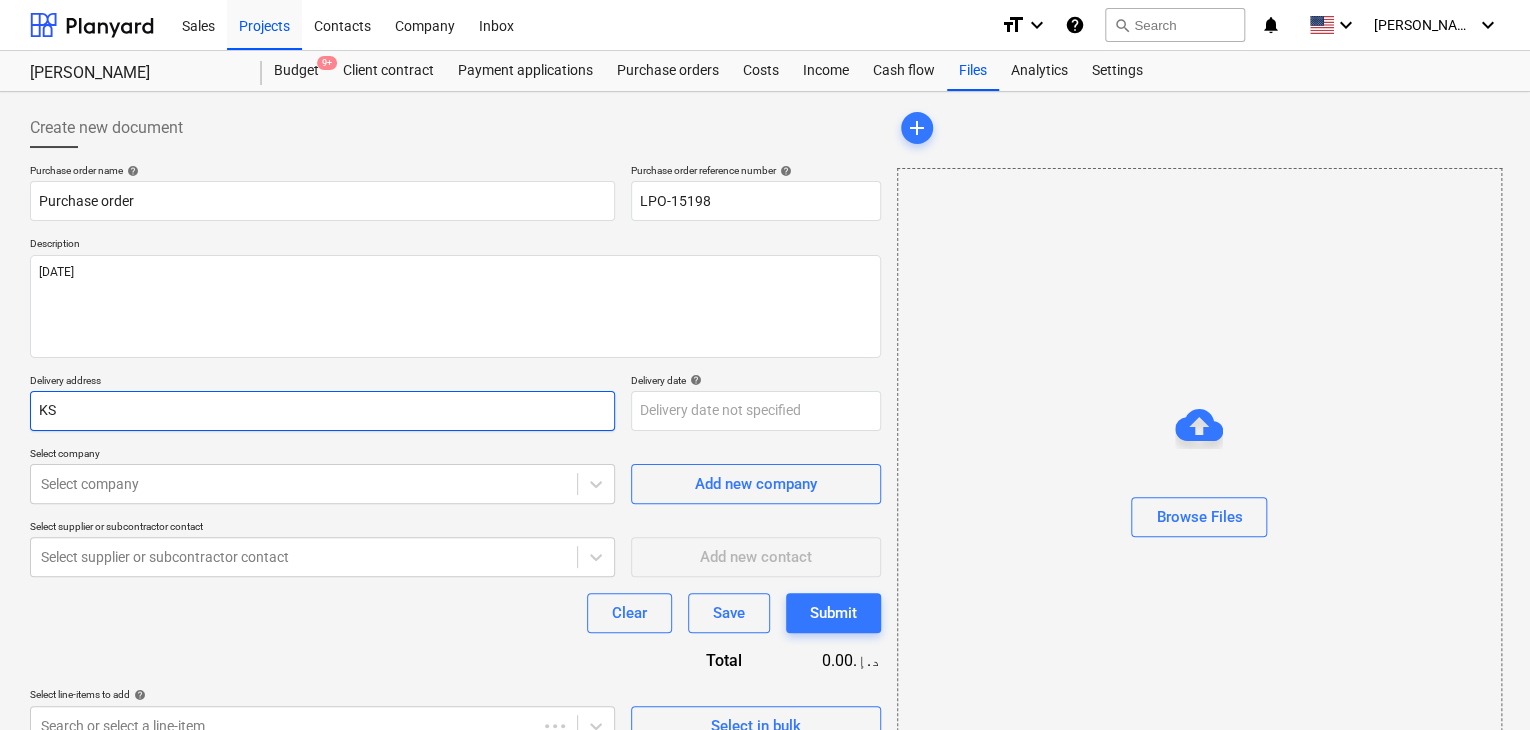 type on "x" 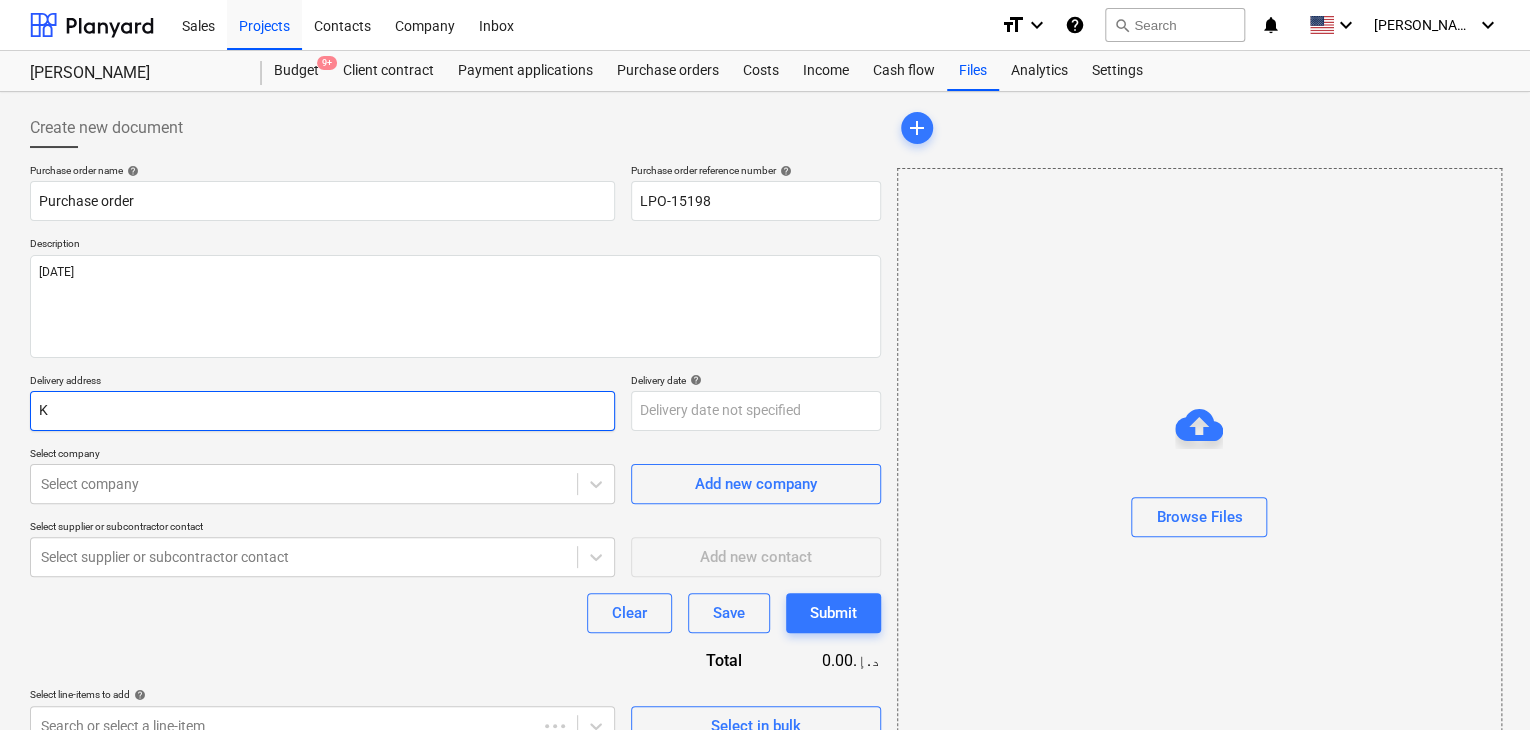 type on "x" 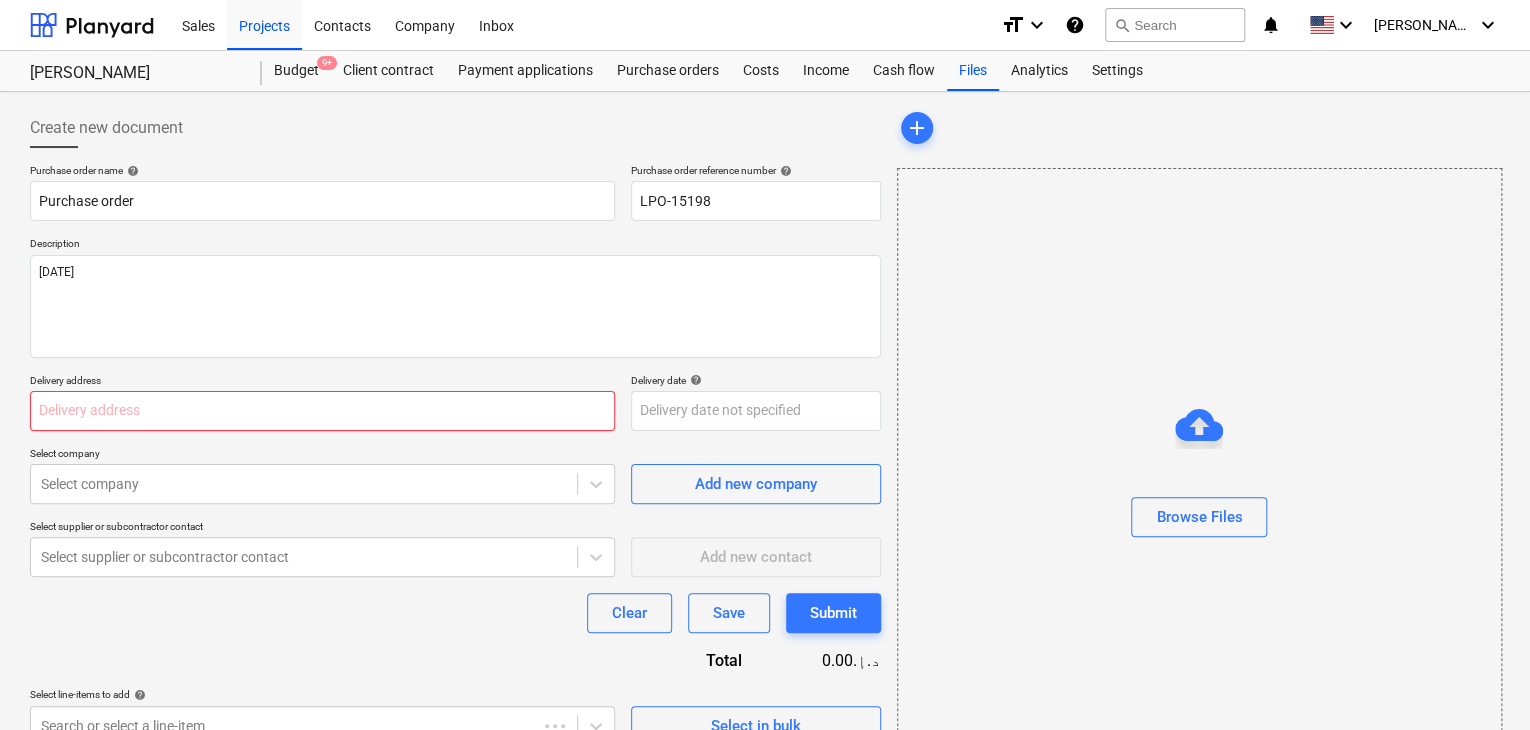 type on "x" 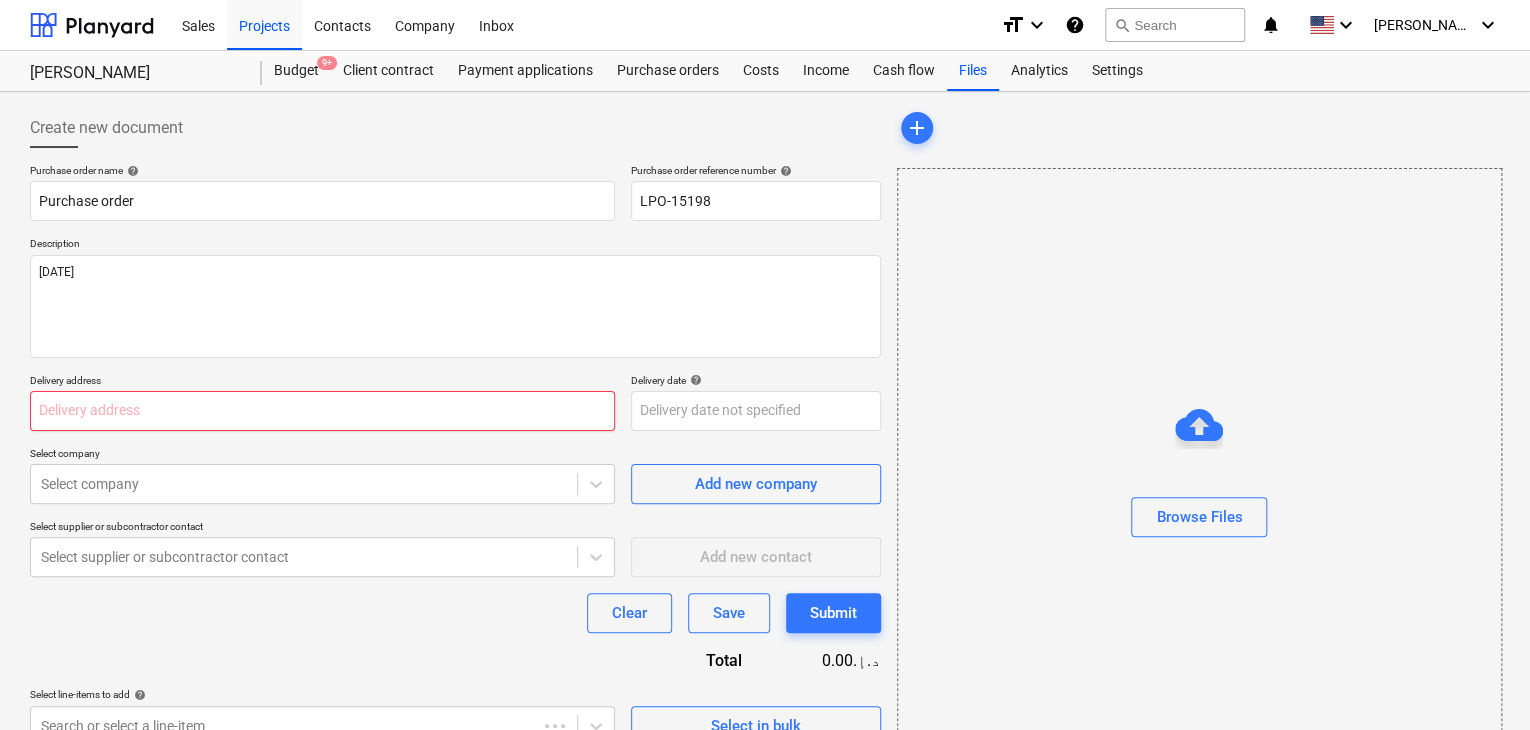 type on "L" 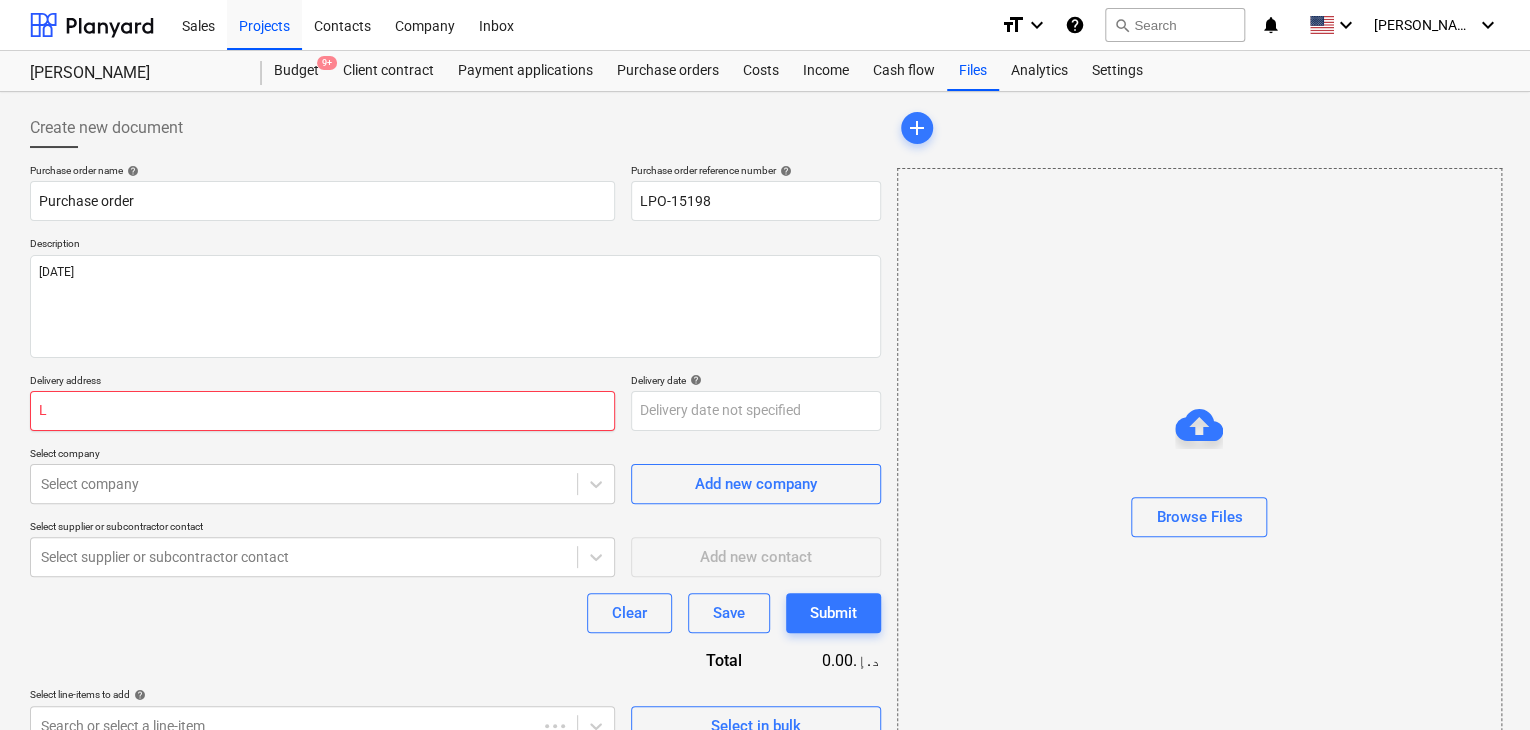 type on "x" 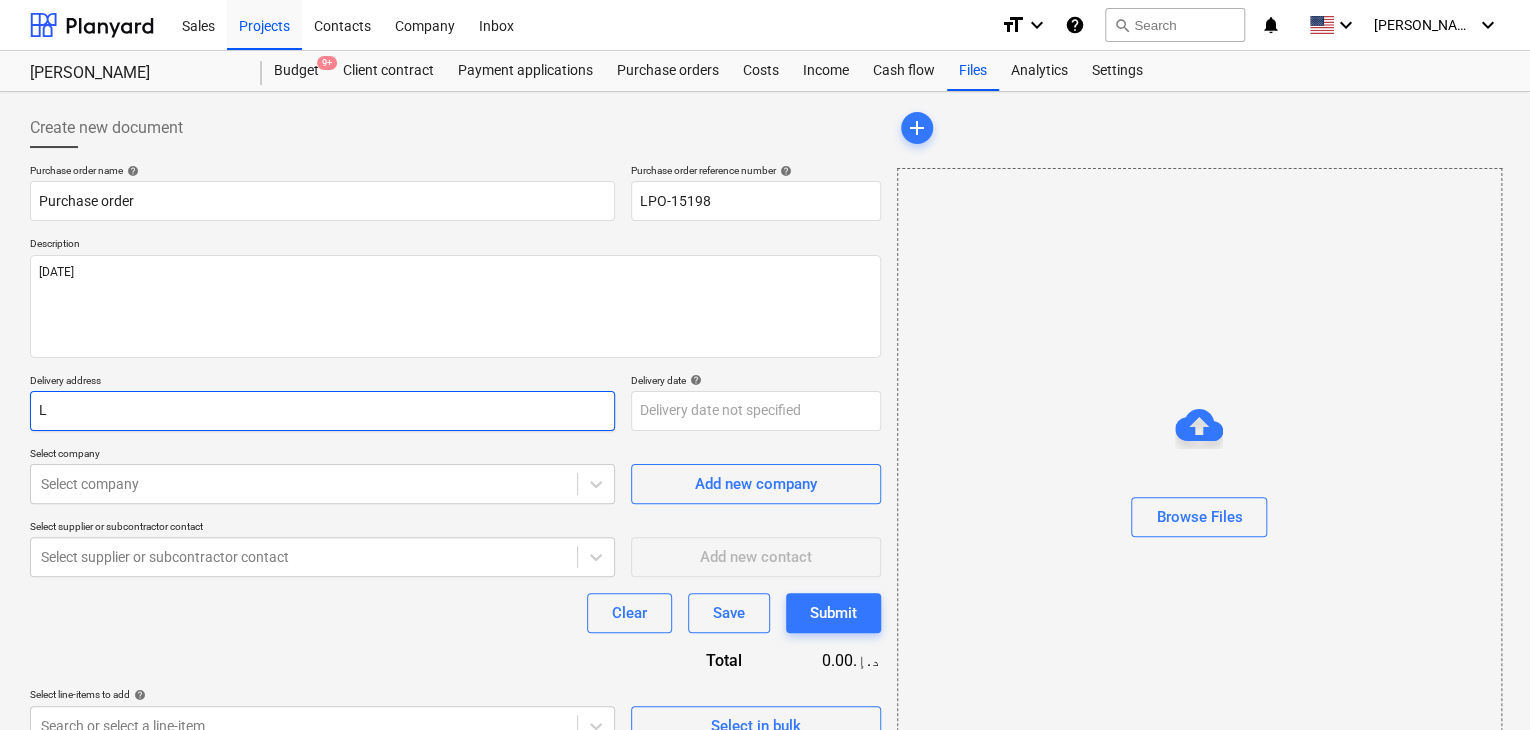 type on "L" 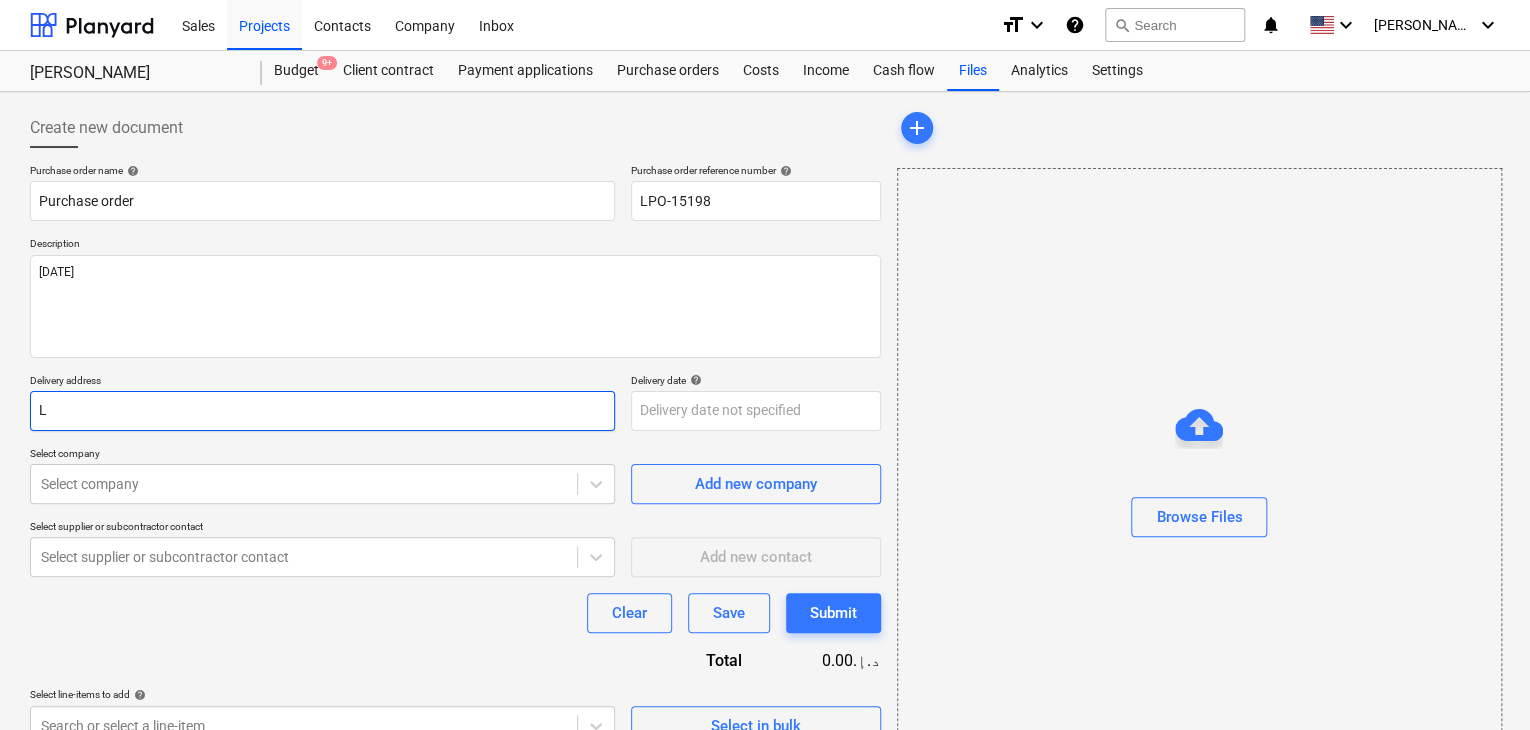 type on "x" 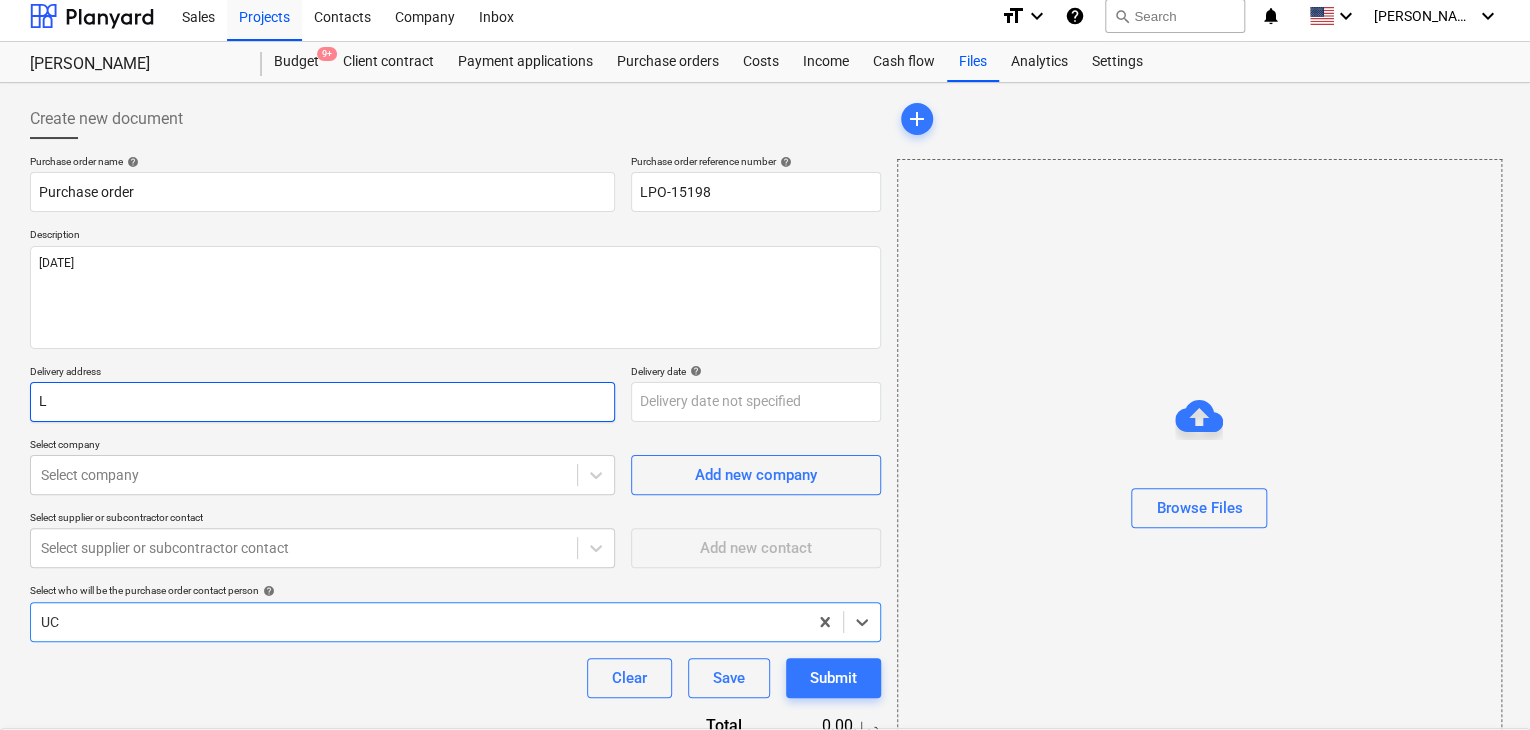 type on "UCK" 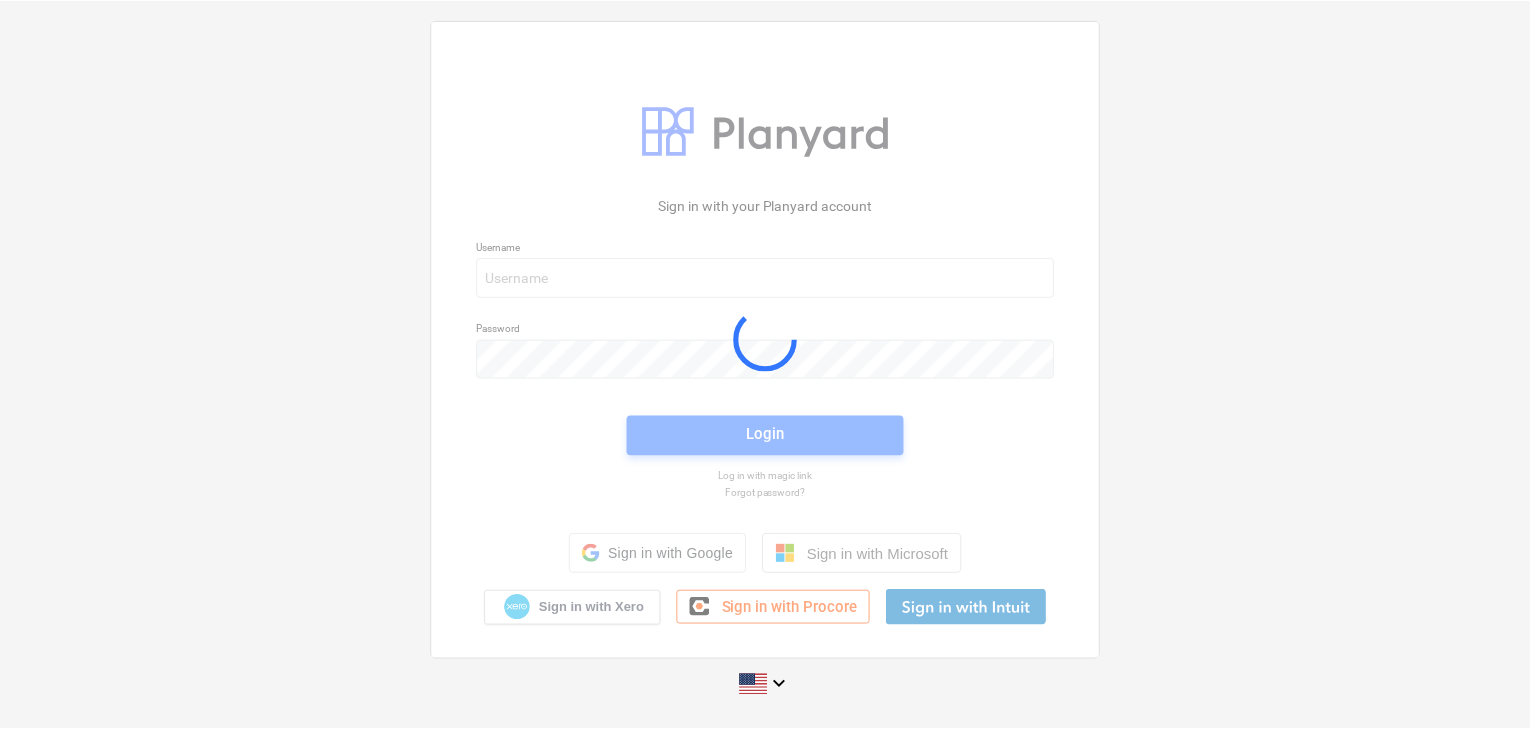 scroll, scrollTop: 0, scrollLeft: 0, axis: both 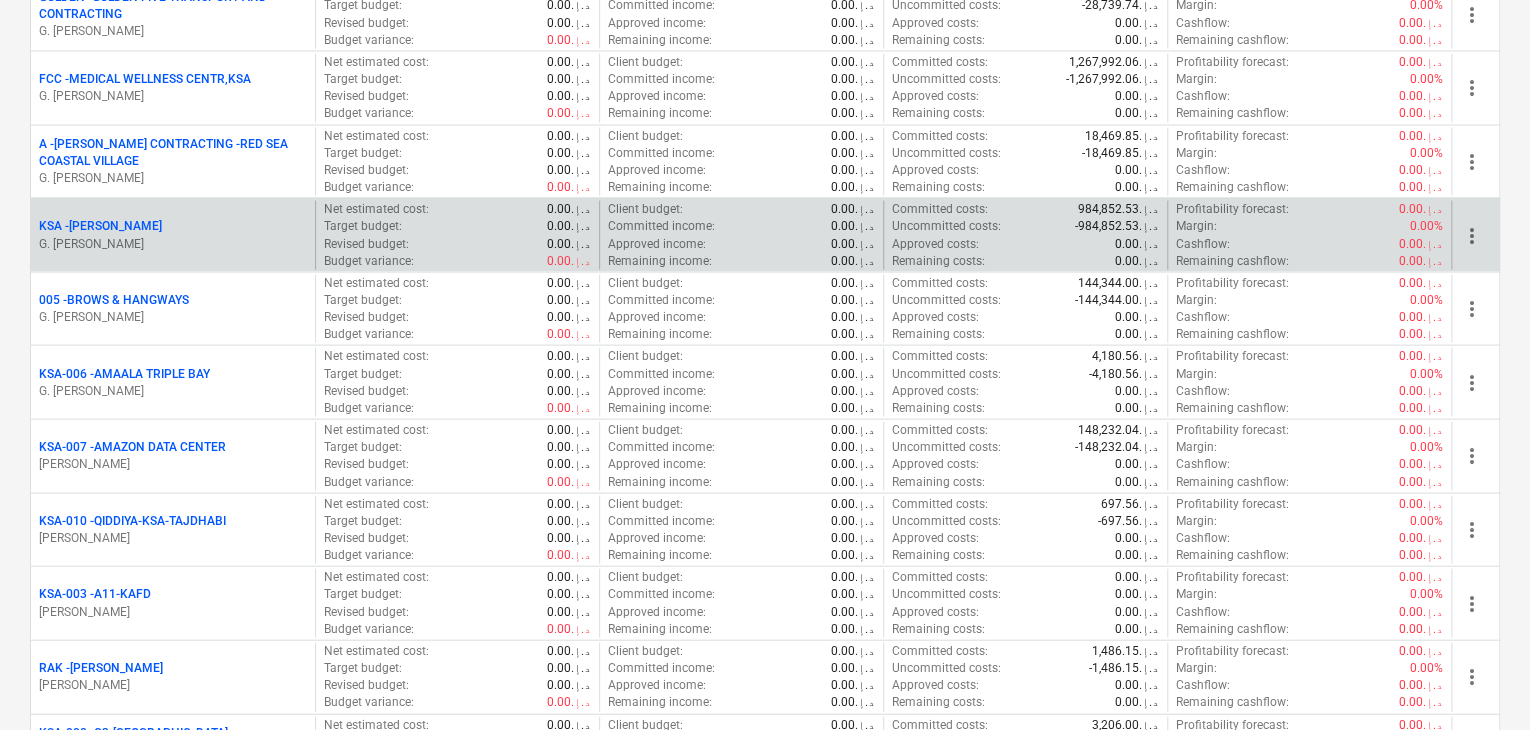 click on "G. [PERSON_NAME]" at bounding box center [173, 244] 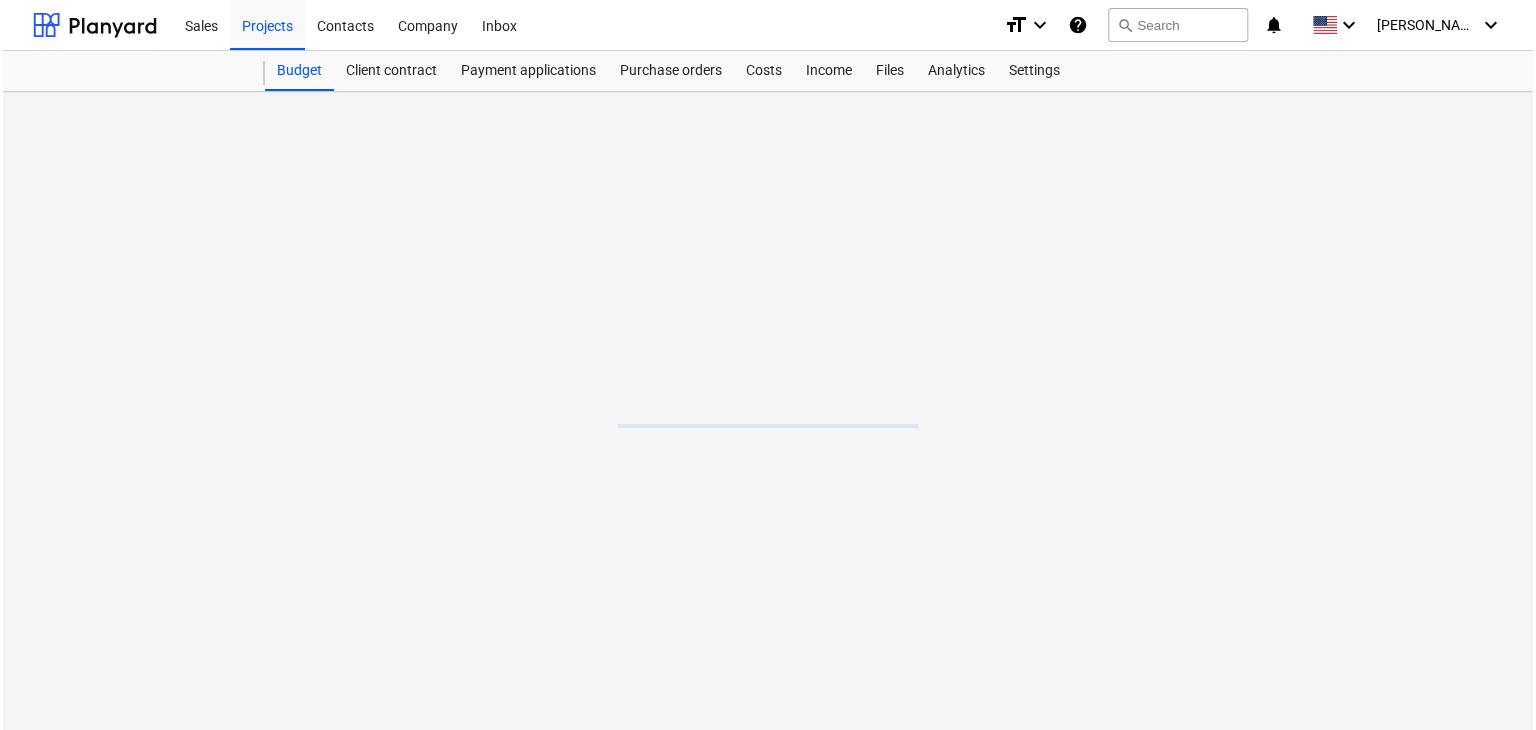 scroll, scrollTop: 0, scrollLeft: 0, axis: both 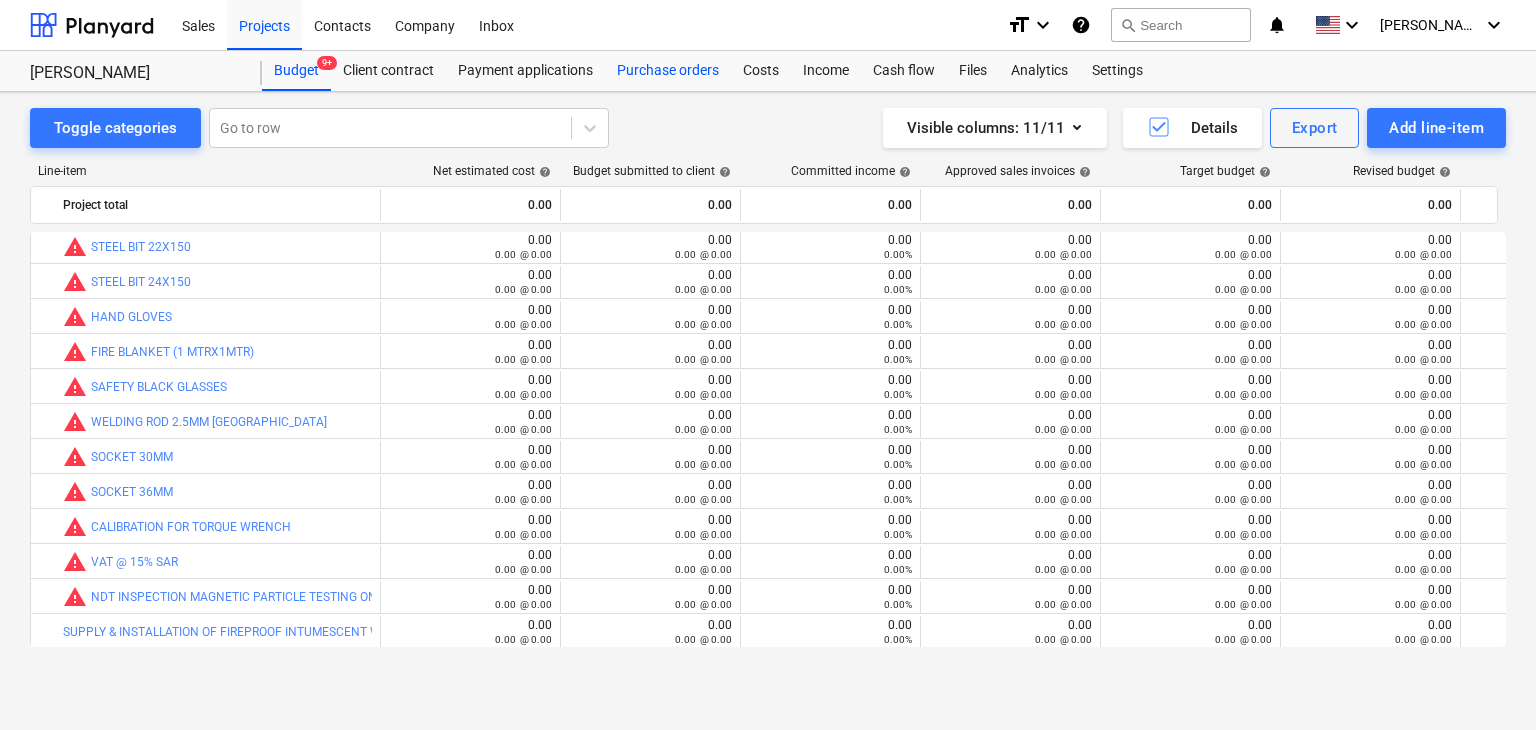 click on "Purchase orders" at bounding box center [668, 71] 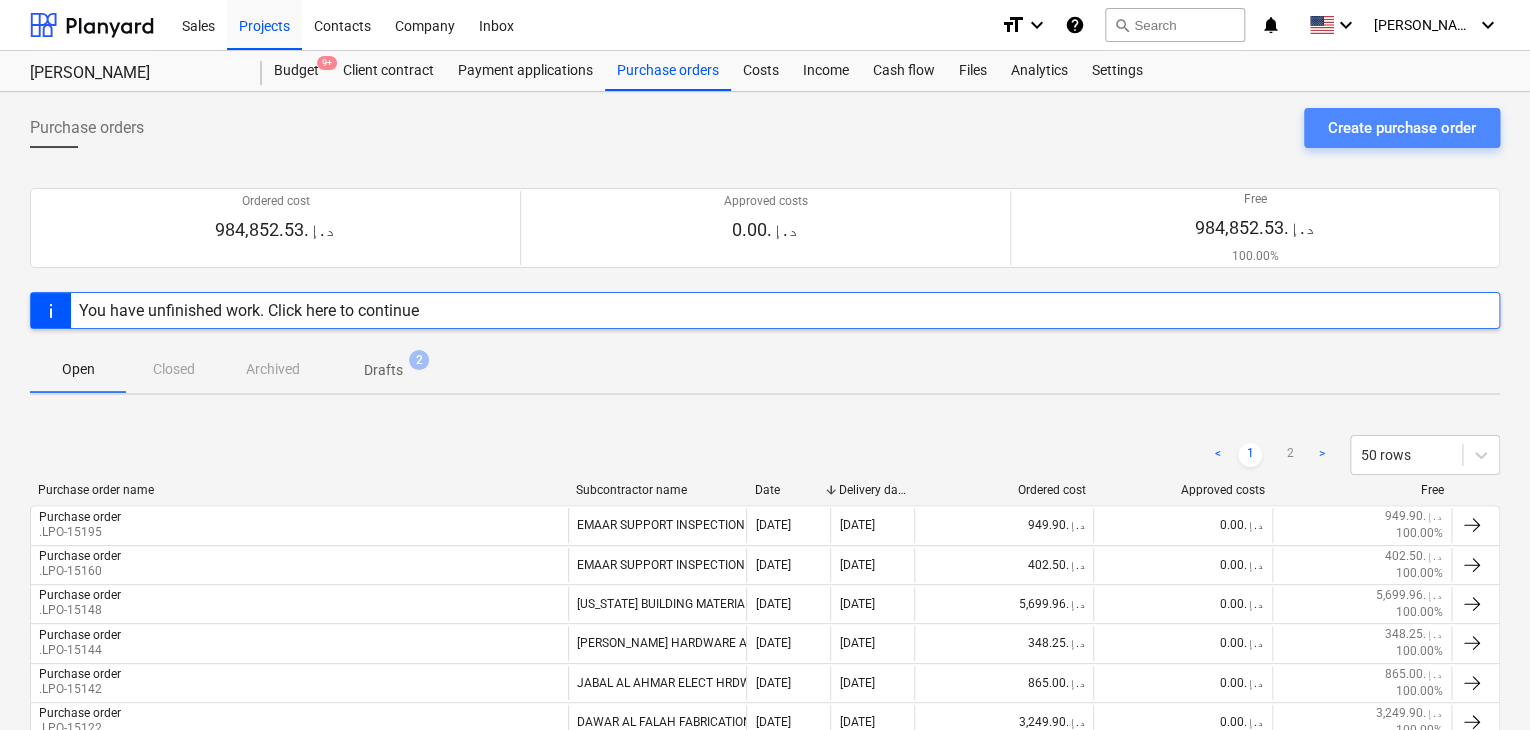 click on "Create purchase order" at bounding box center [1402, 128] 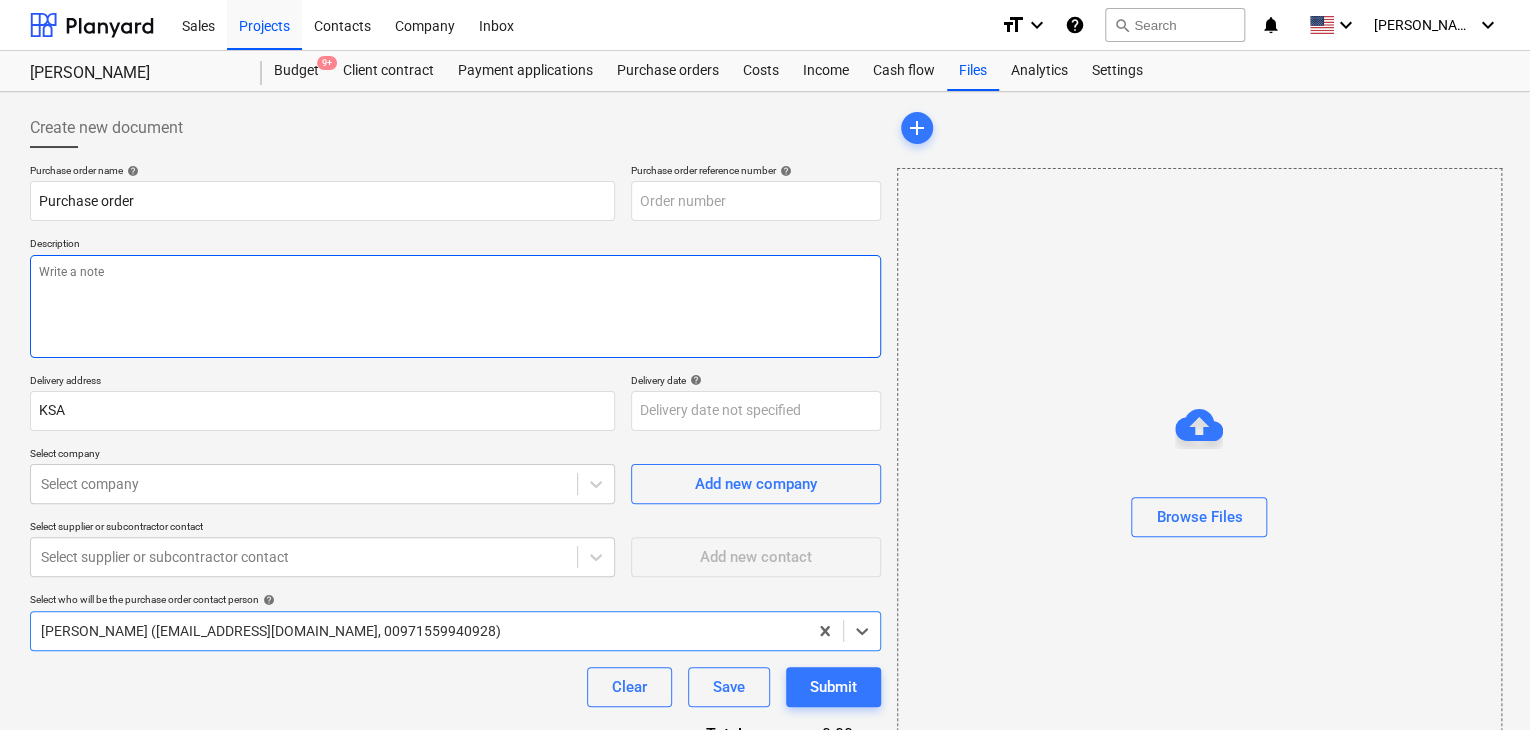 click at bounding box center [455, 306] 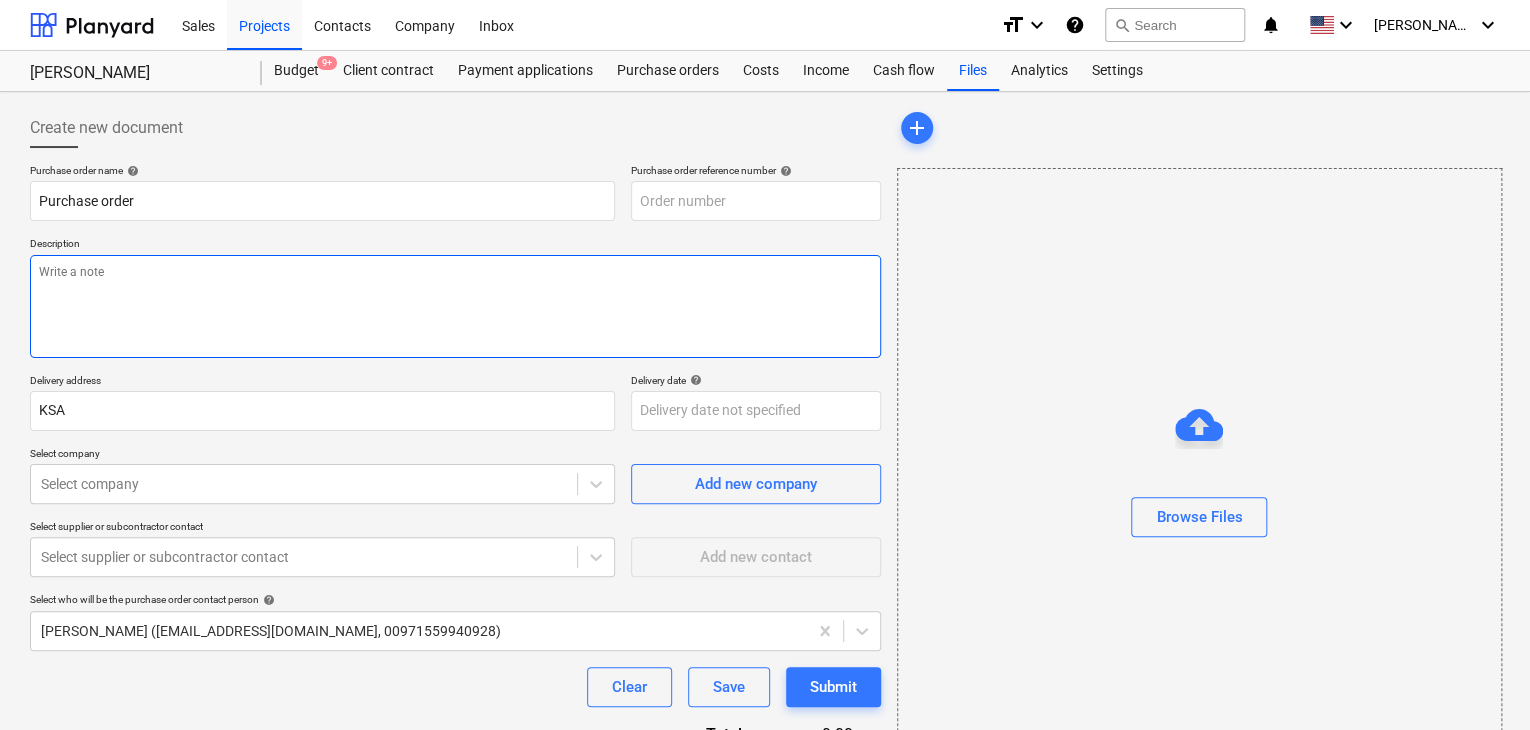 type on "x" 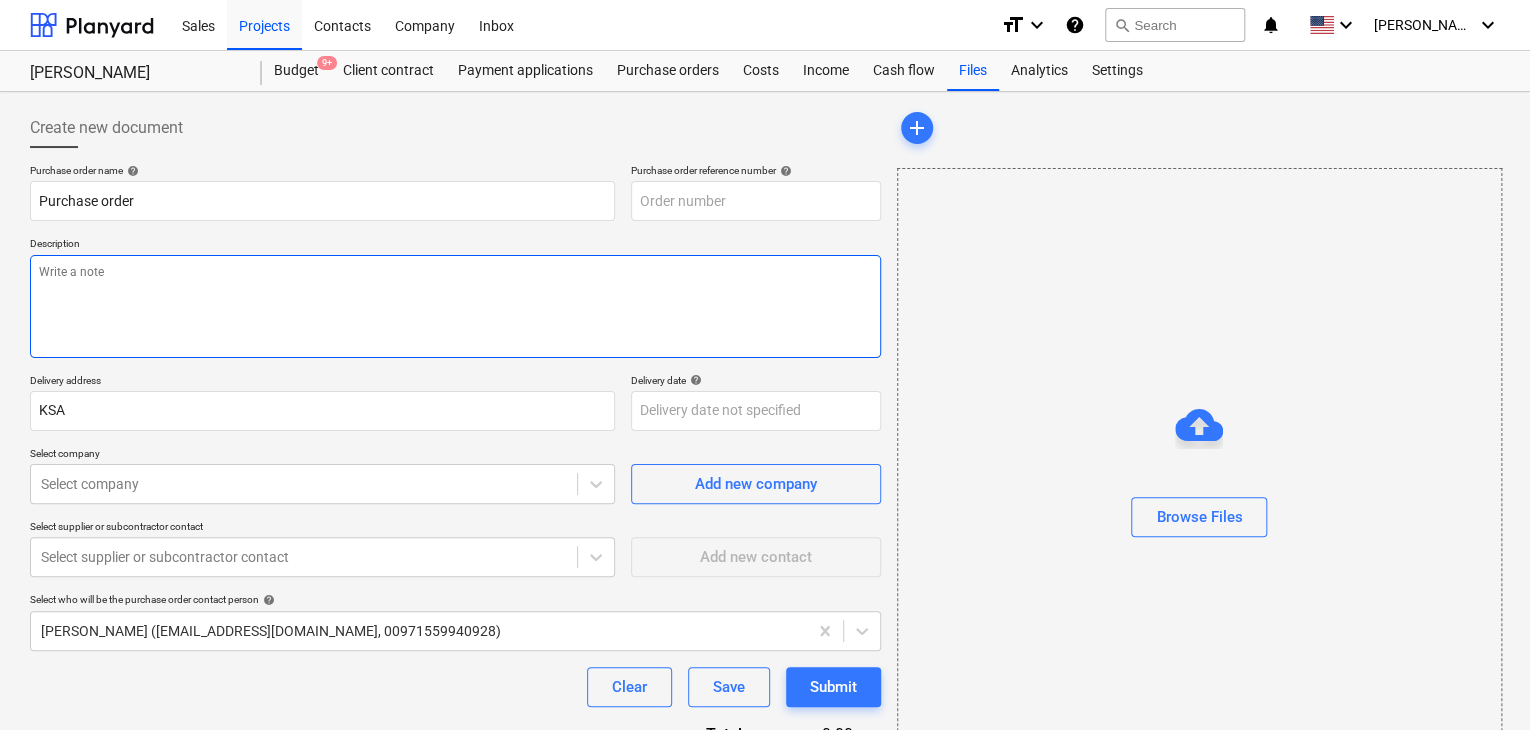 type on "KSA-PO-086" 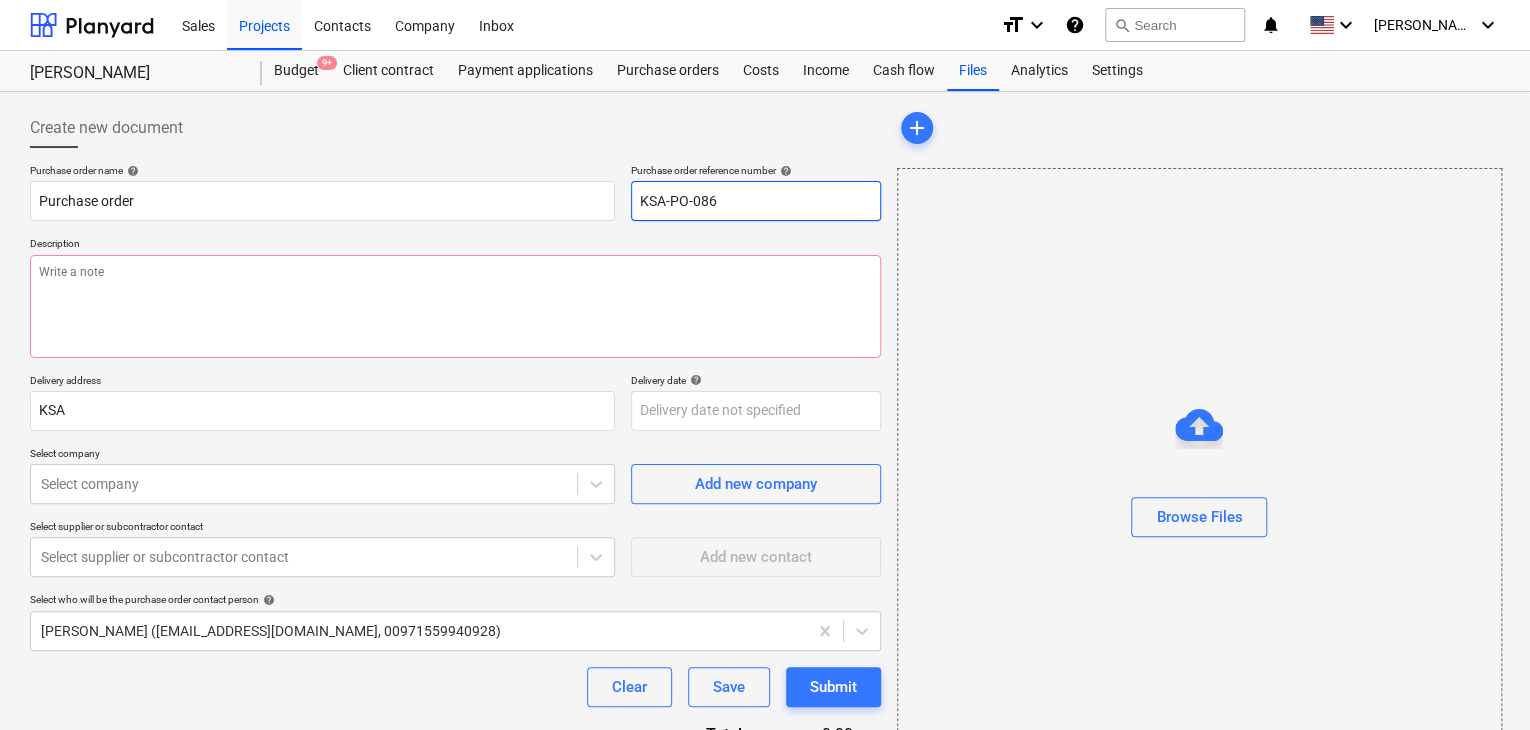 drag, startPoint x: 743, startPoint y: 206, endPoint x: 644, endPoint y: 195, distance: 99.60924 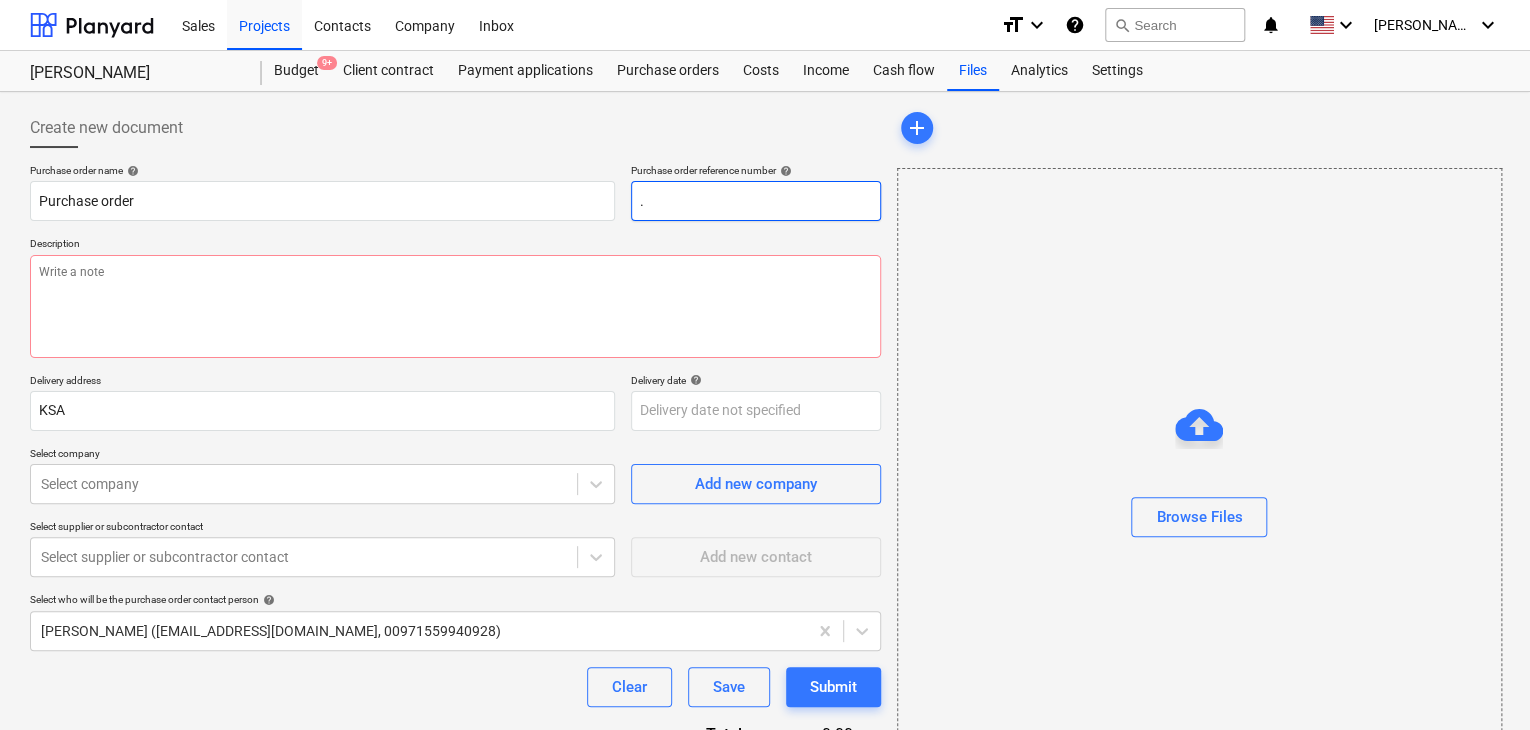 type on "x" 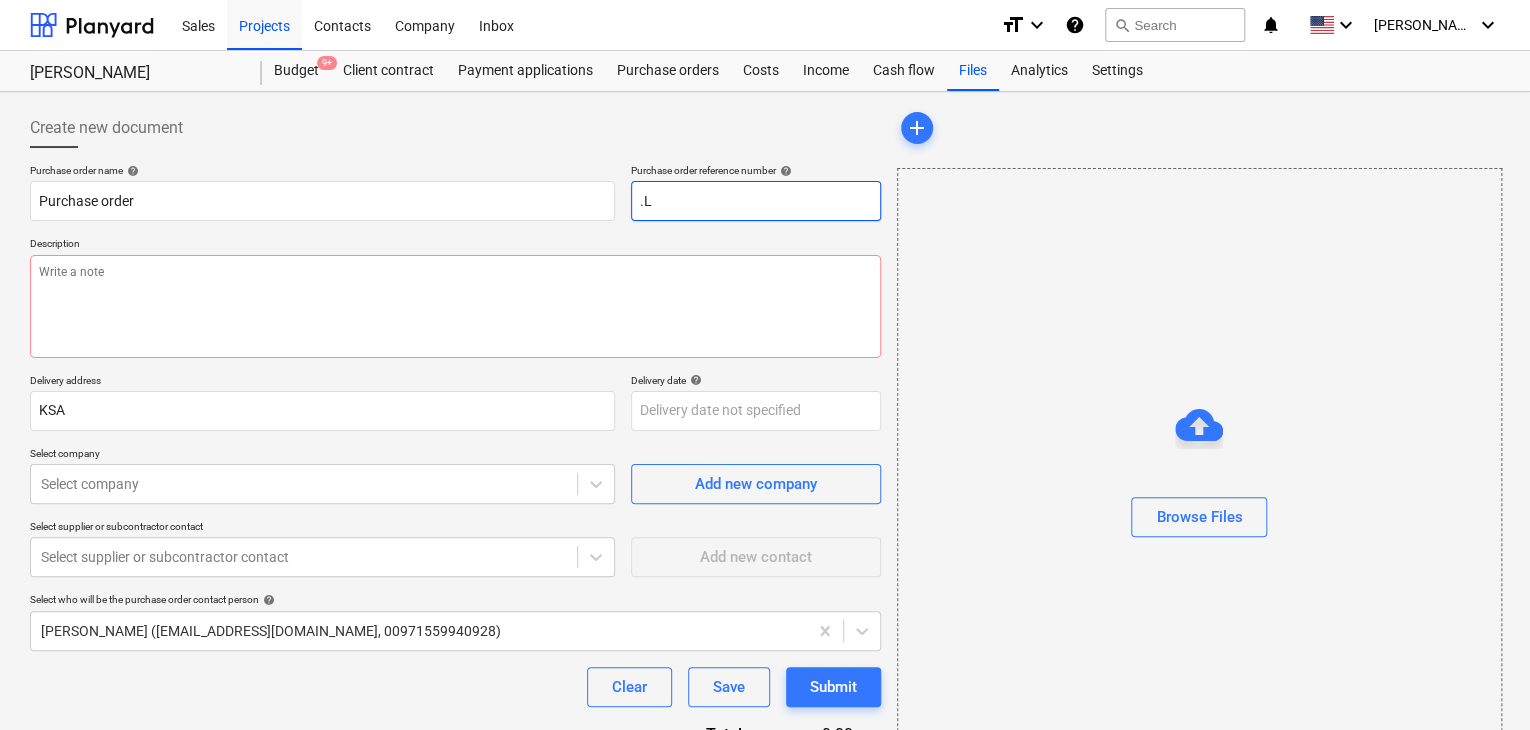 type on "x" 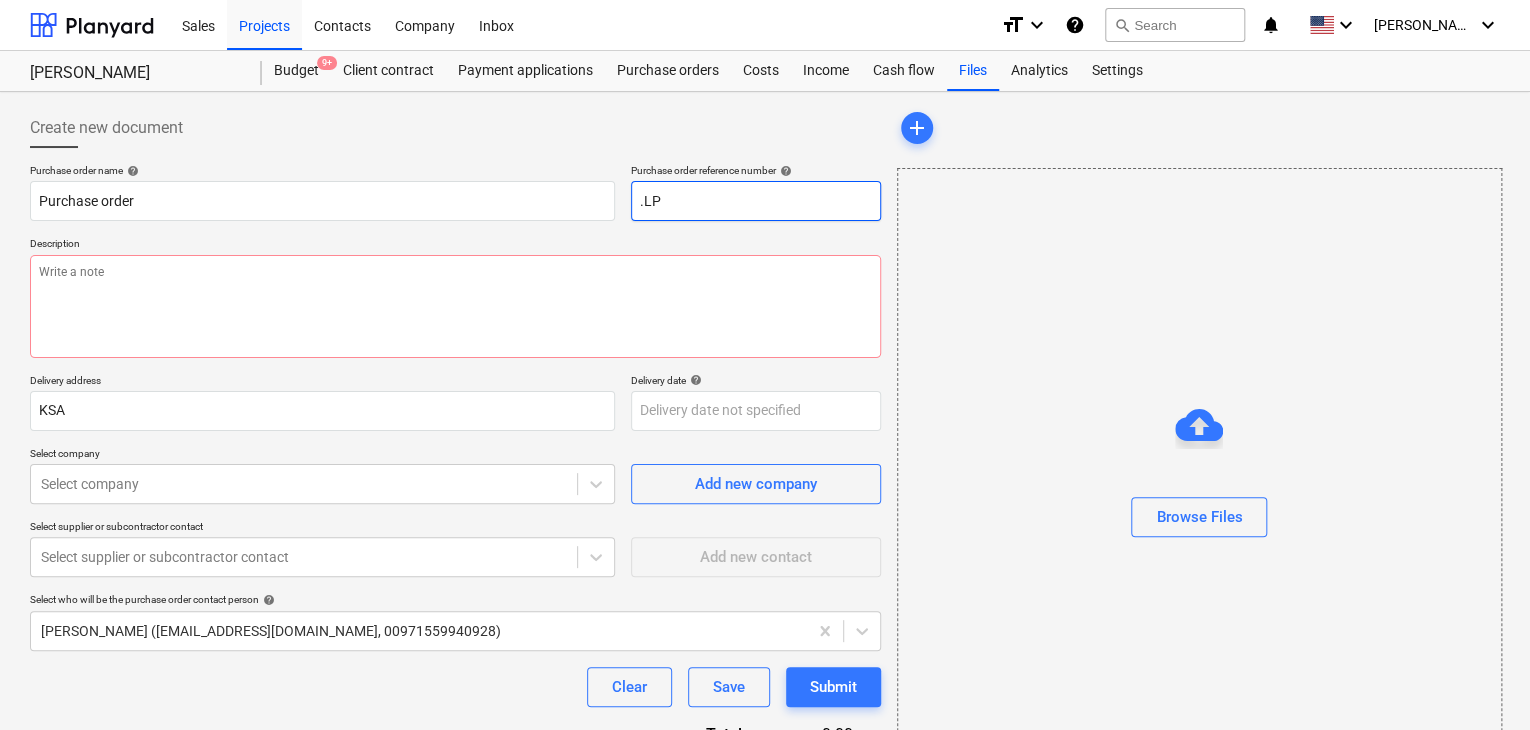 type on "x" 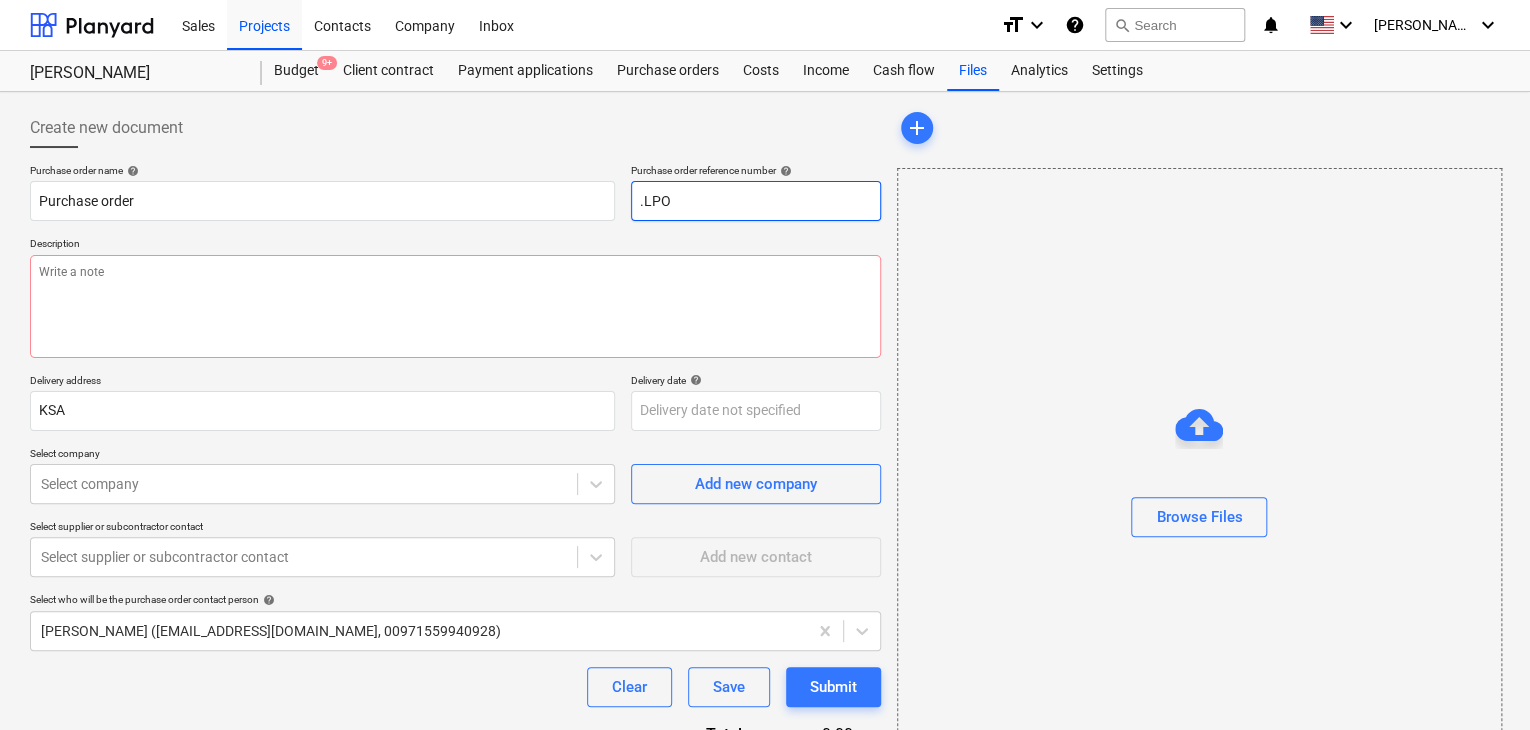 type on "x" 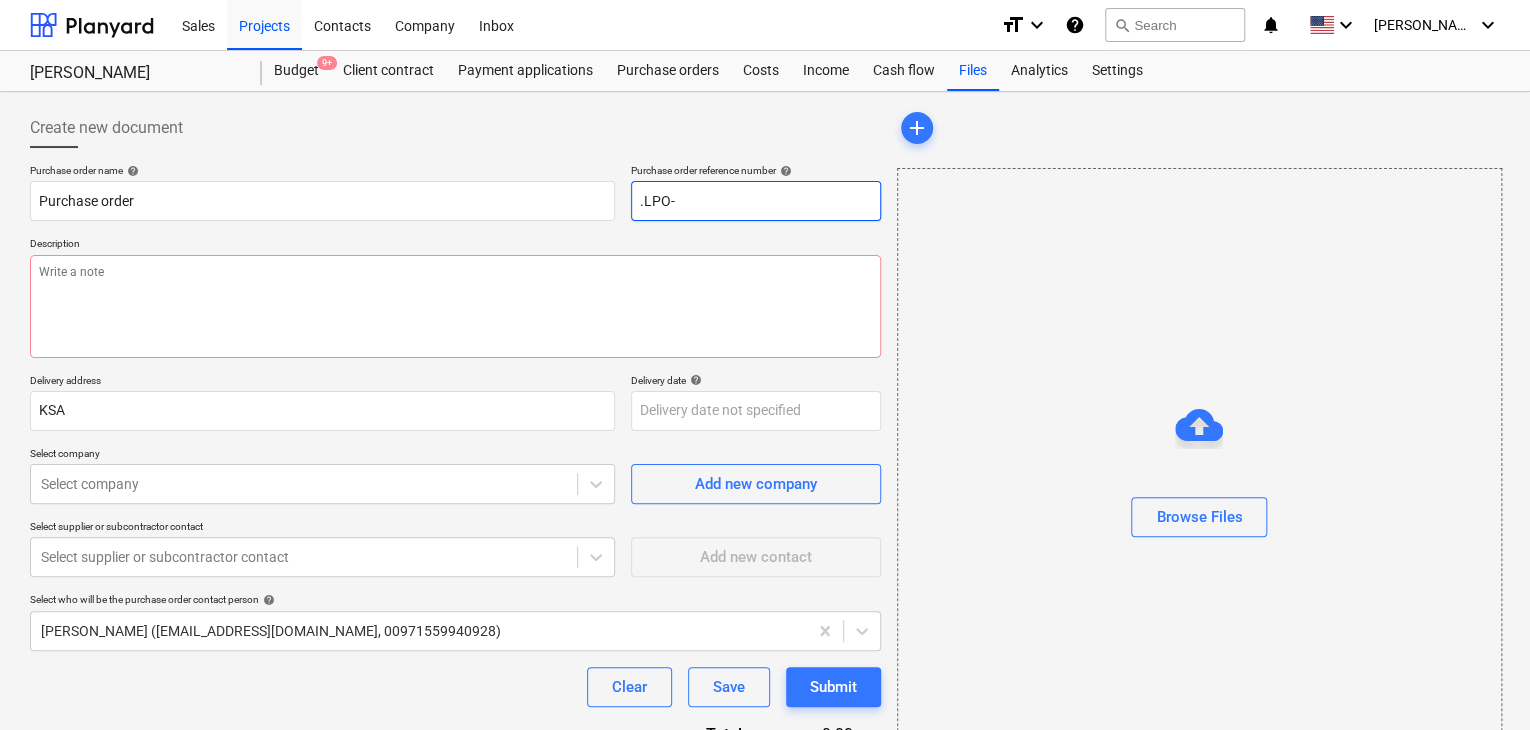 type on ".LPO-" 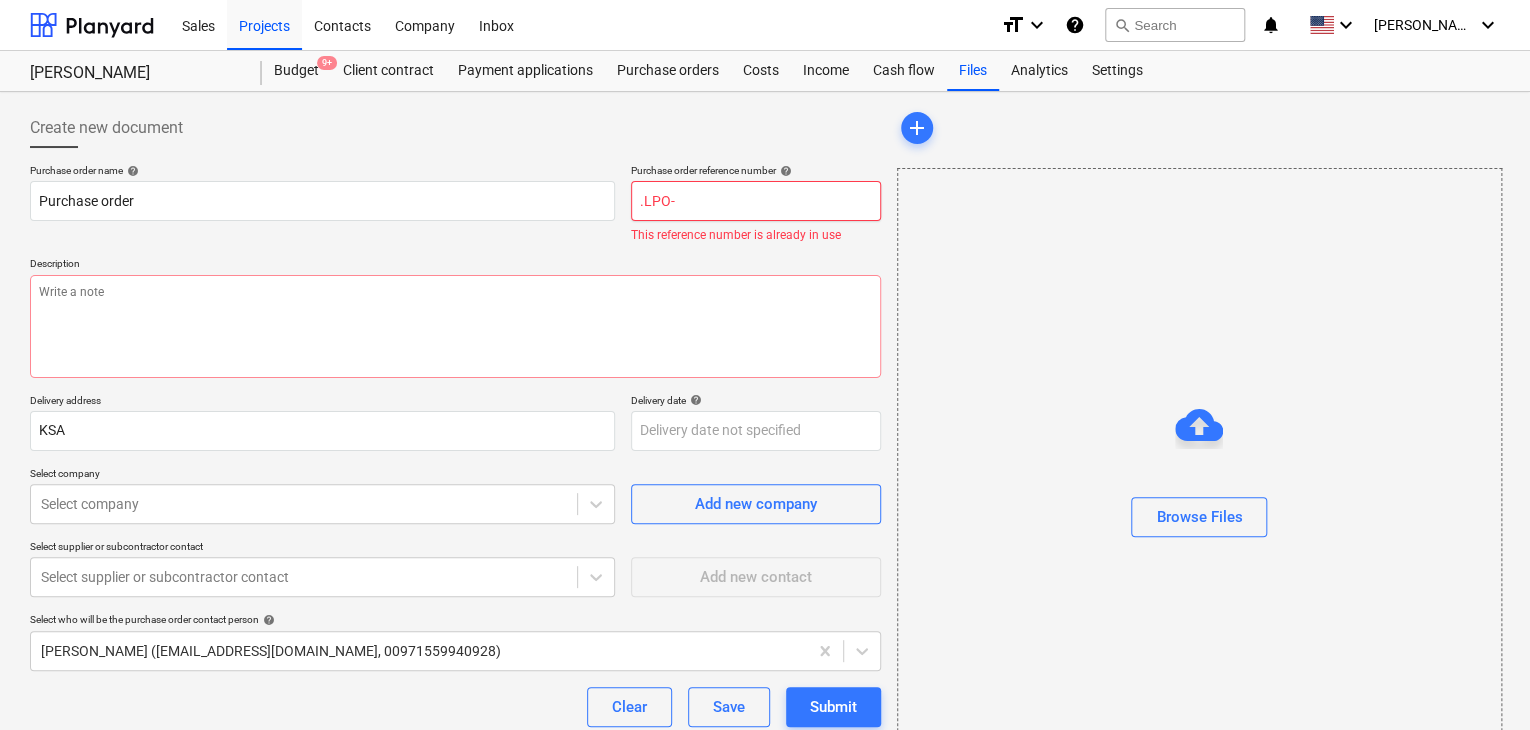 type on "x" 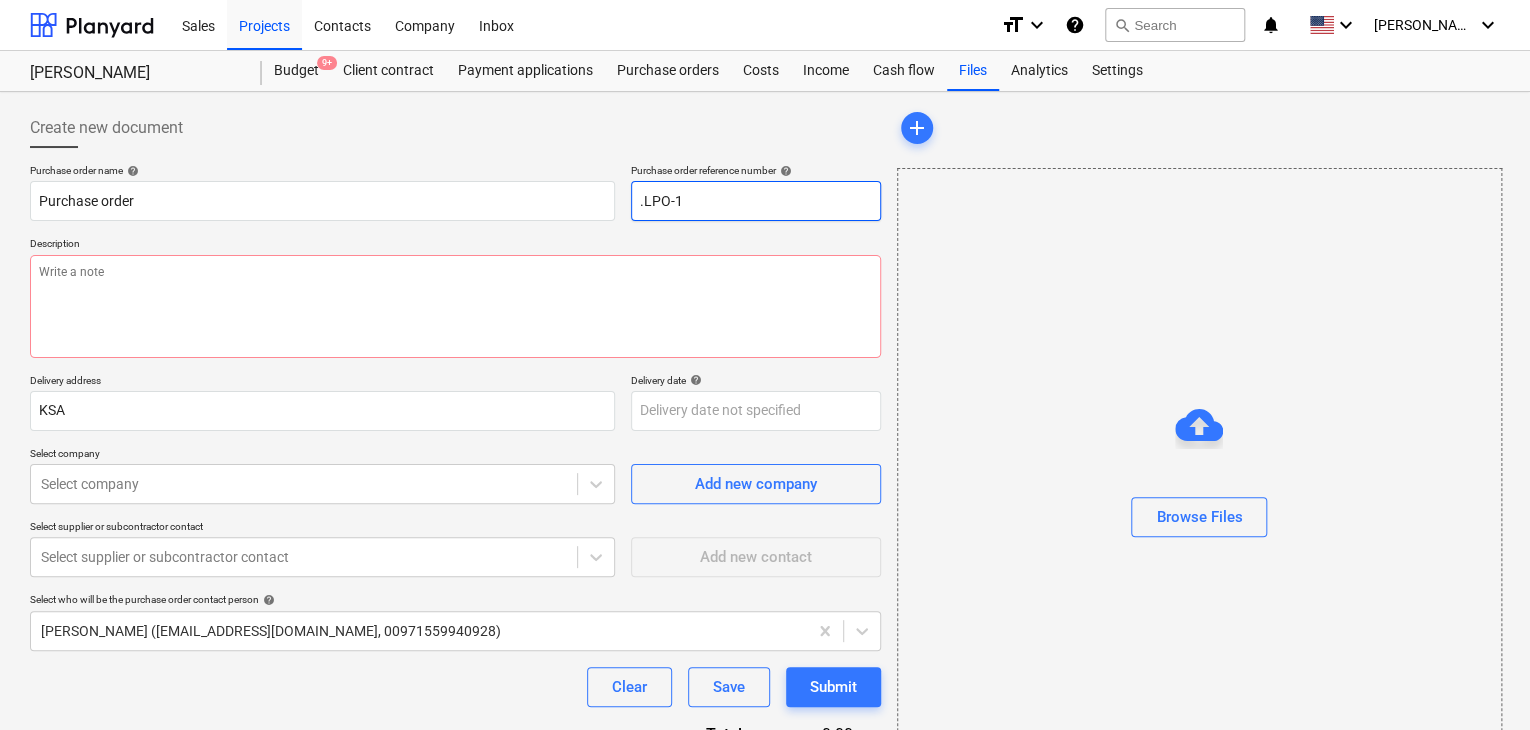 type on "x" 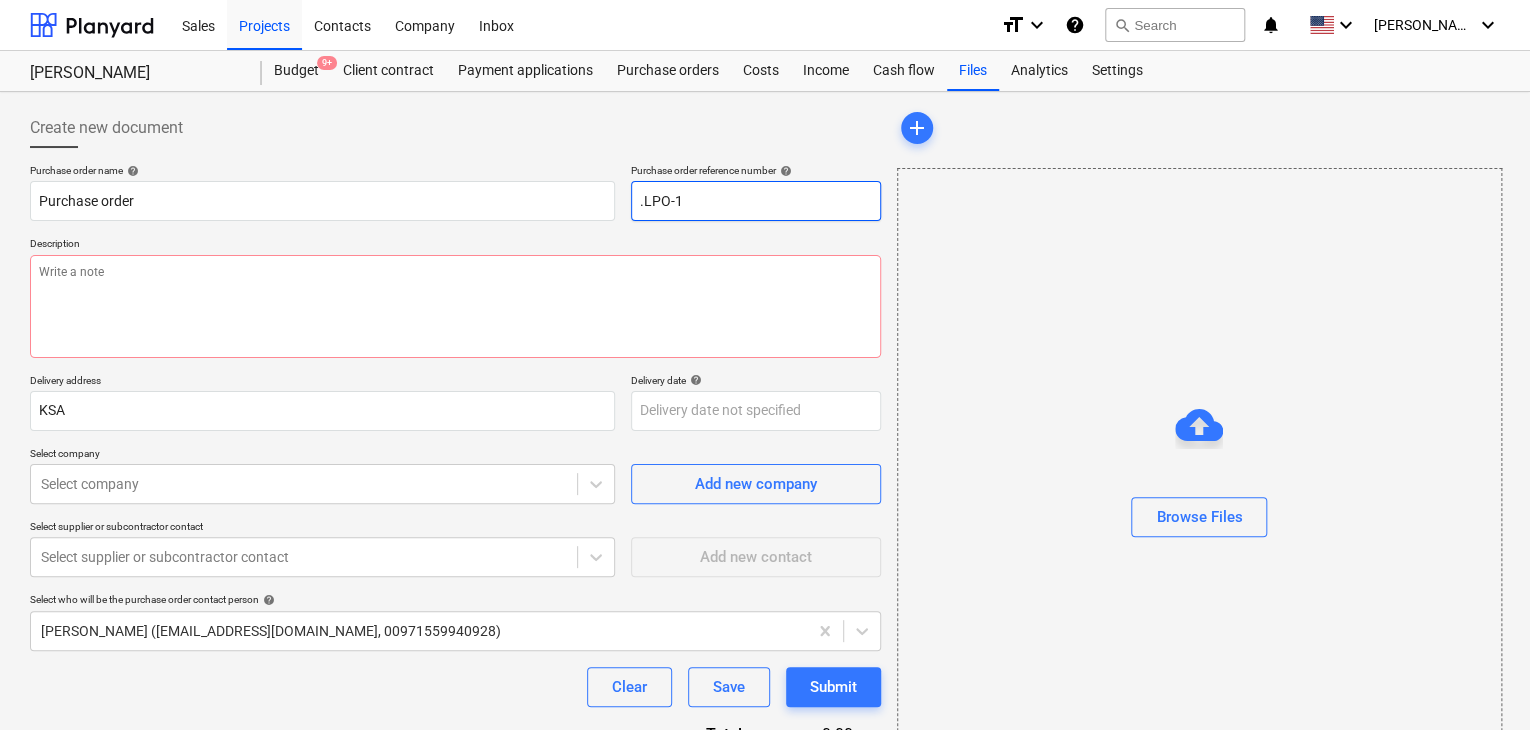 type on ".LPO-15" 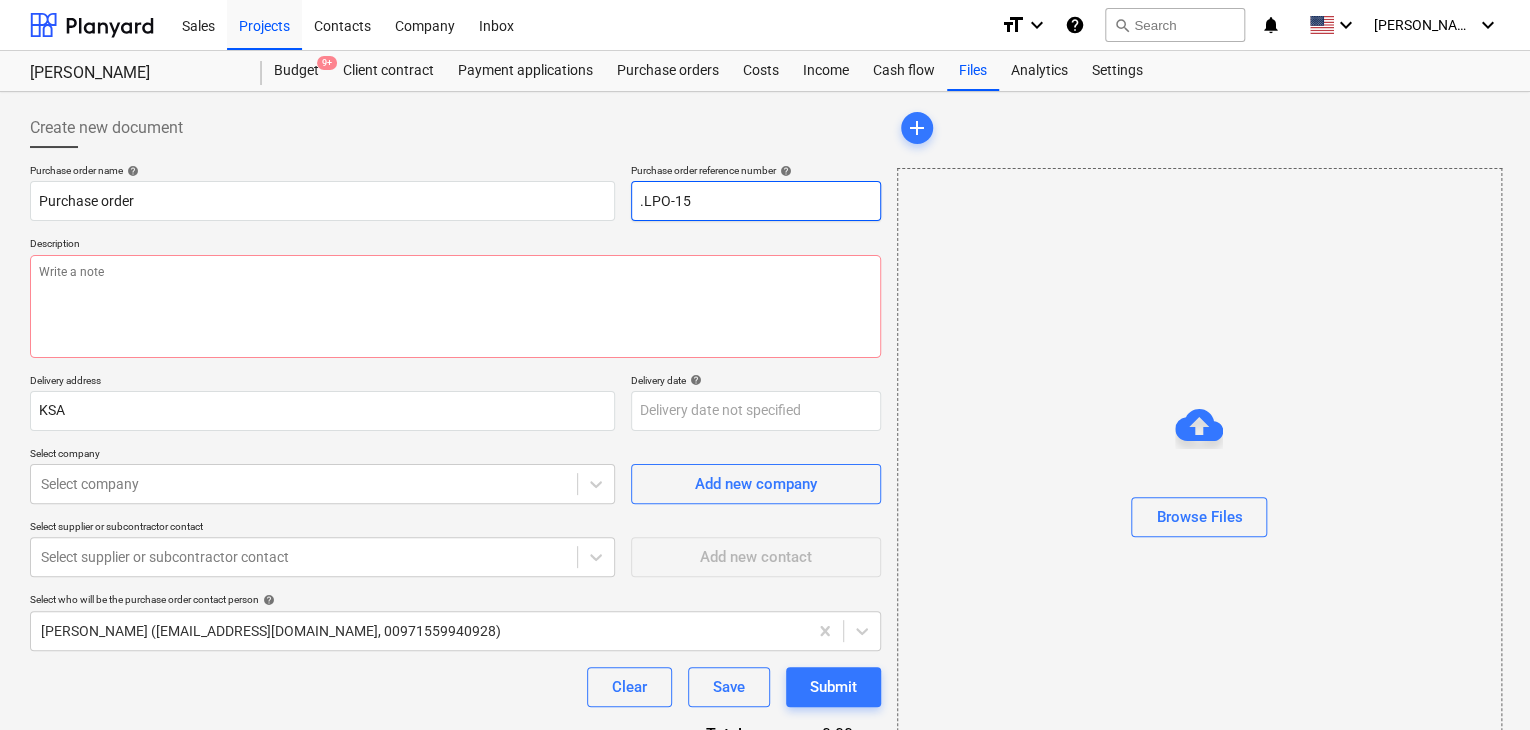 type on "x" 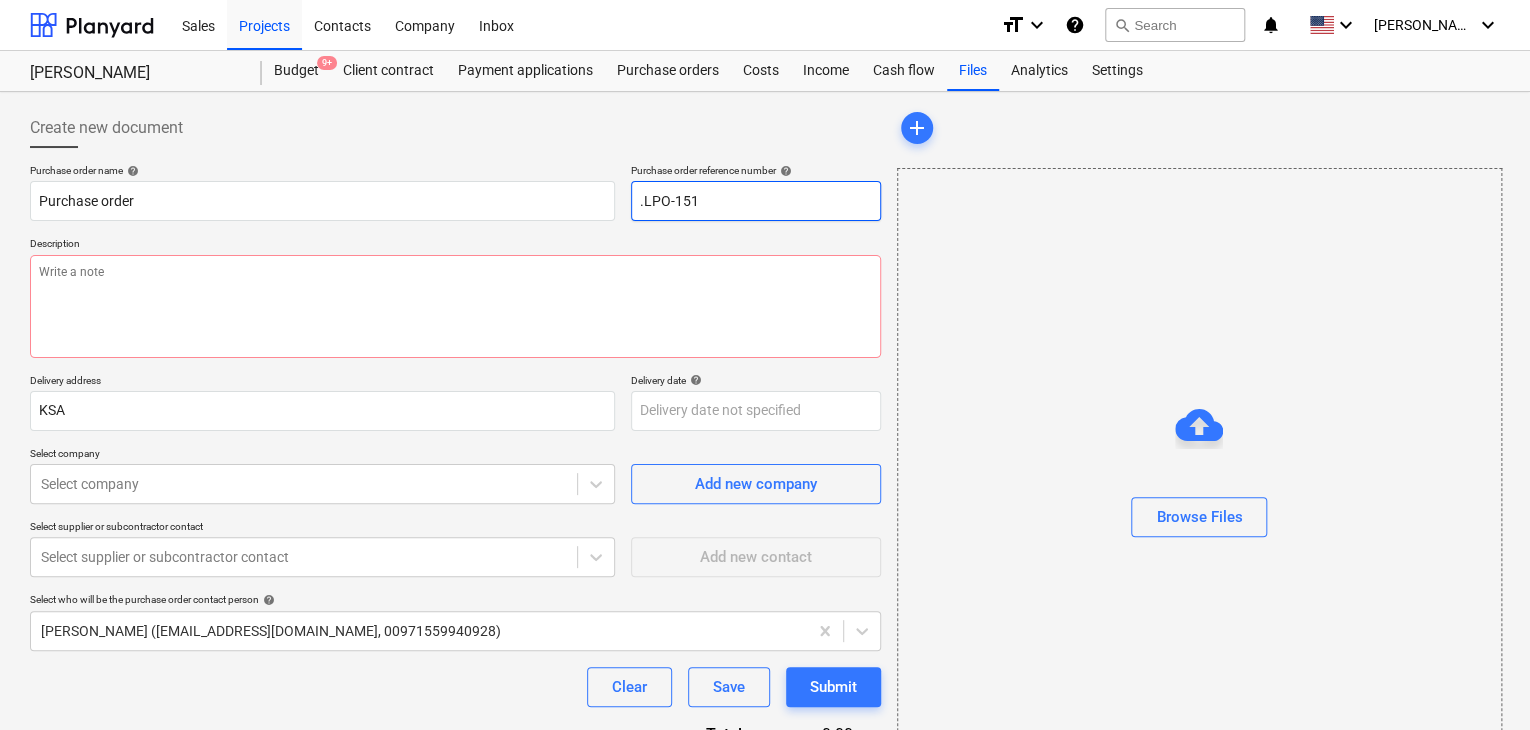 type on "x" 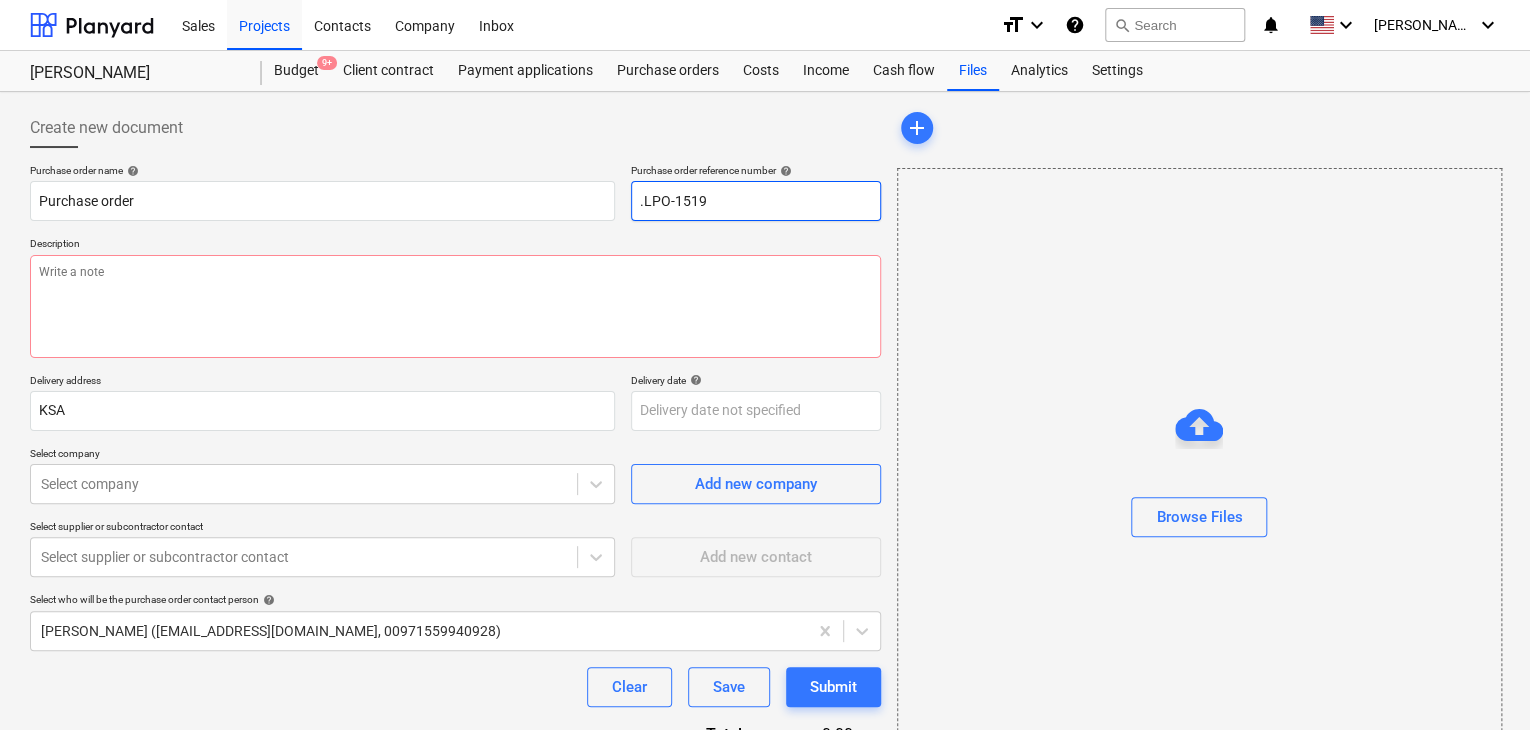 type on "x" 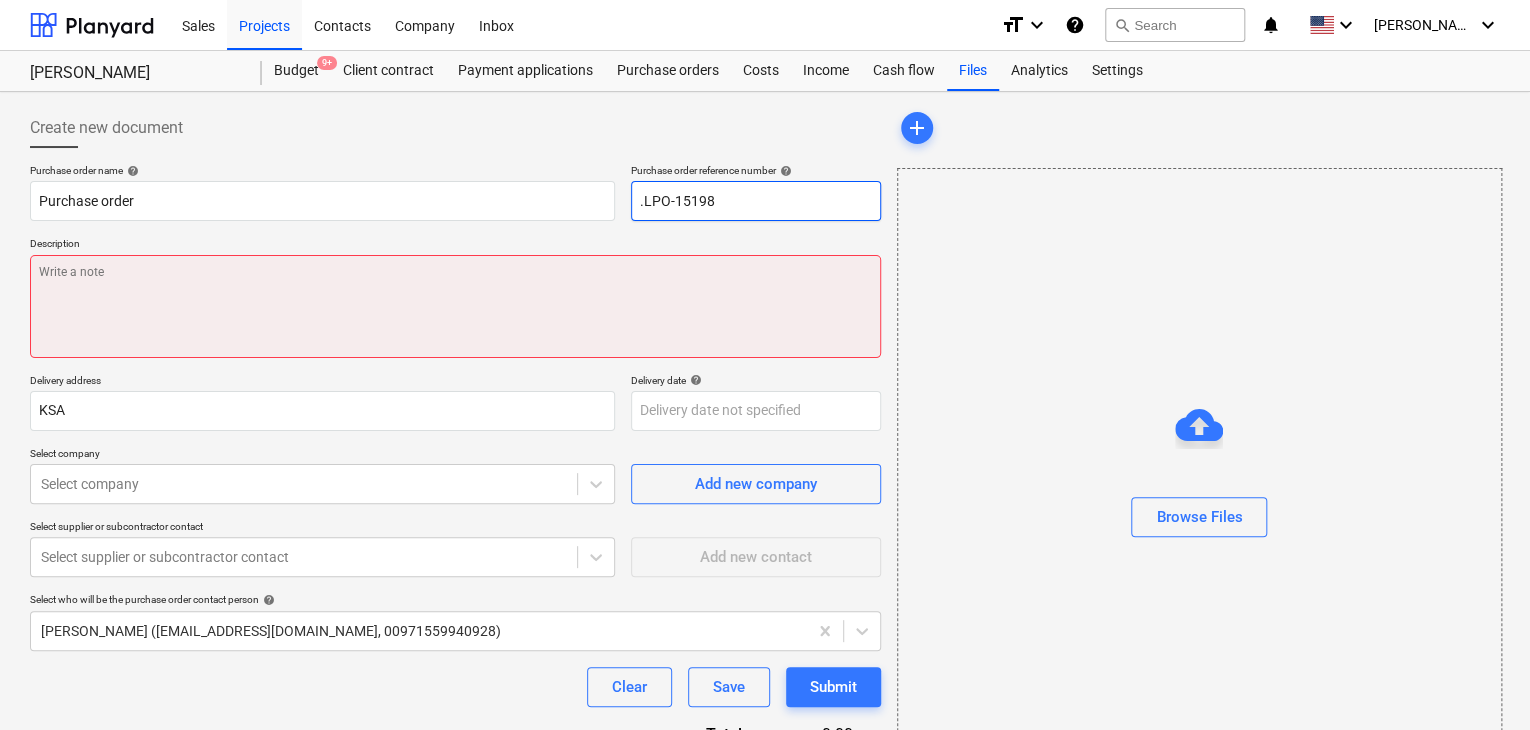 type on ".LPO-15198" 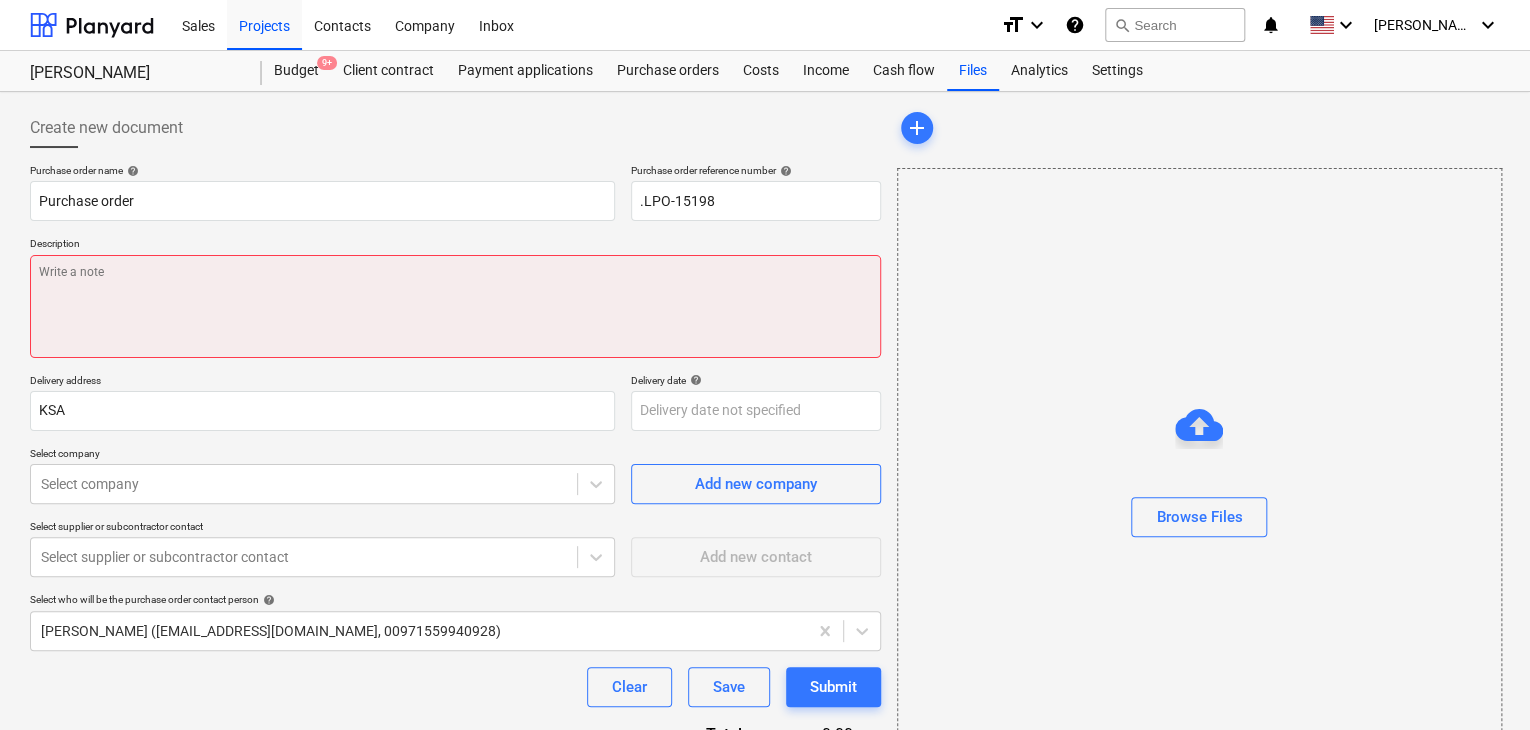 click at bounding box center (455, 306) 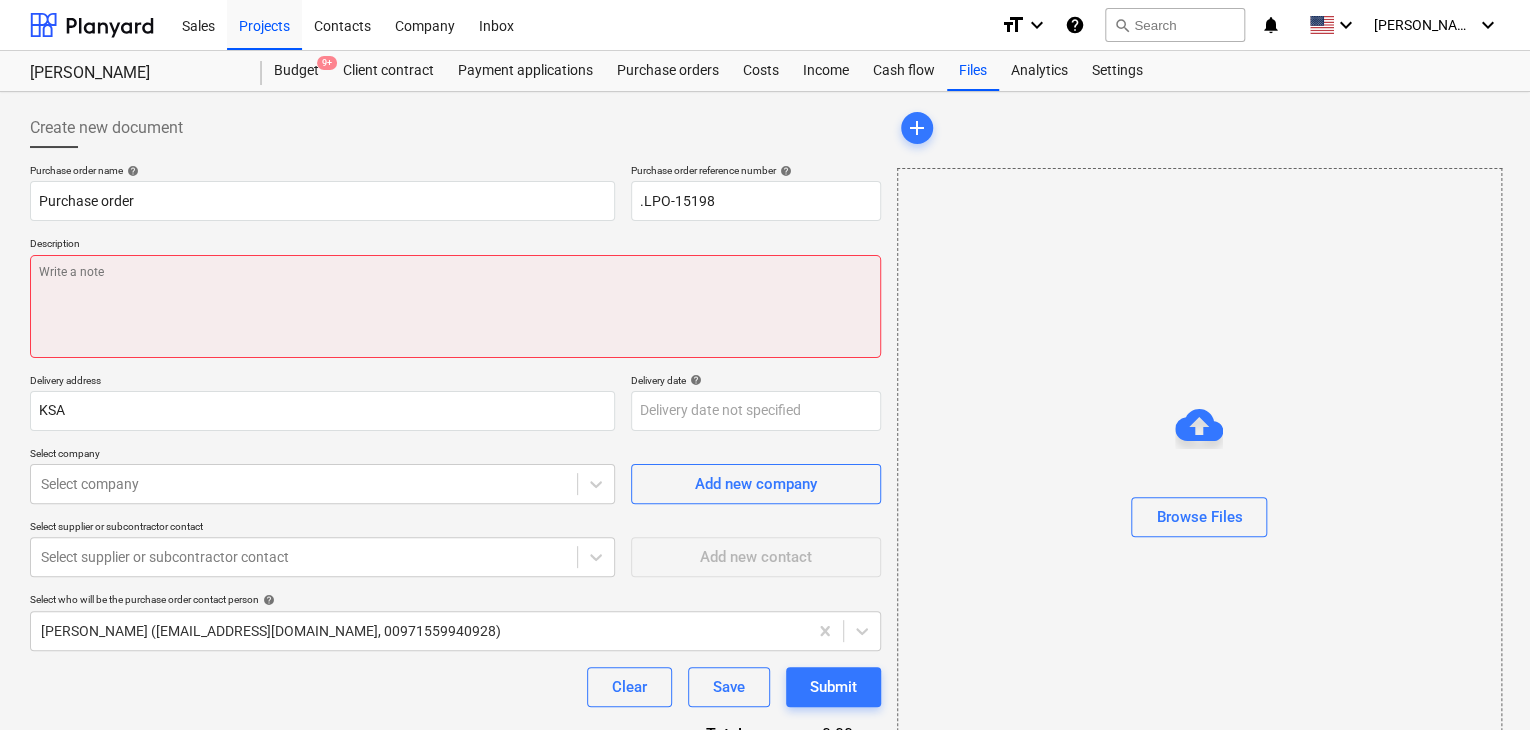 type on "x" 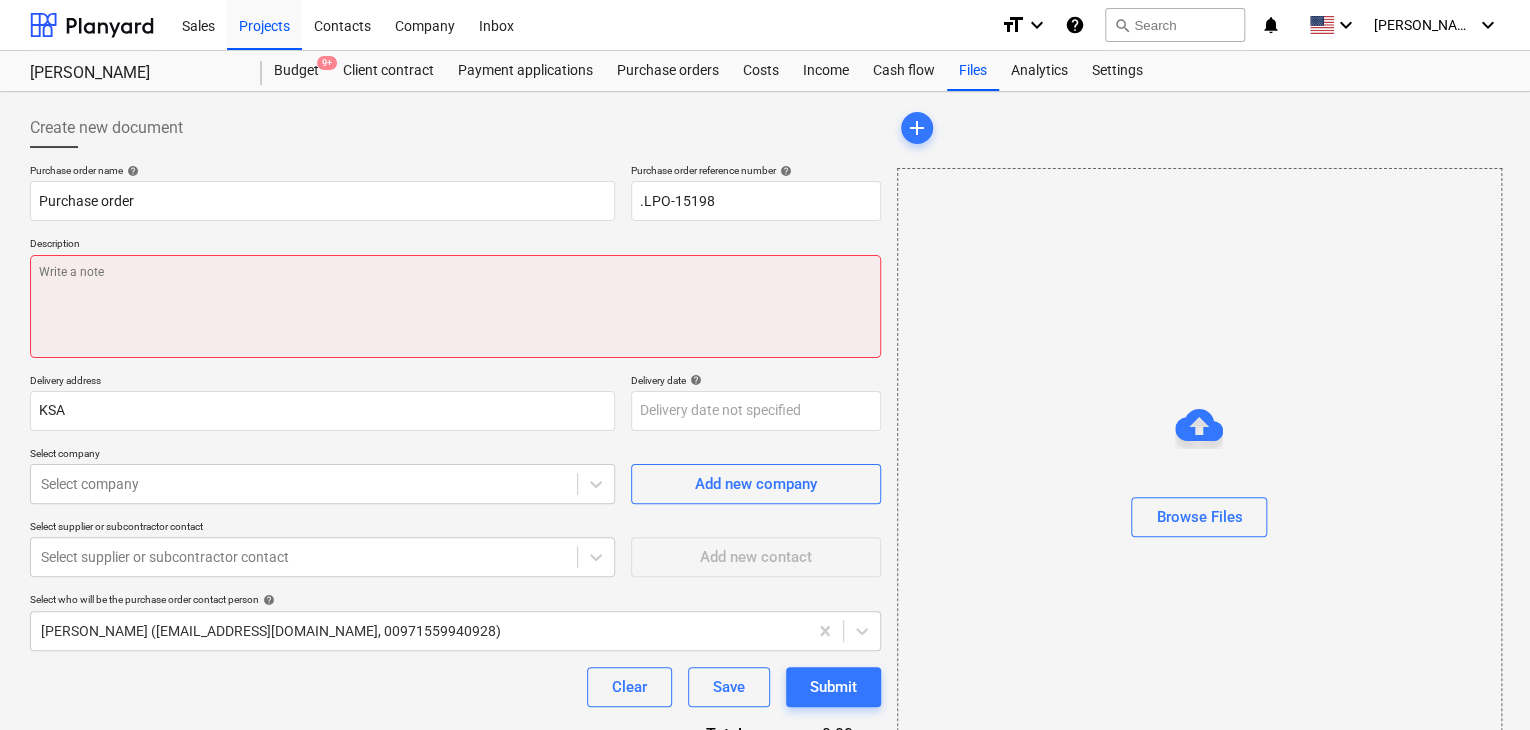 type on "2" 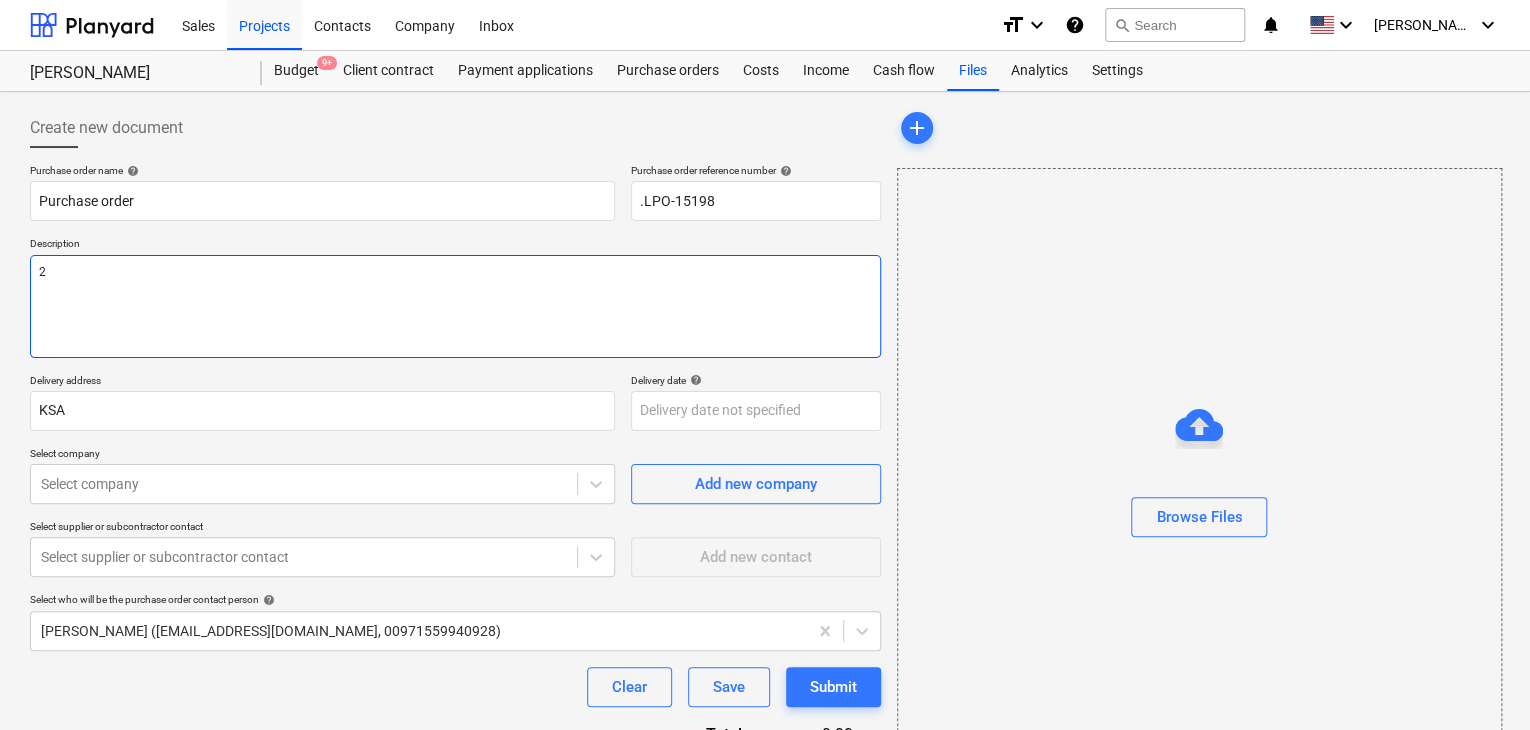 type on "x" 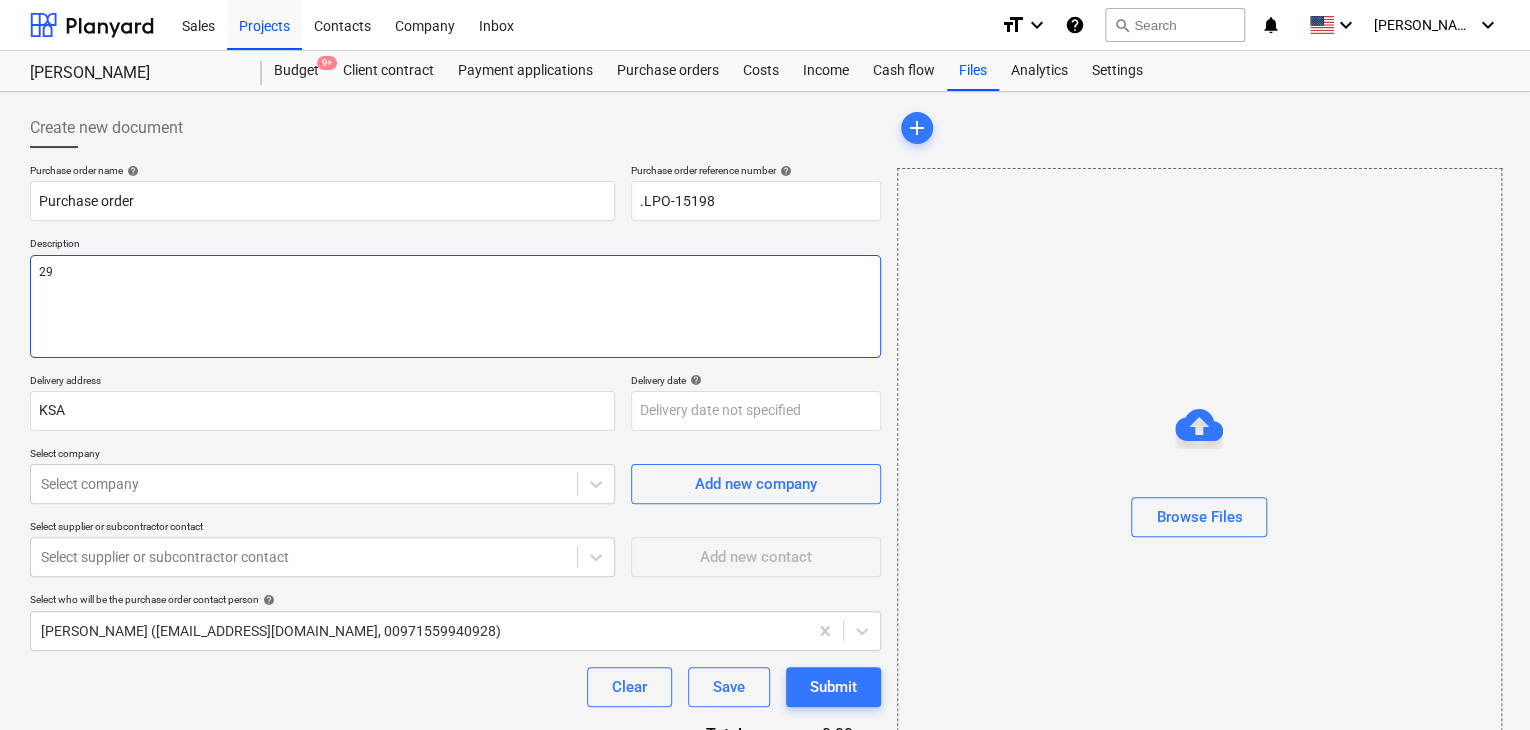 type on "x" 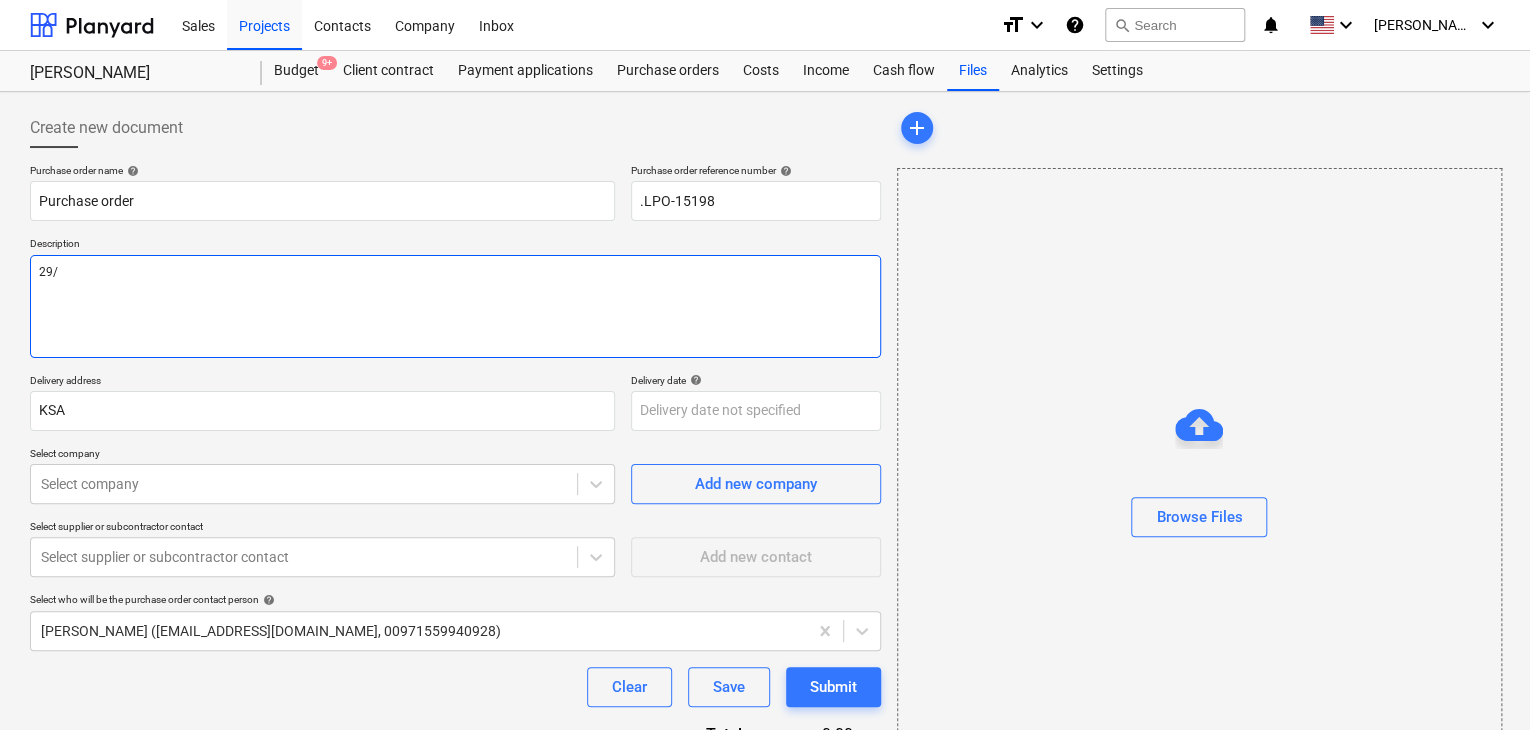 type on "x" 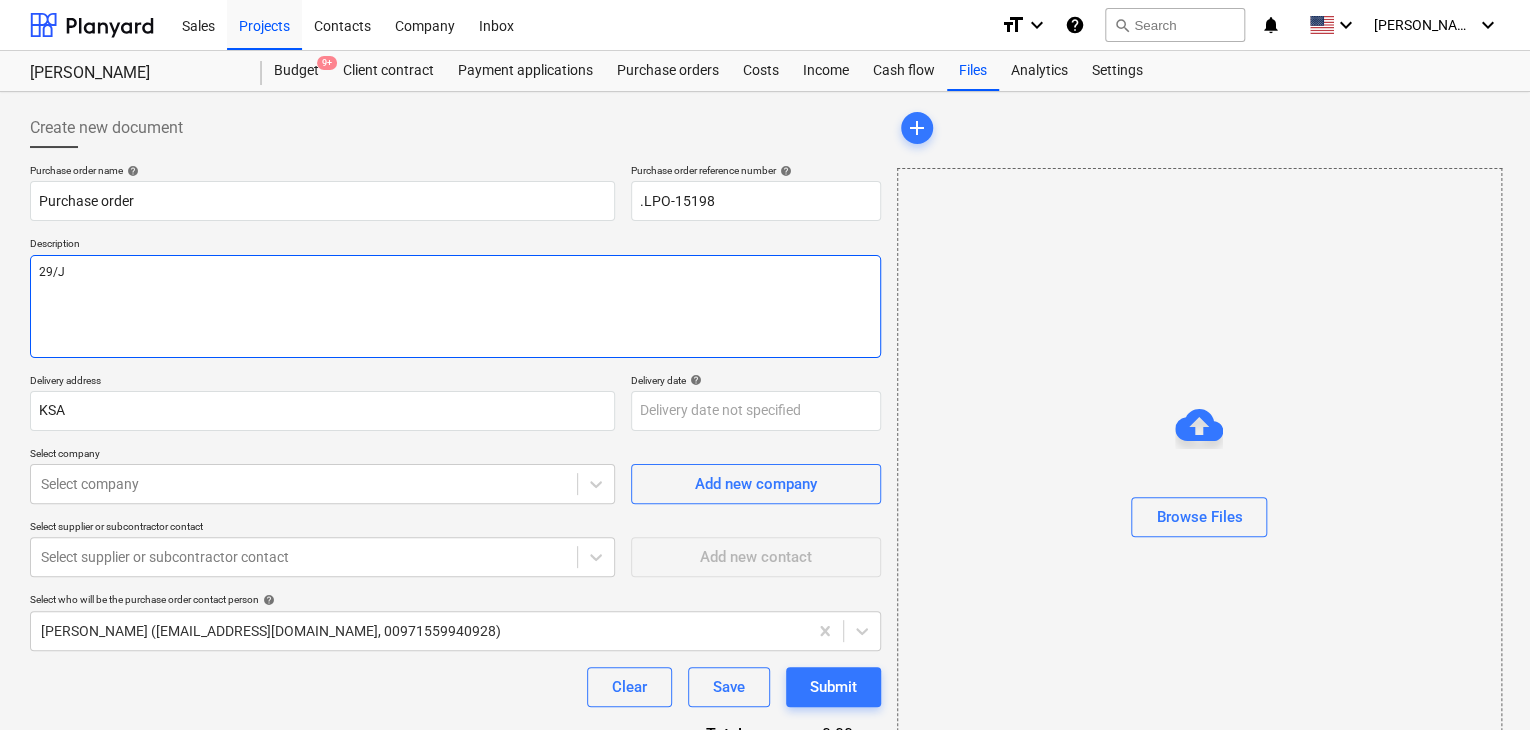 type on "x" 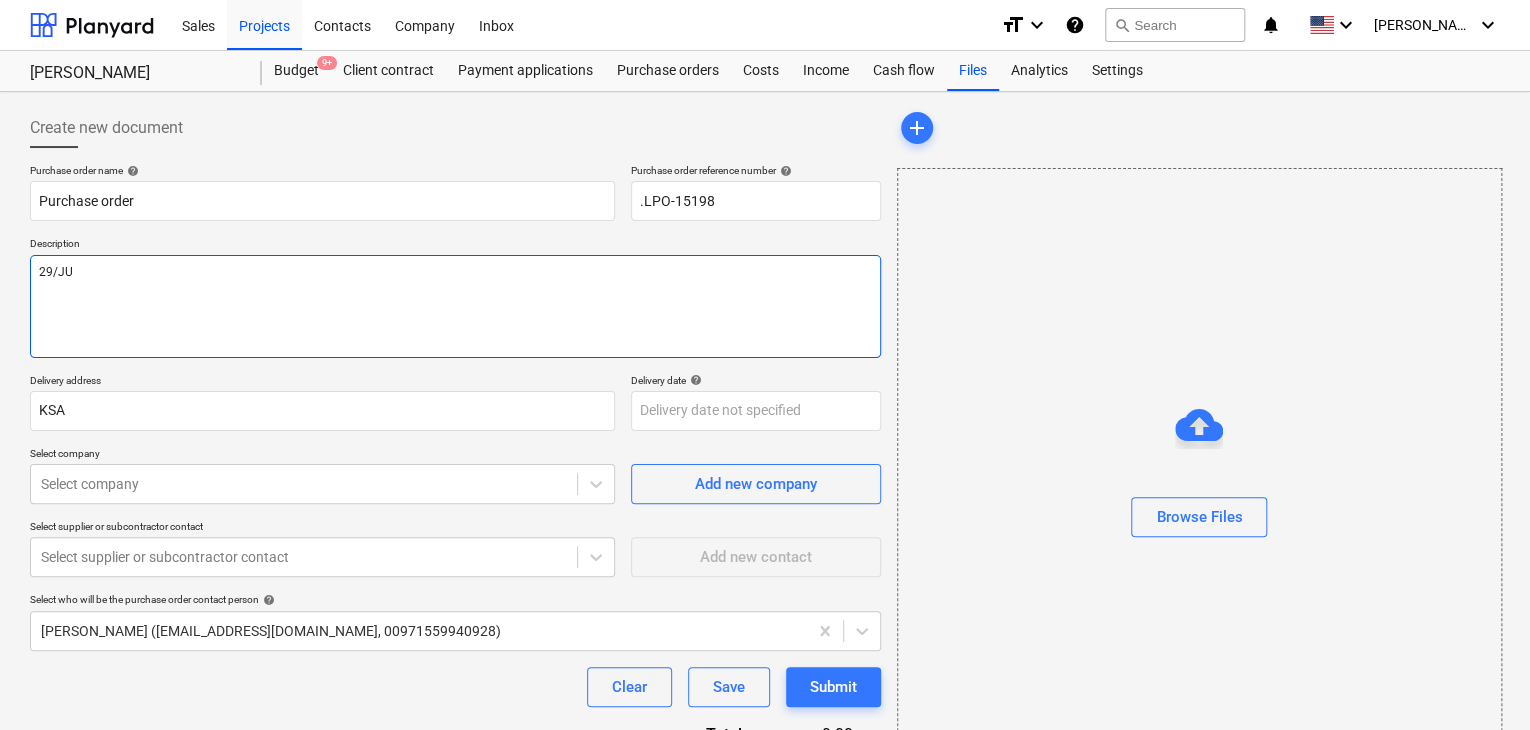 type on "x" 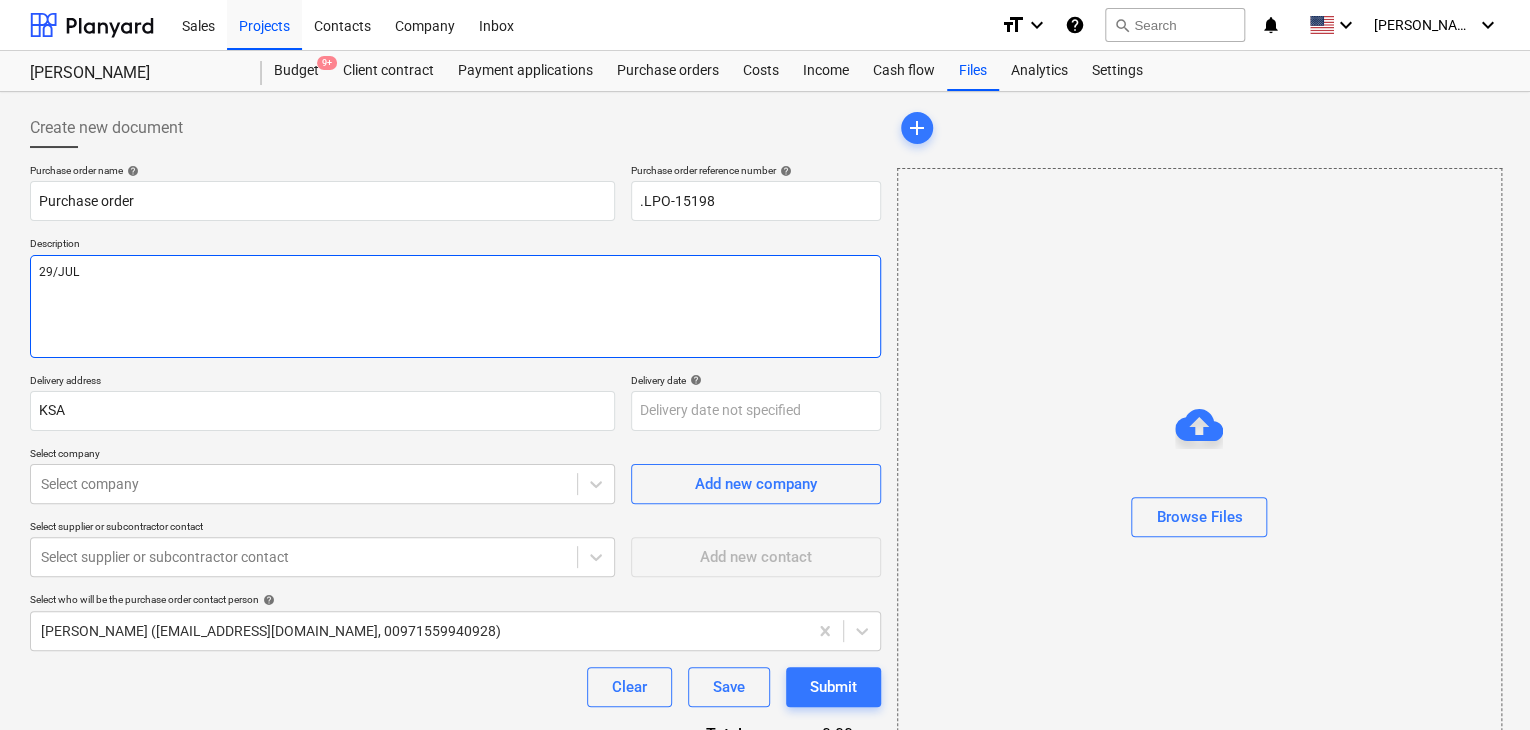 type on "x" 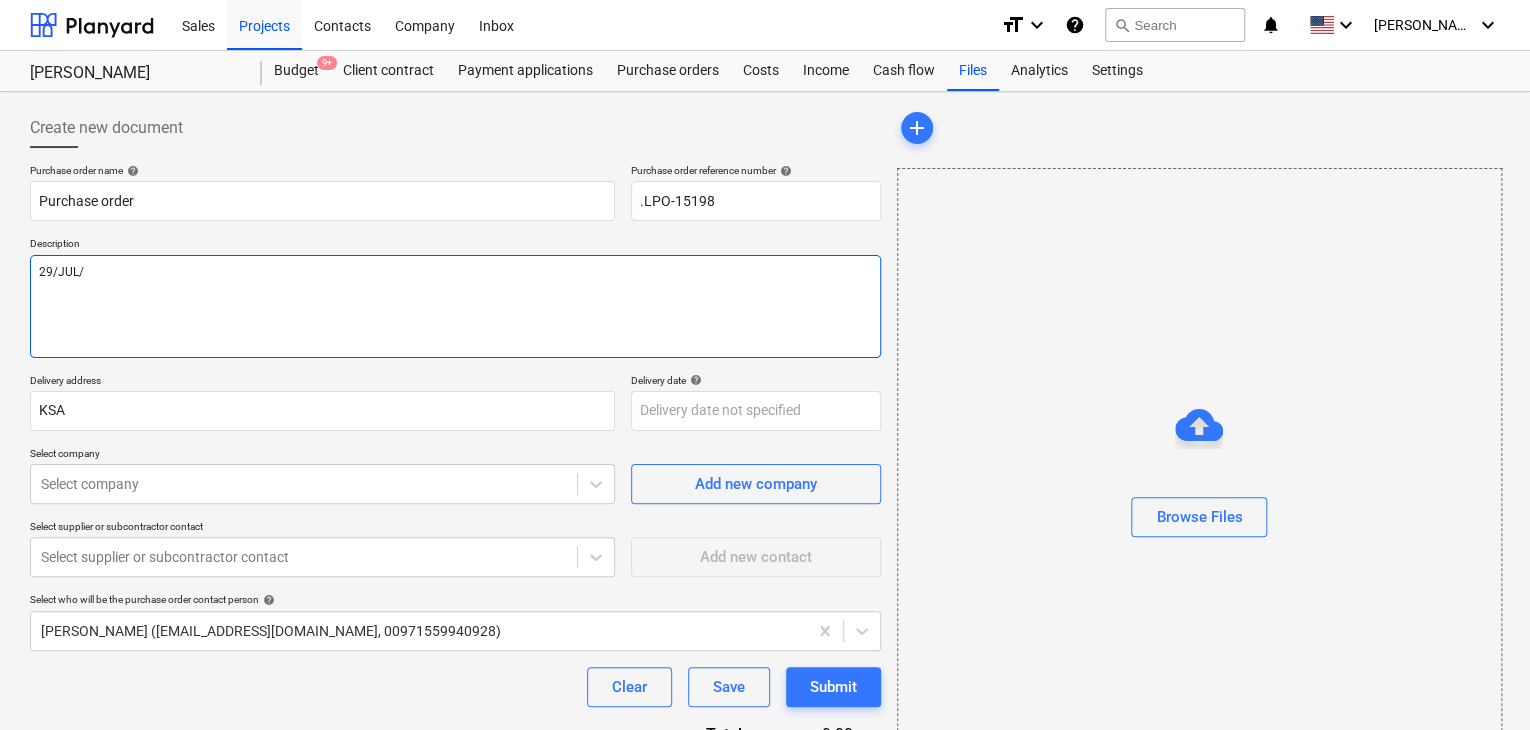 type on "x" 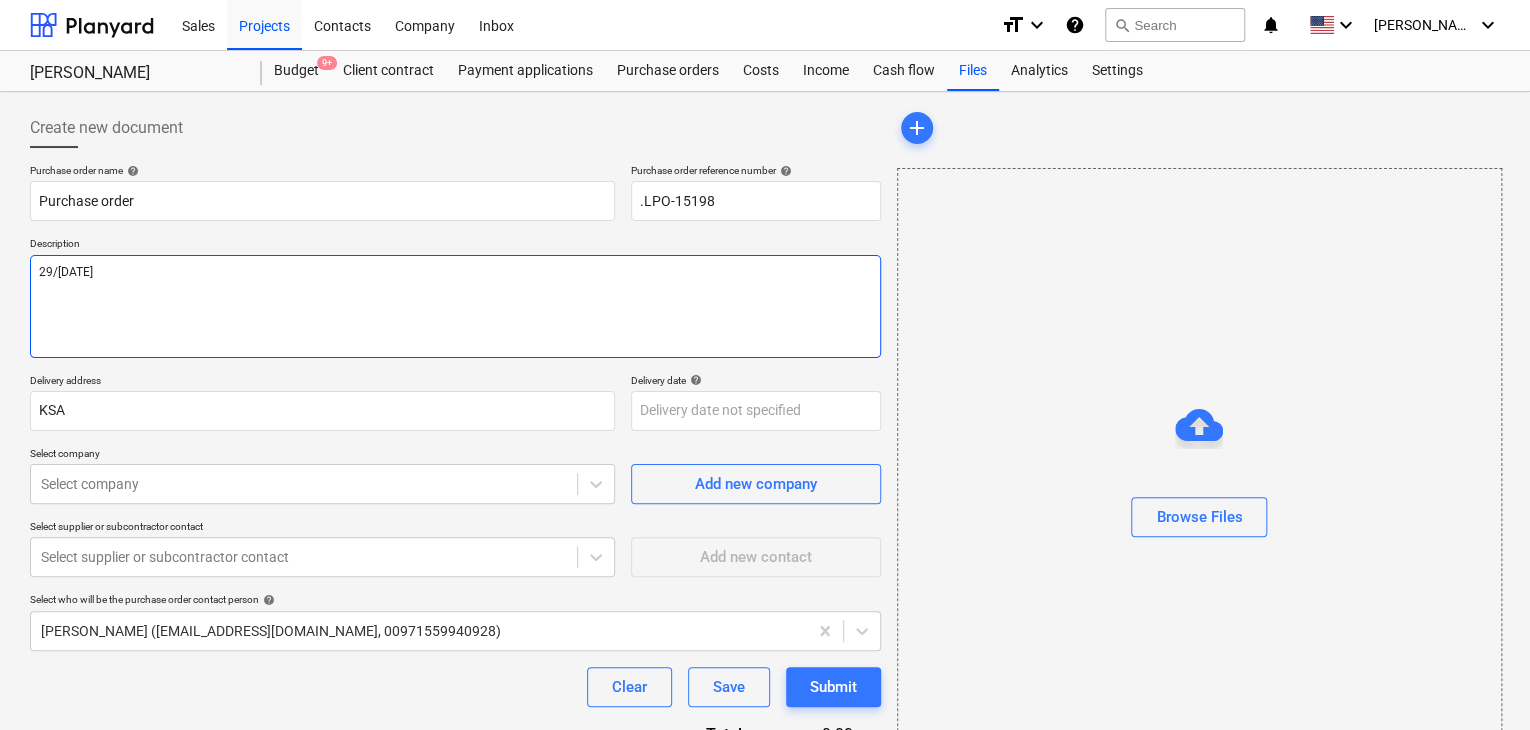 type on "x" 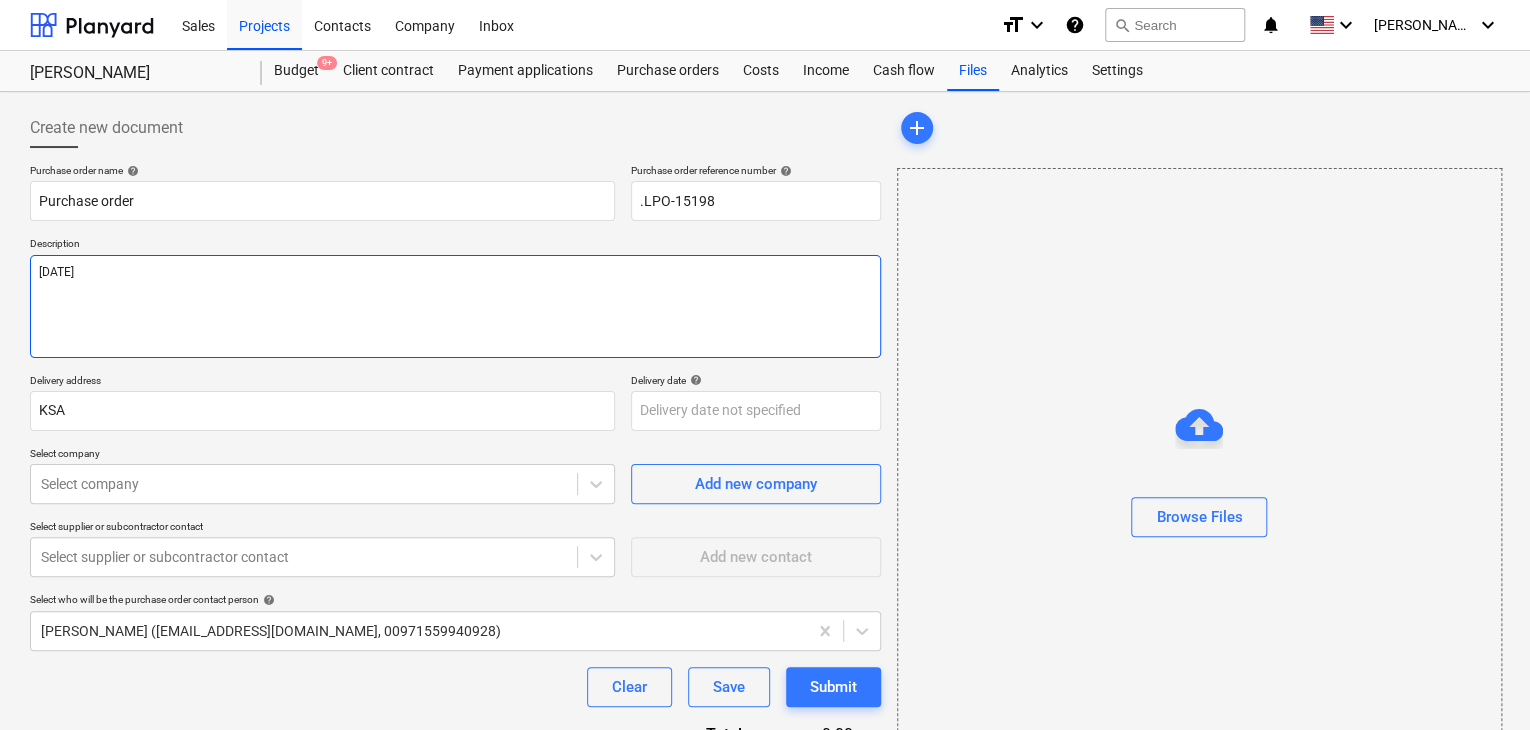 type on "x" 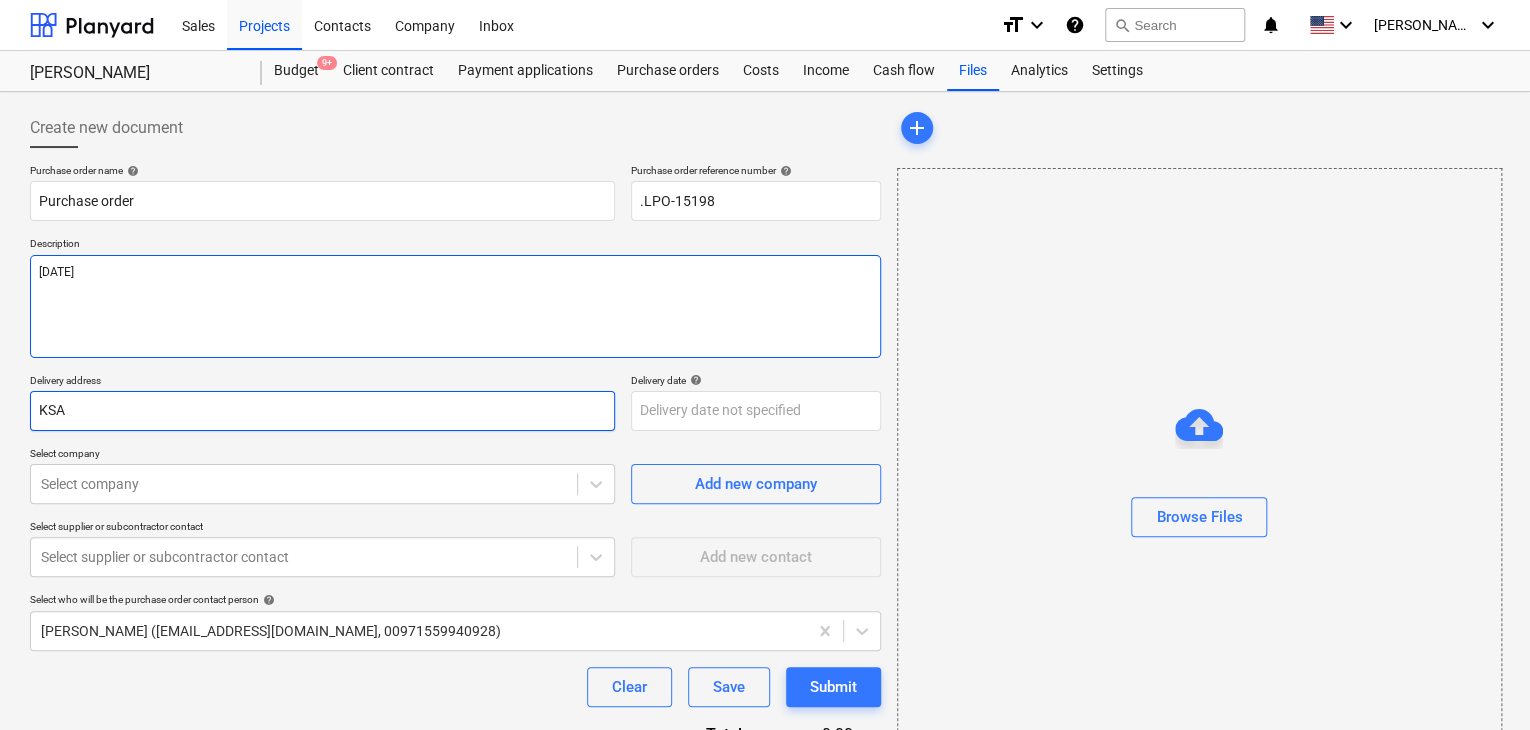 type on "[DATE]" 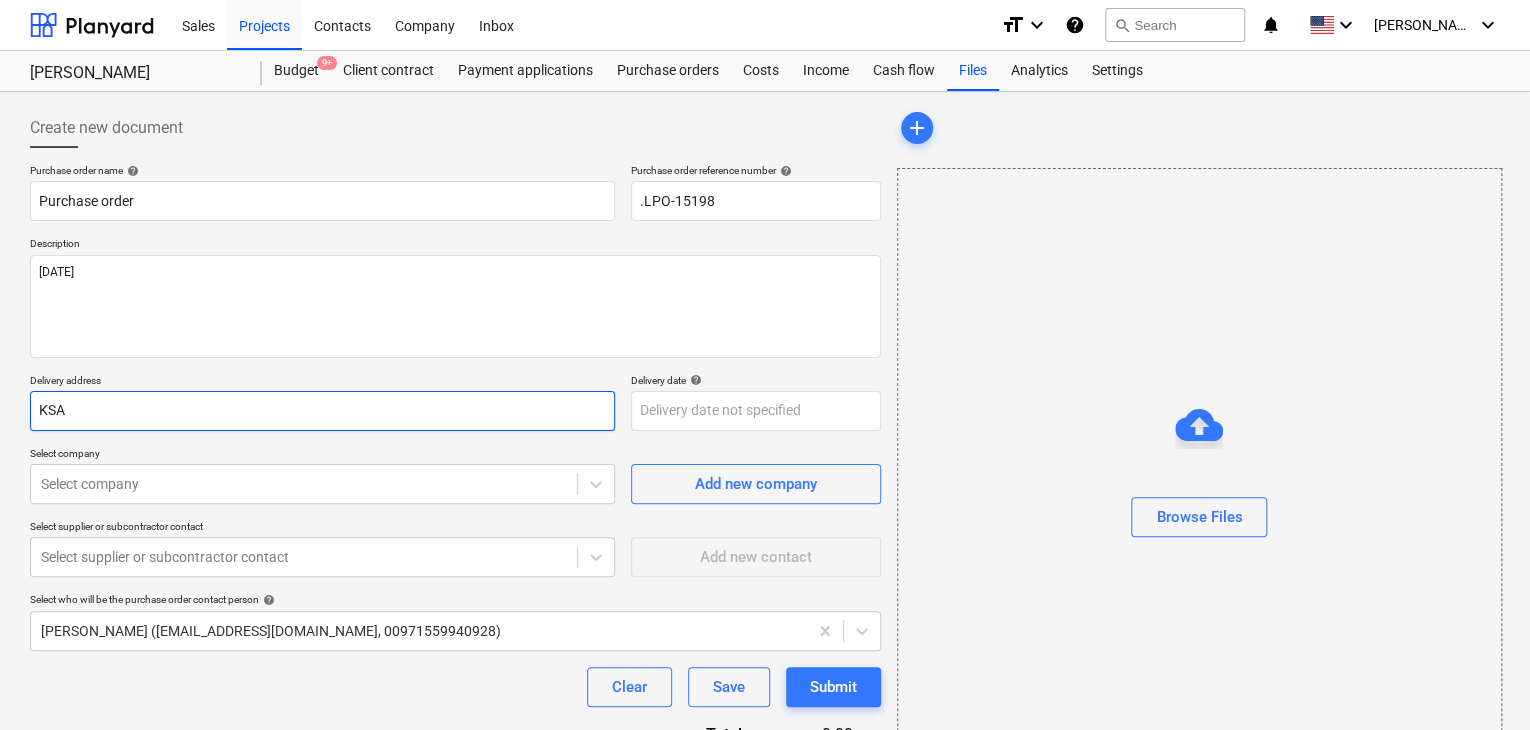 click on "KSA" at bounding box center [322, 411] 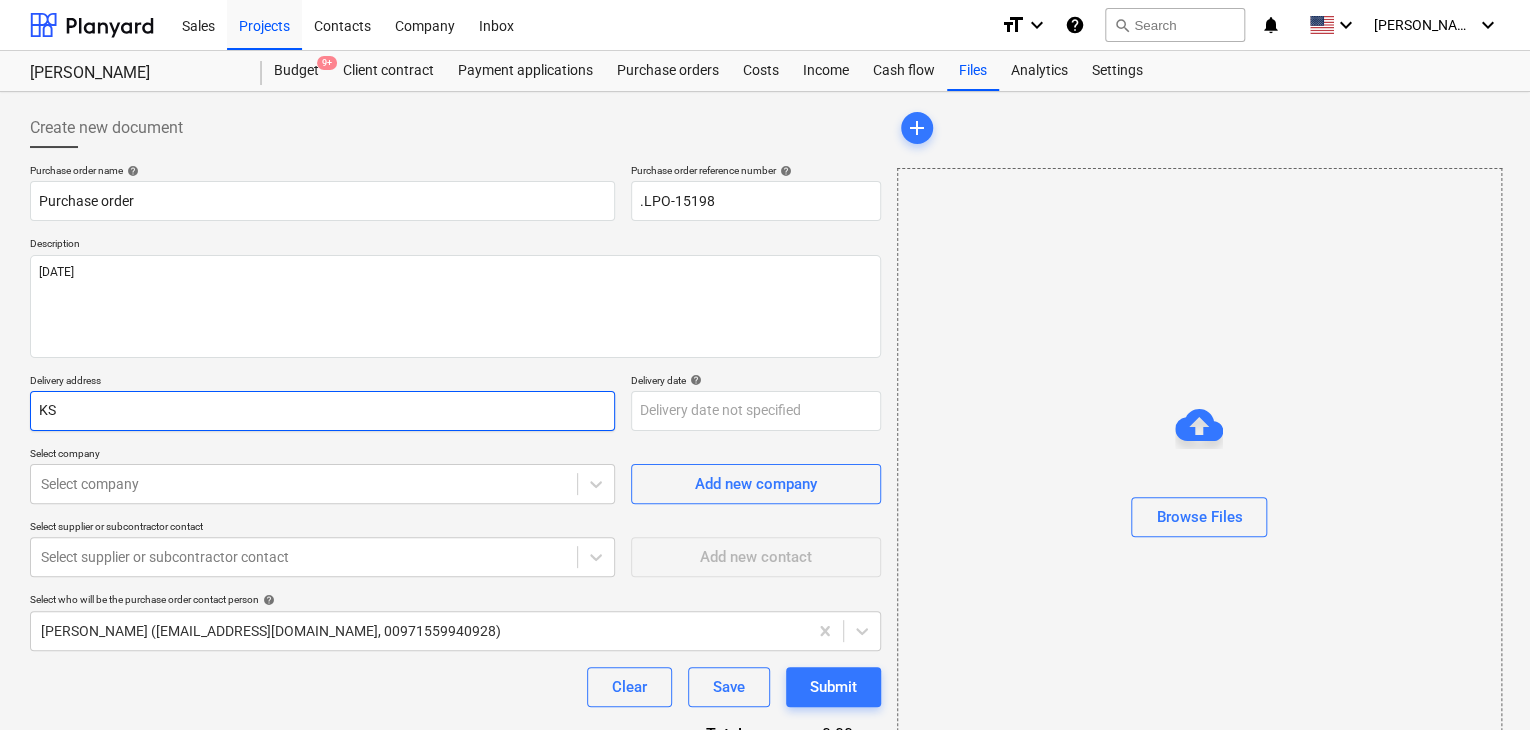 type on "x" 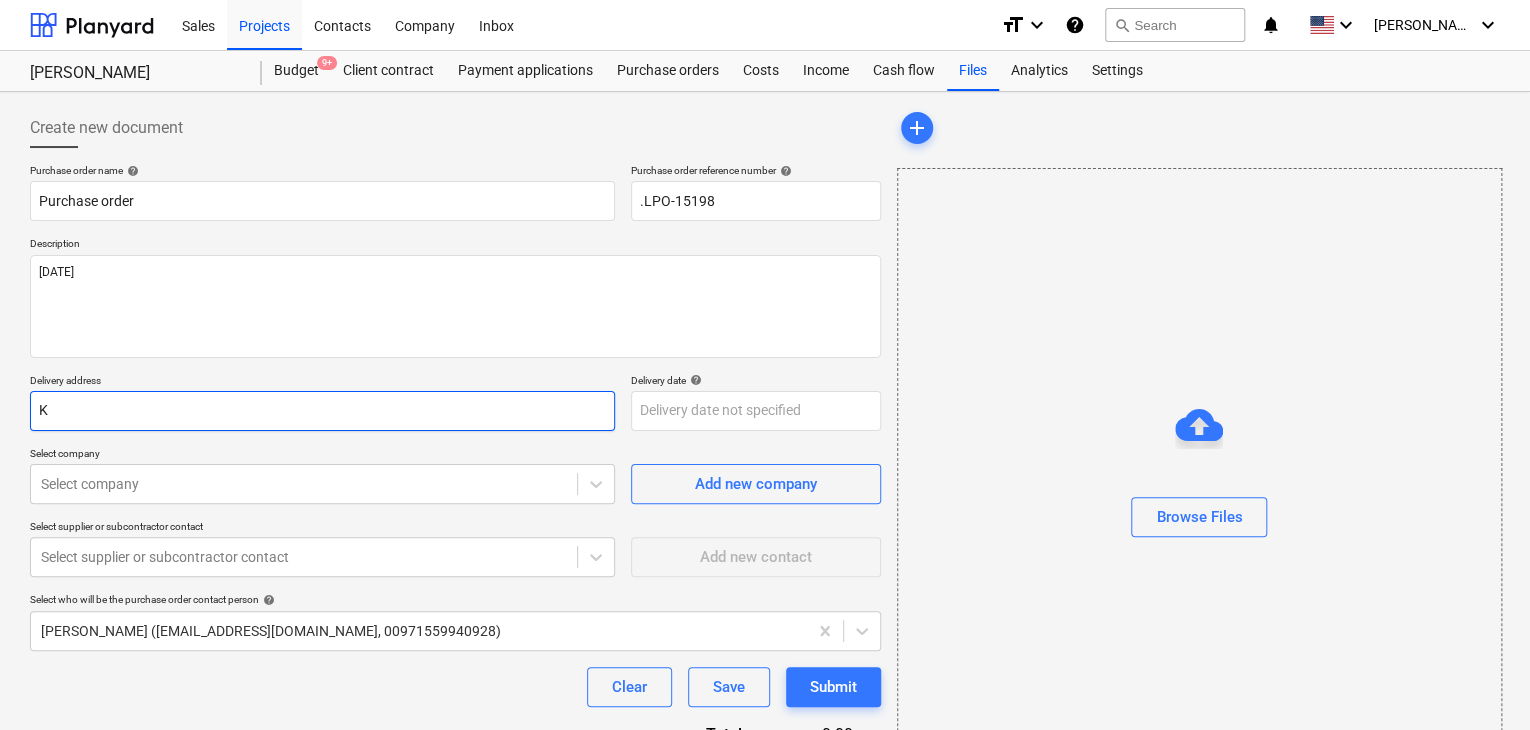 type on "x" 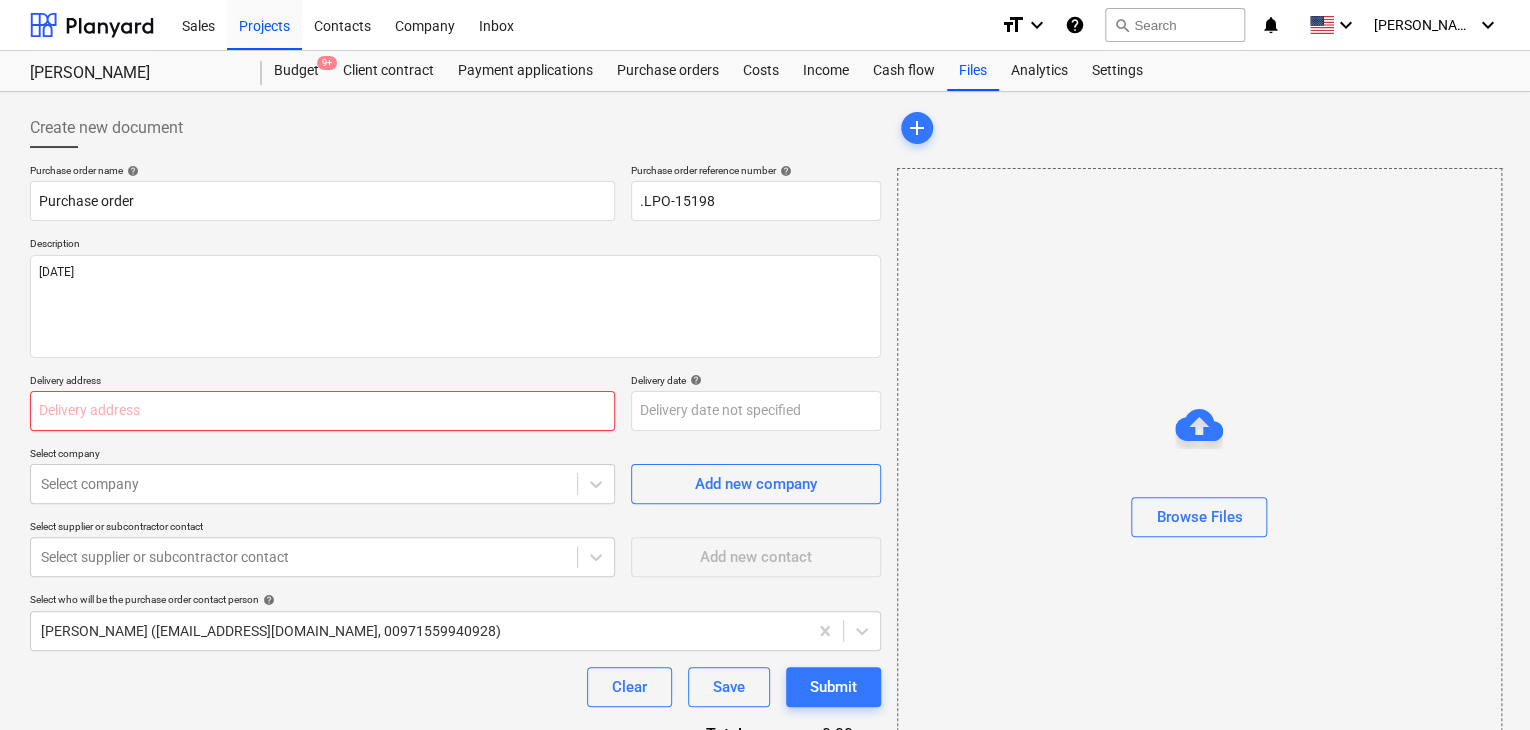 type on "x" 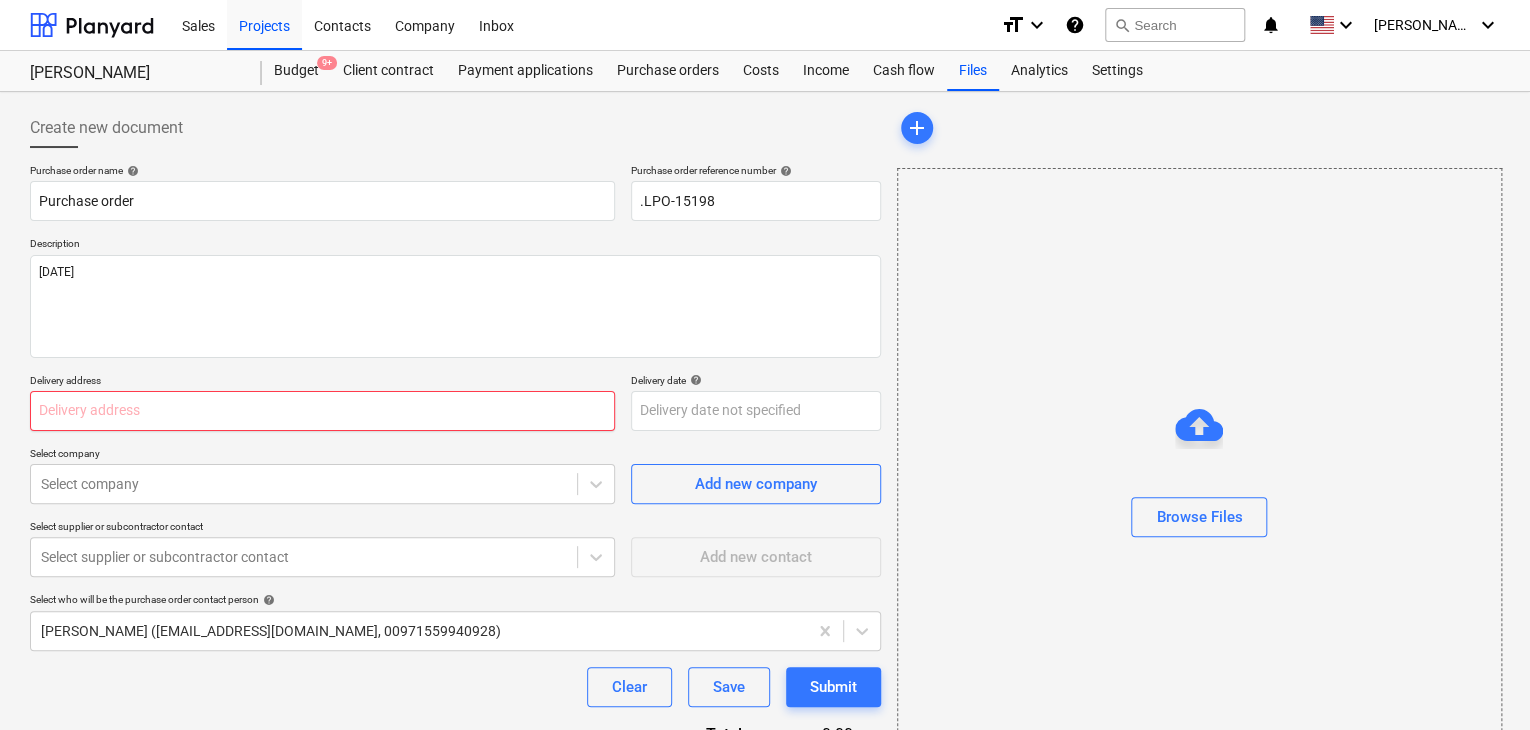 type on "L" 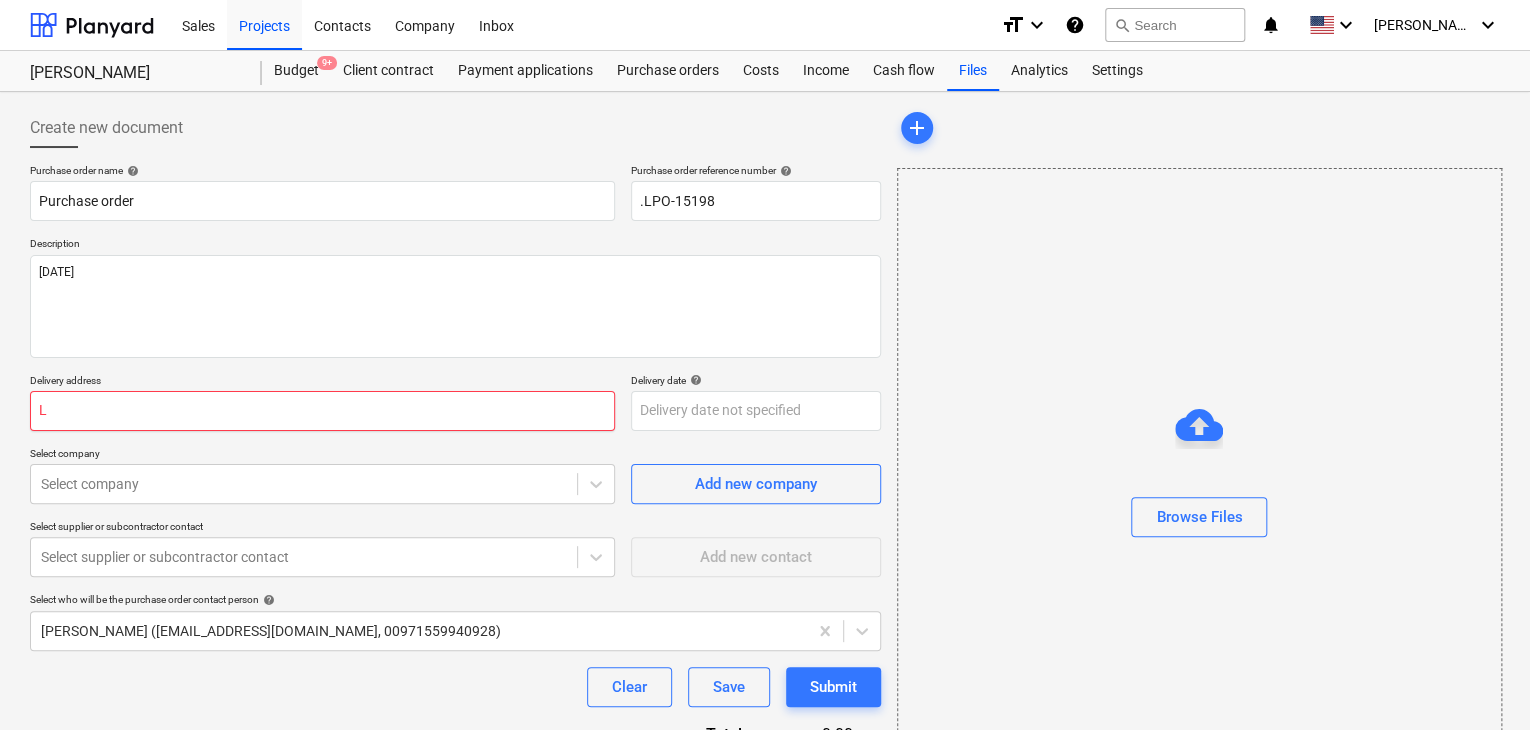 type on "x" 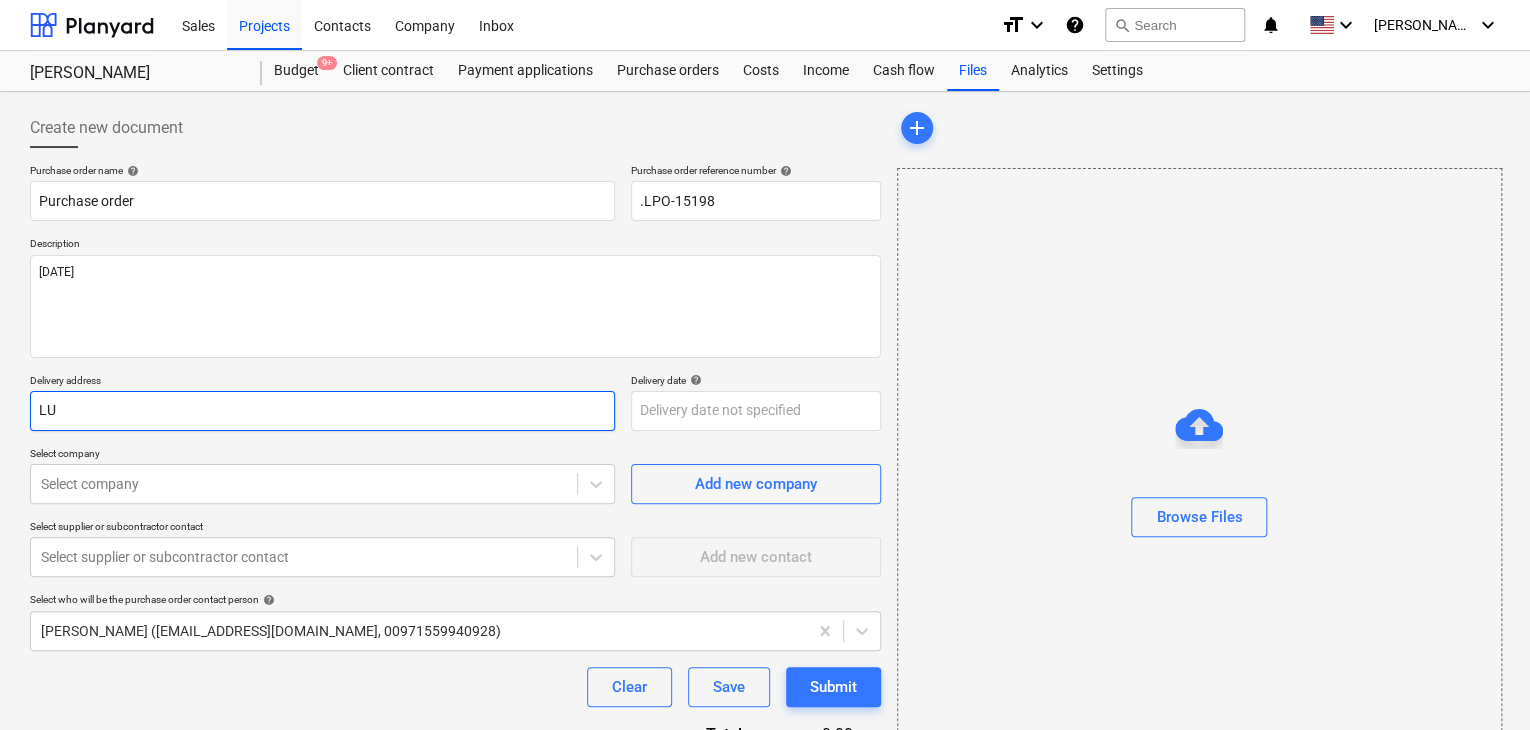 type on "x" 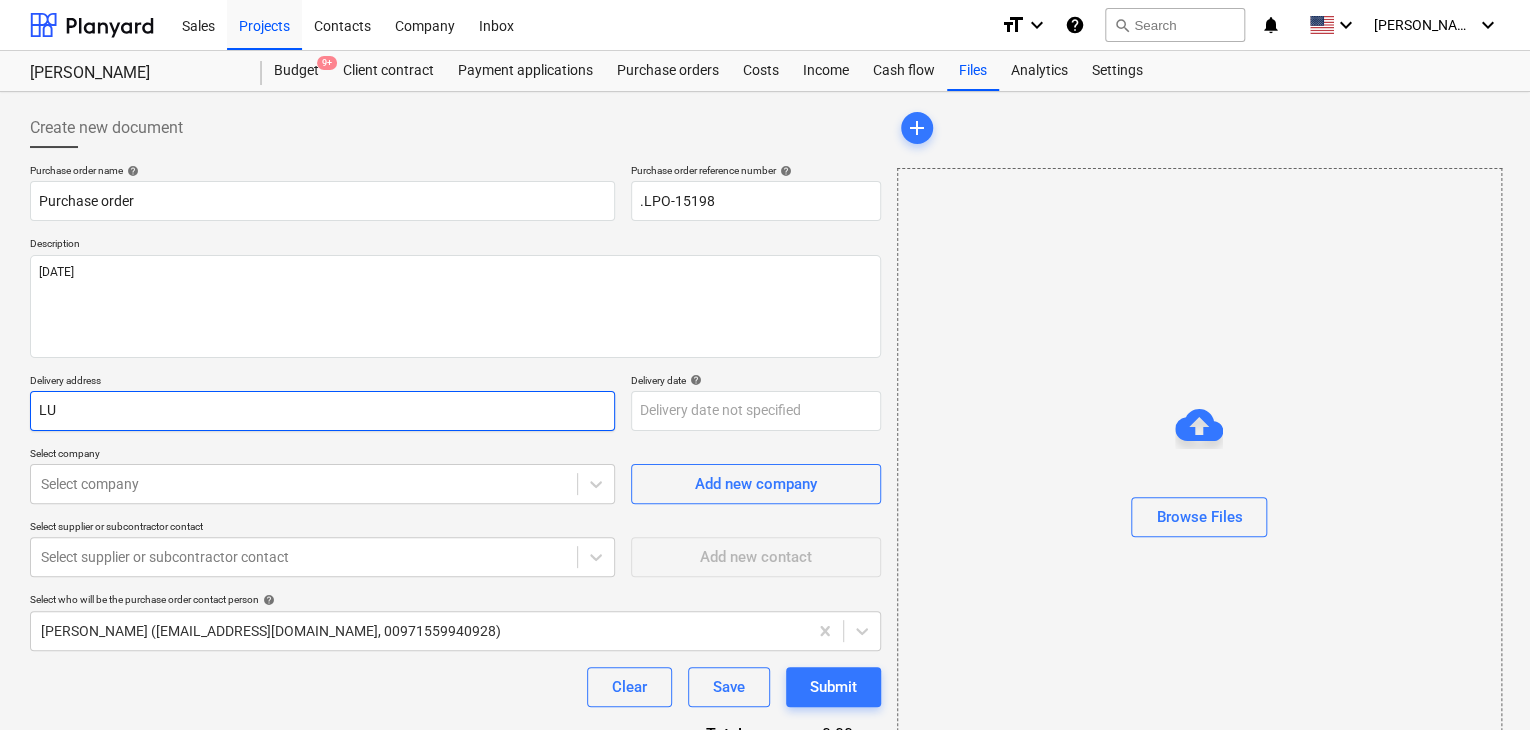 type on "LUC" 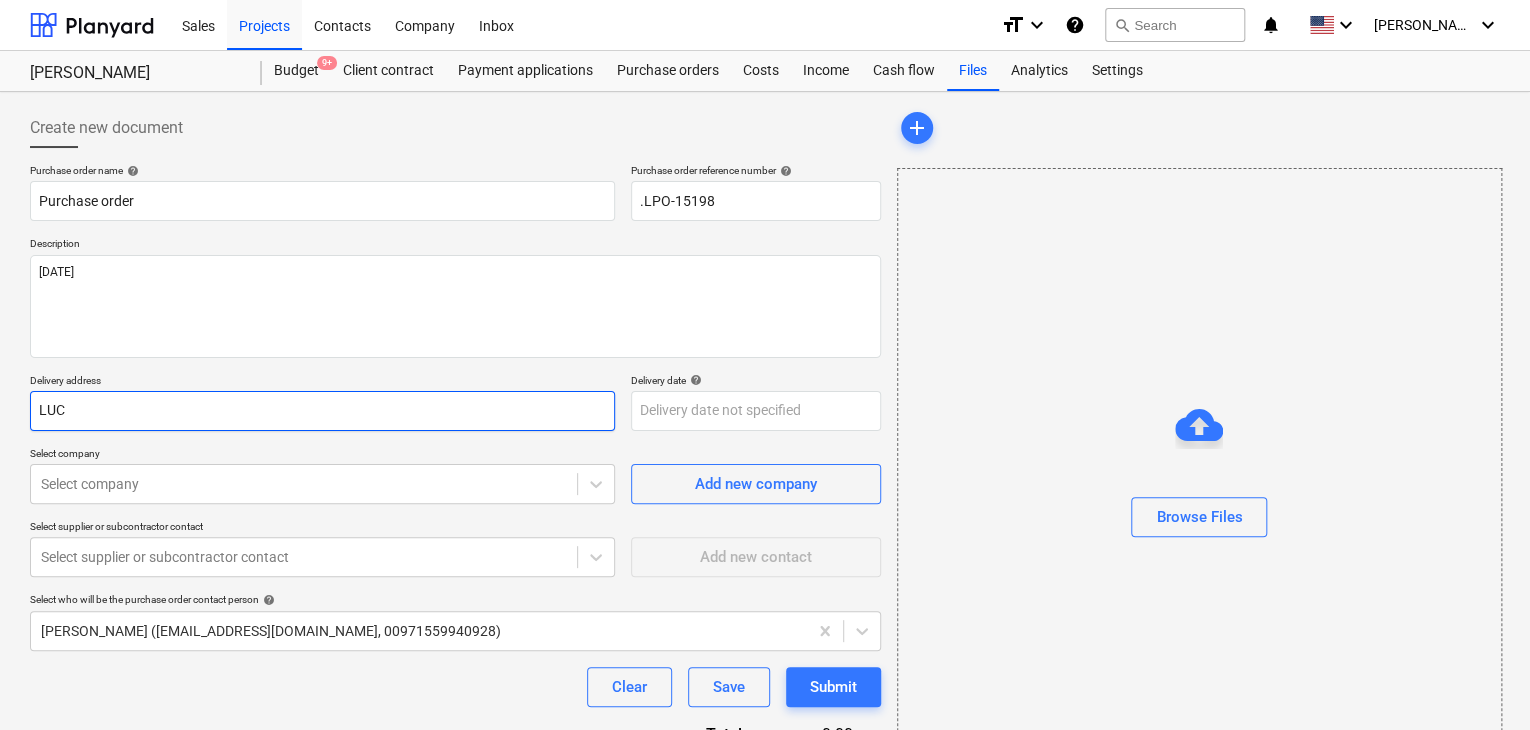 type on "x" 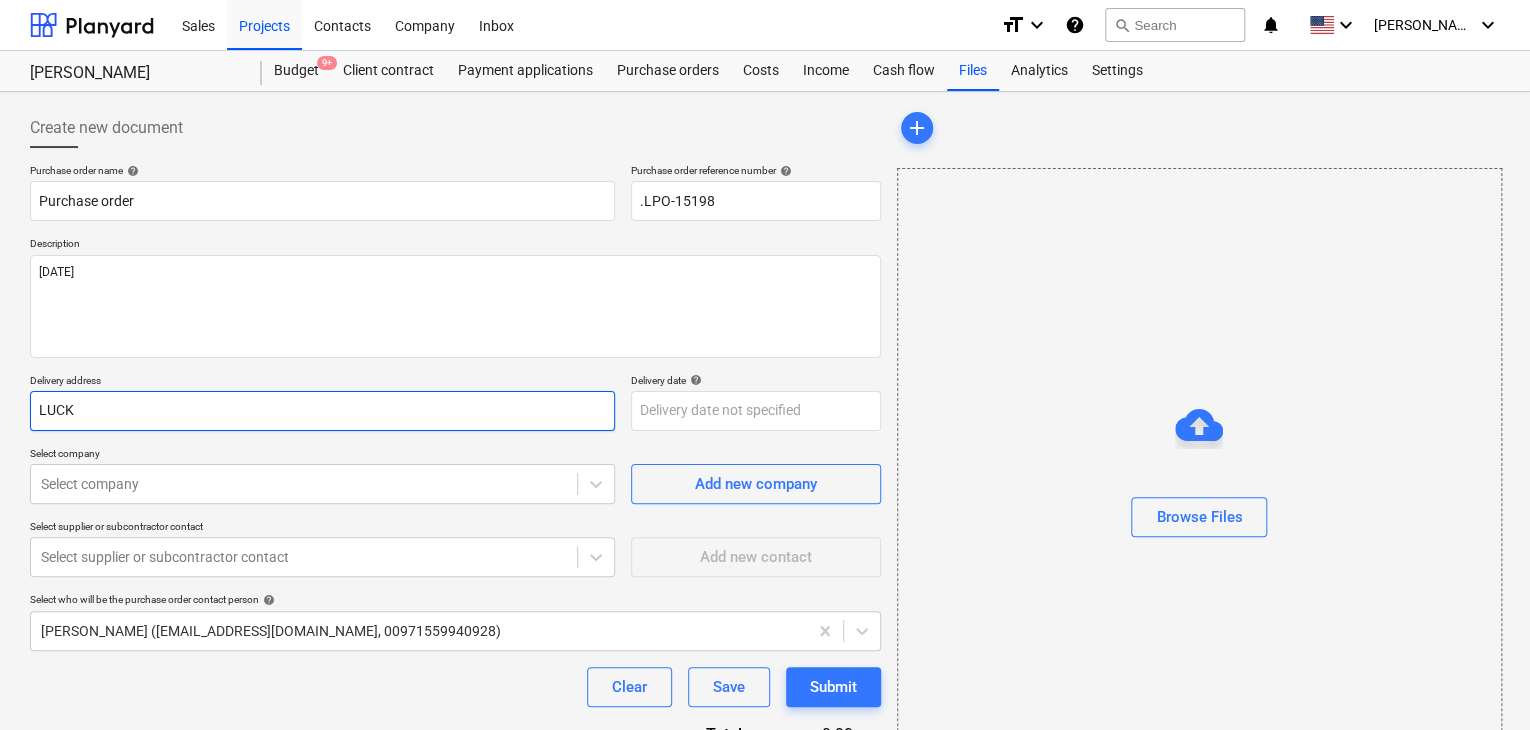 type on "x" 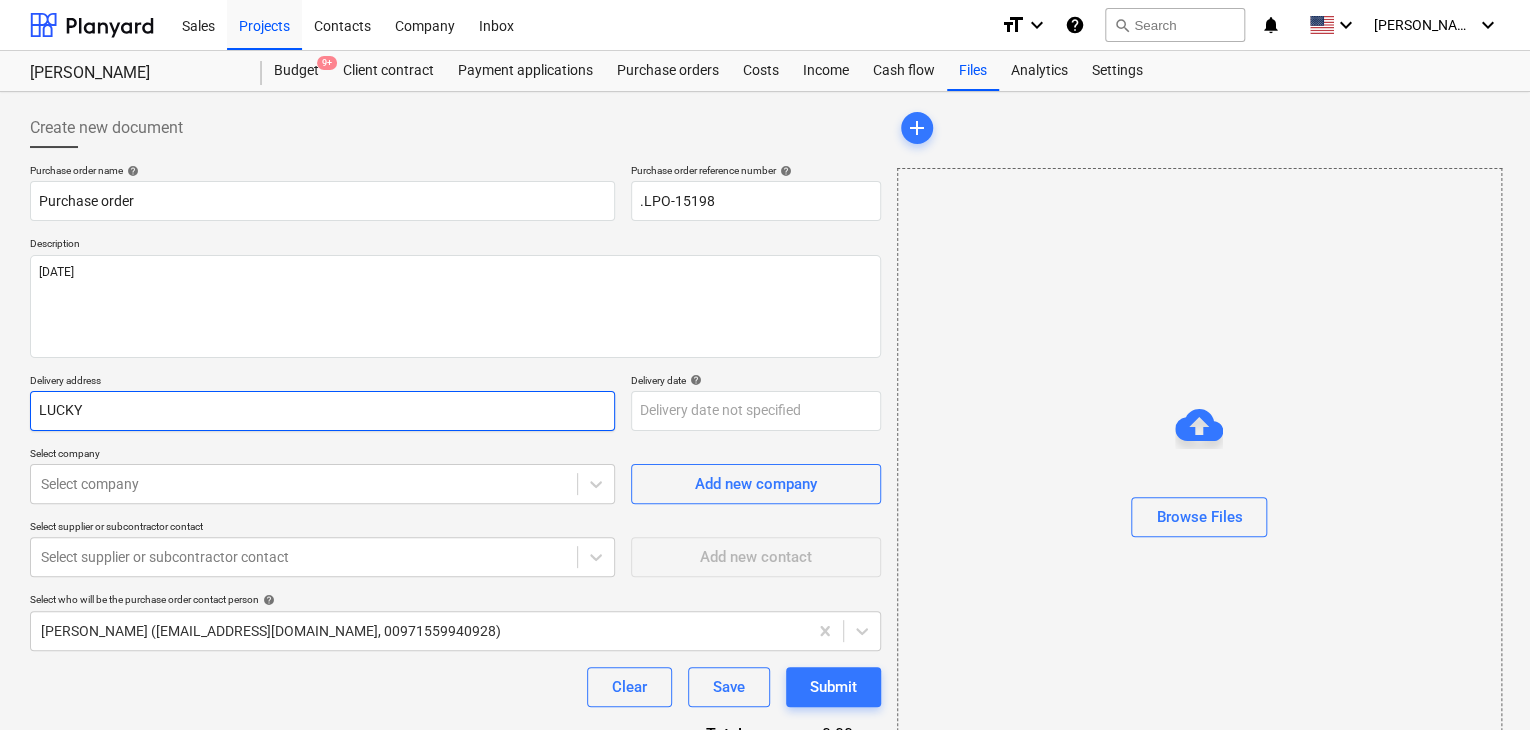 type on "x" 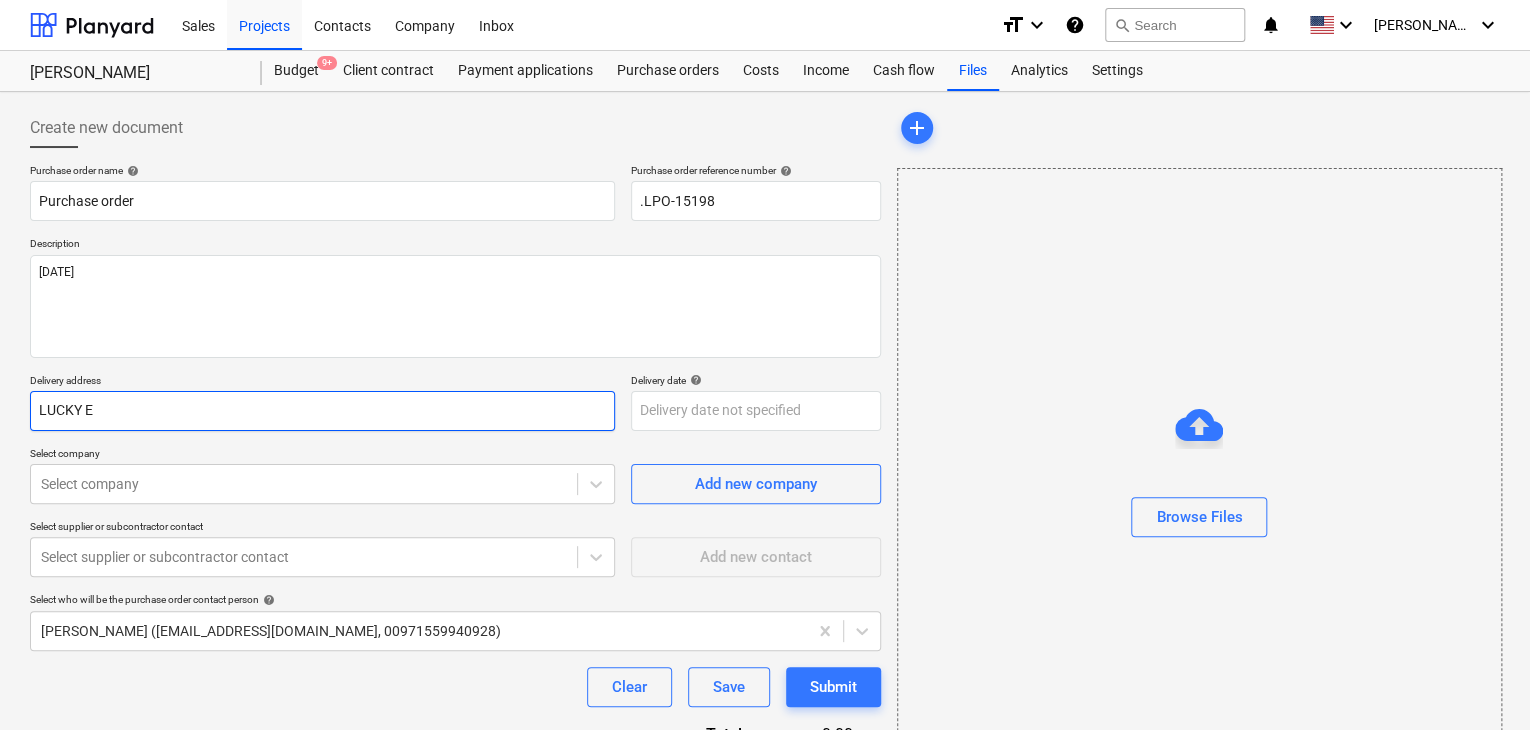 type on "x" 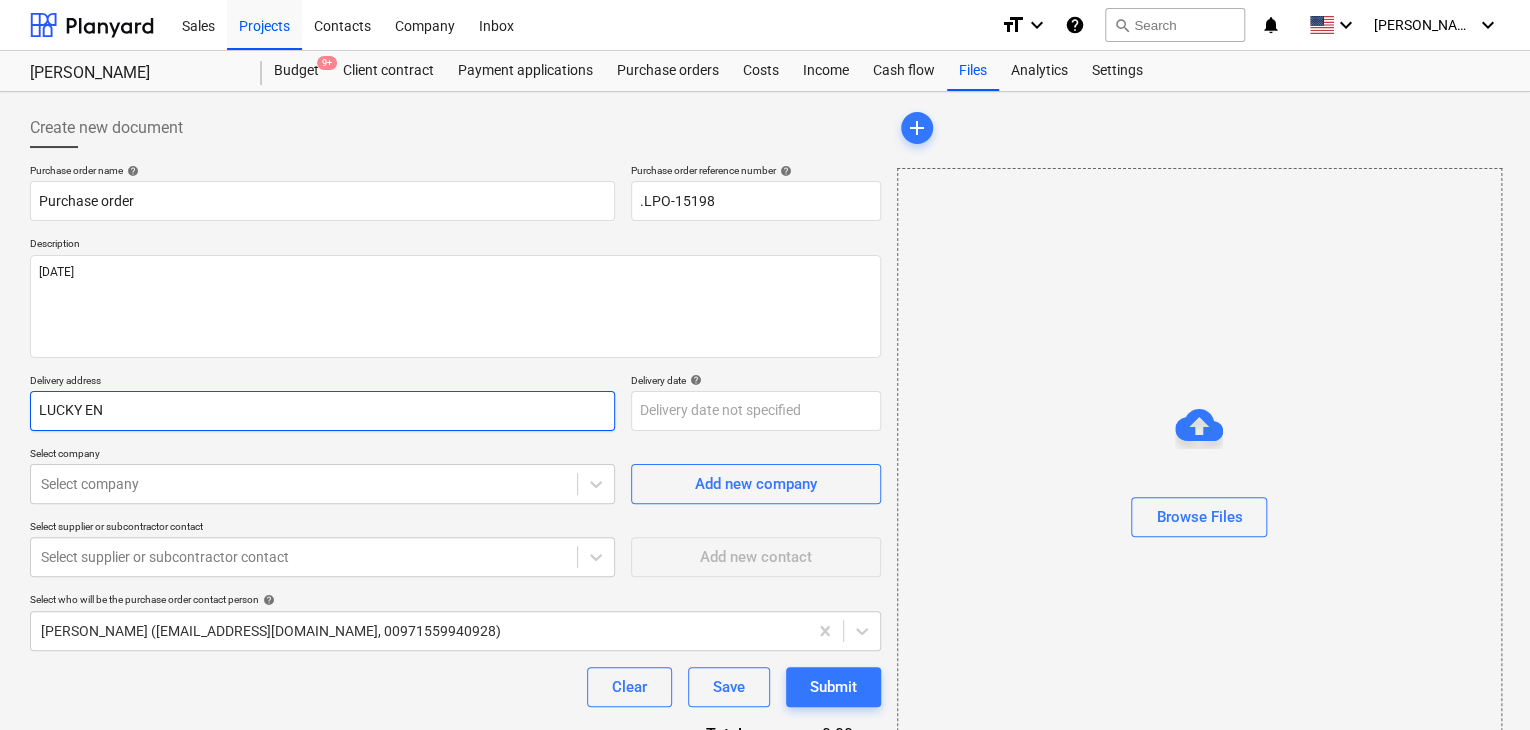 type on "x" 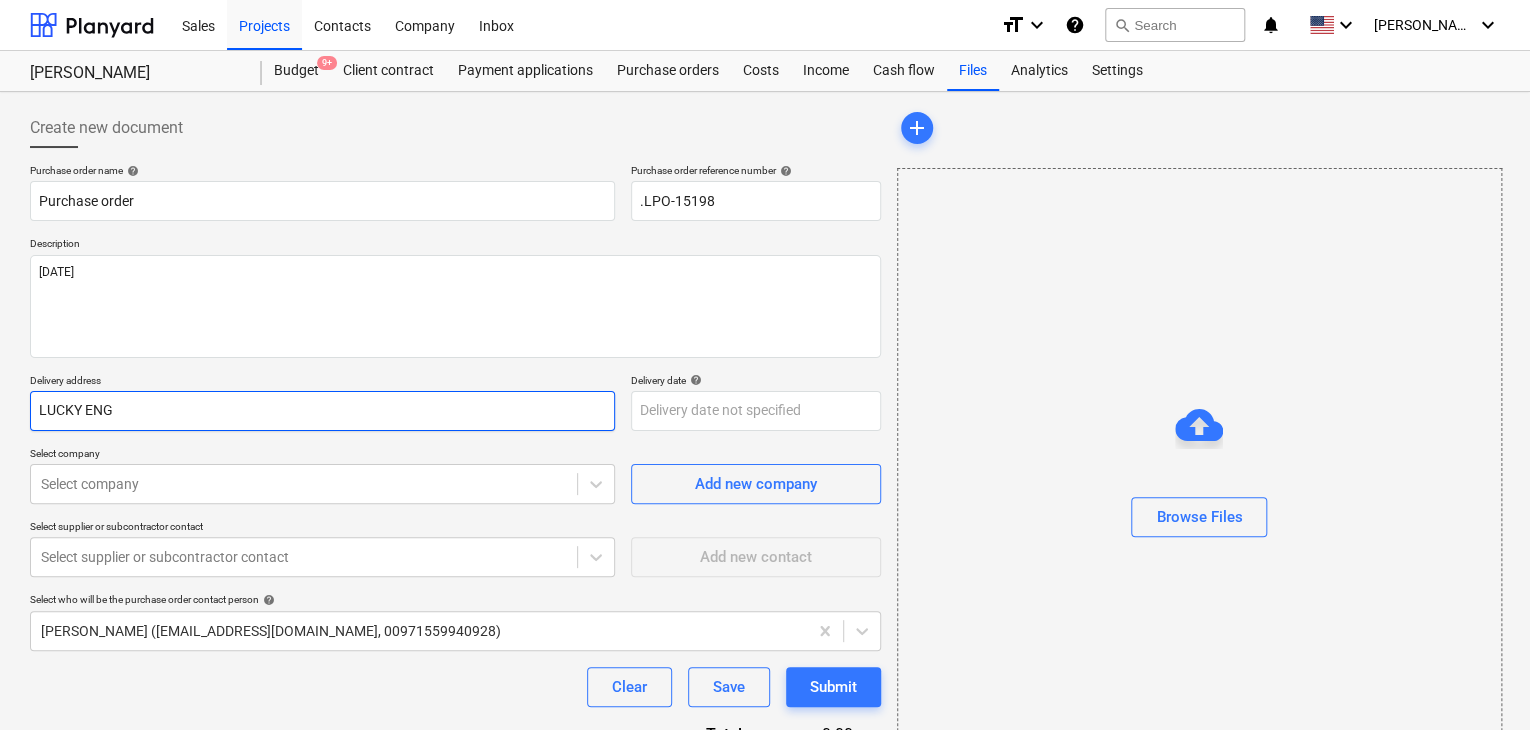 type on "x" 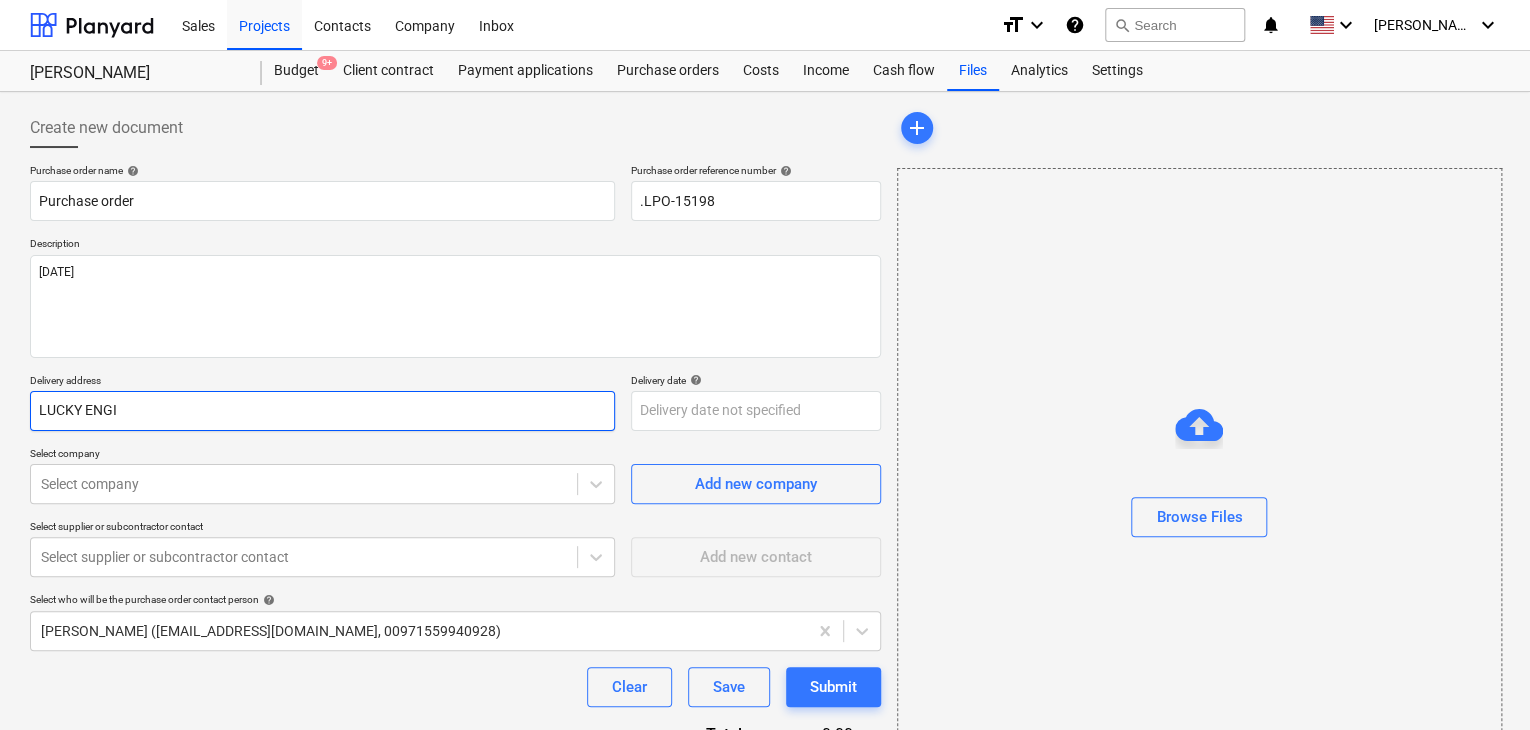 type on "x" 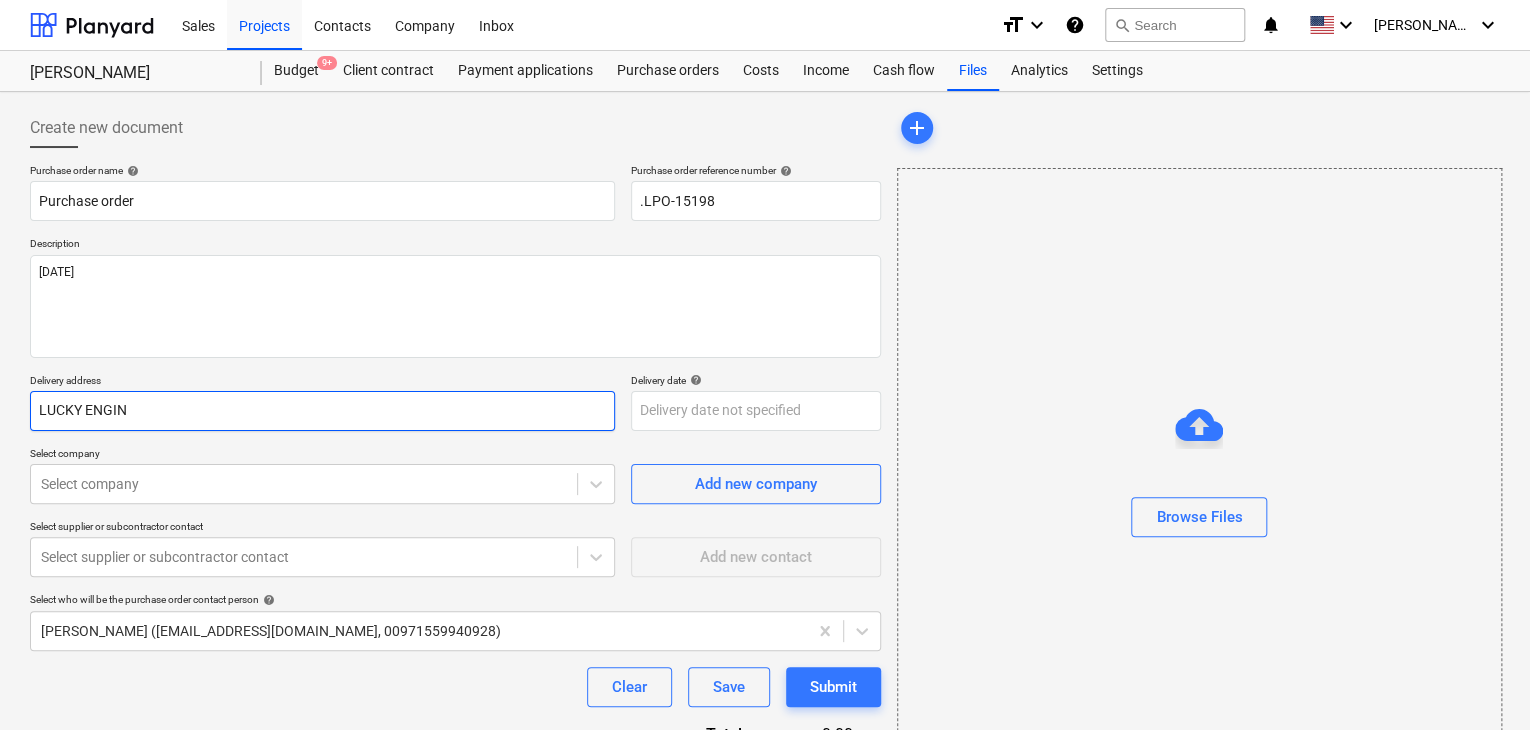 type on "x" 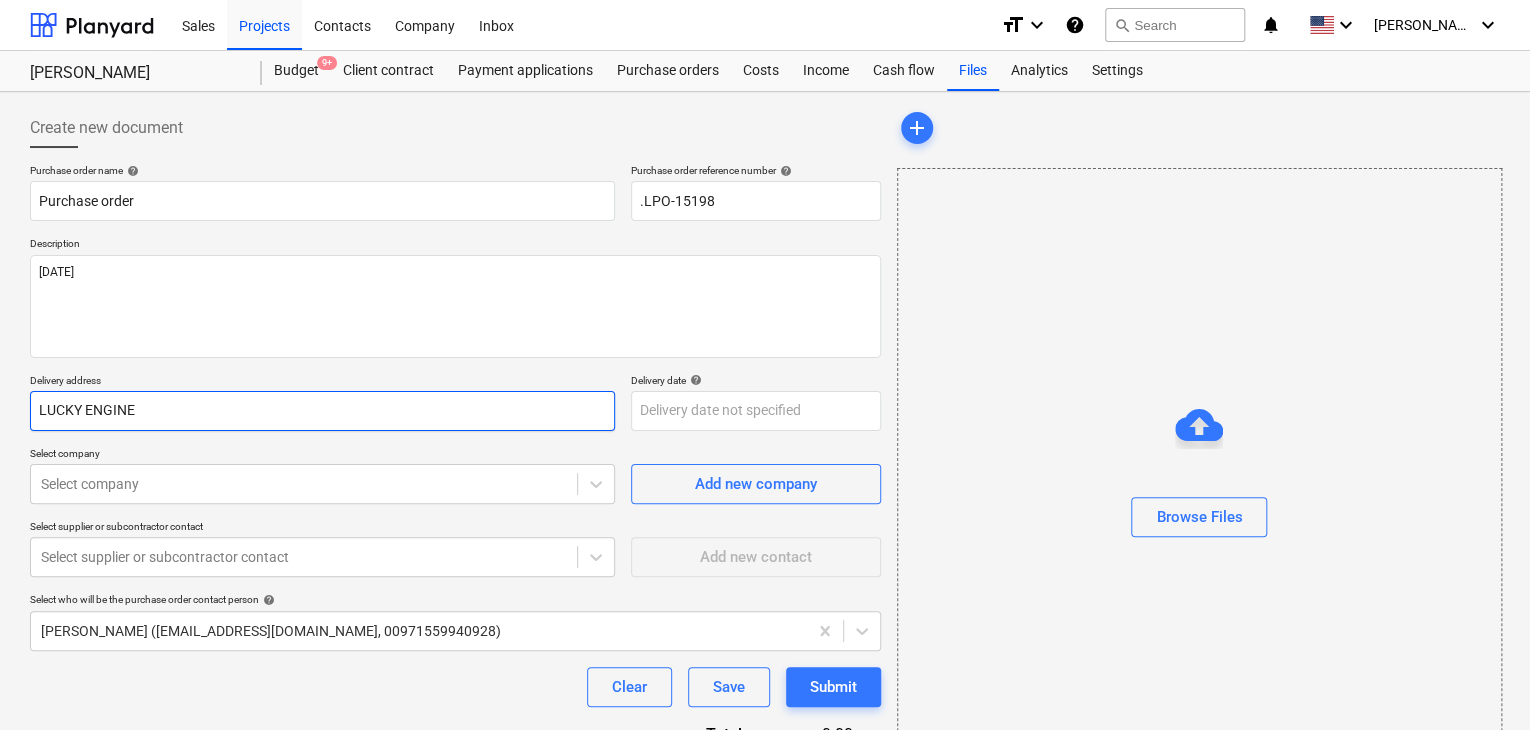 type on "x" 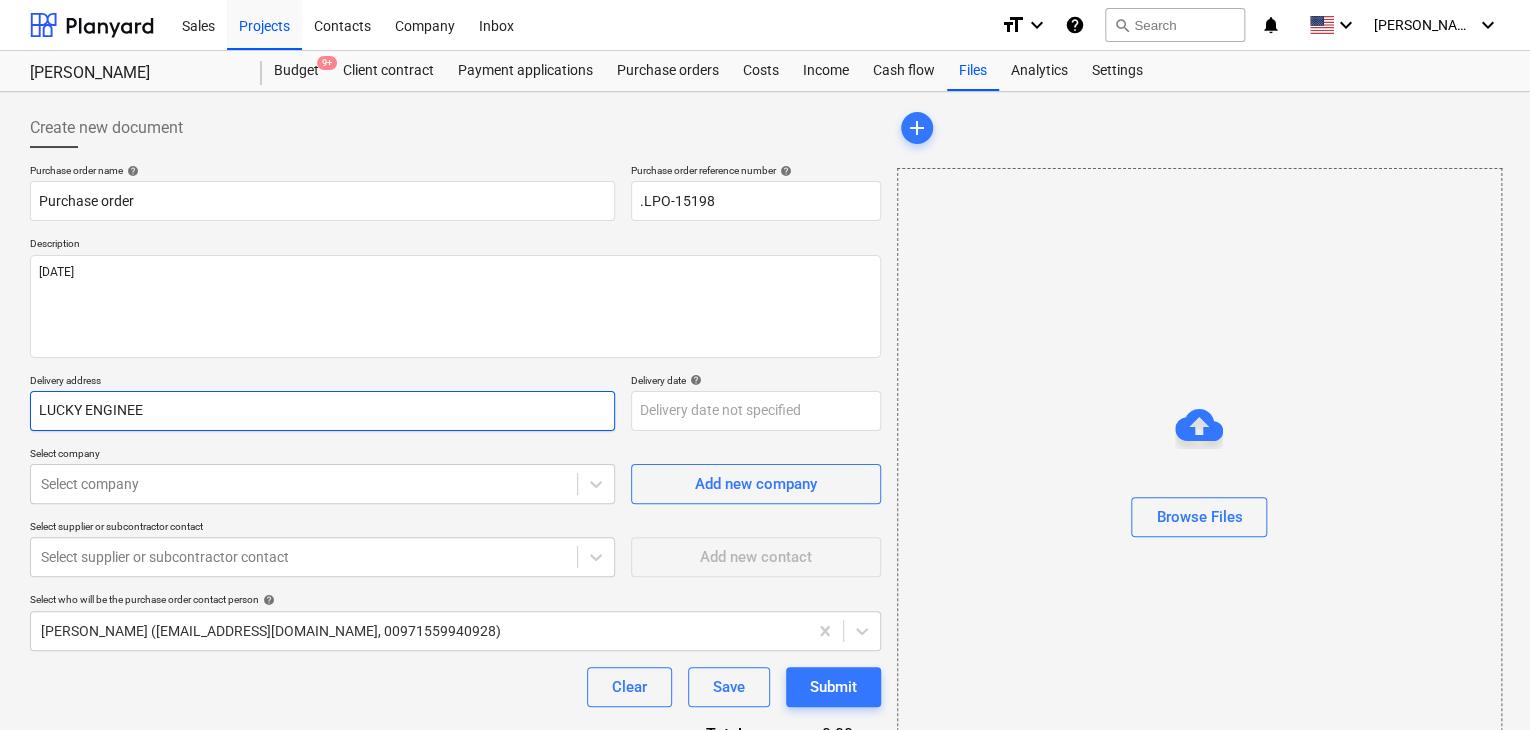type on "x" 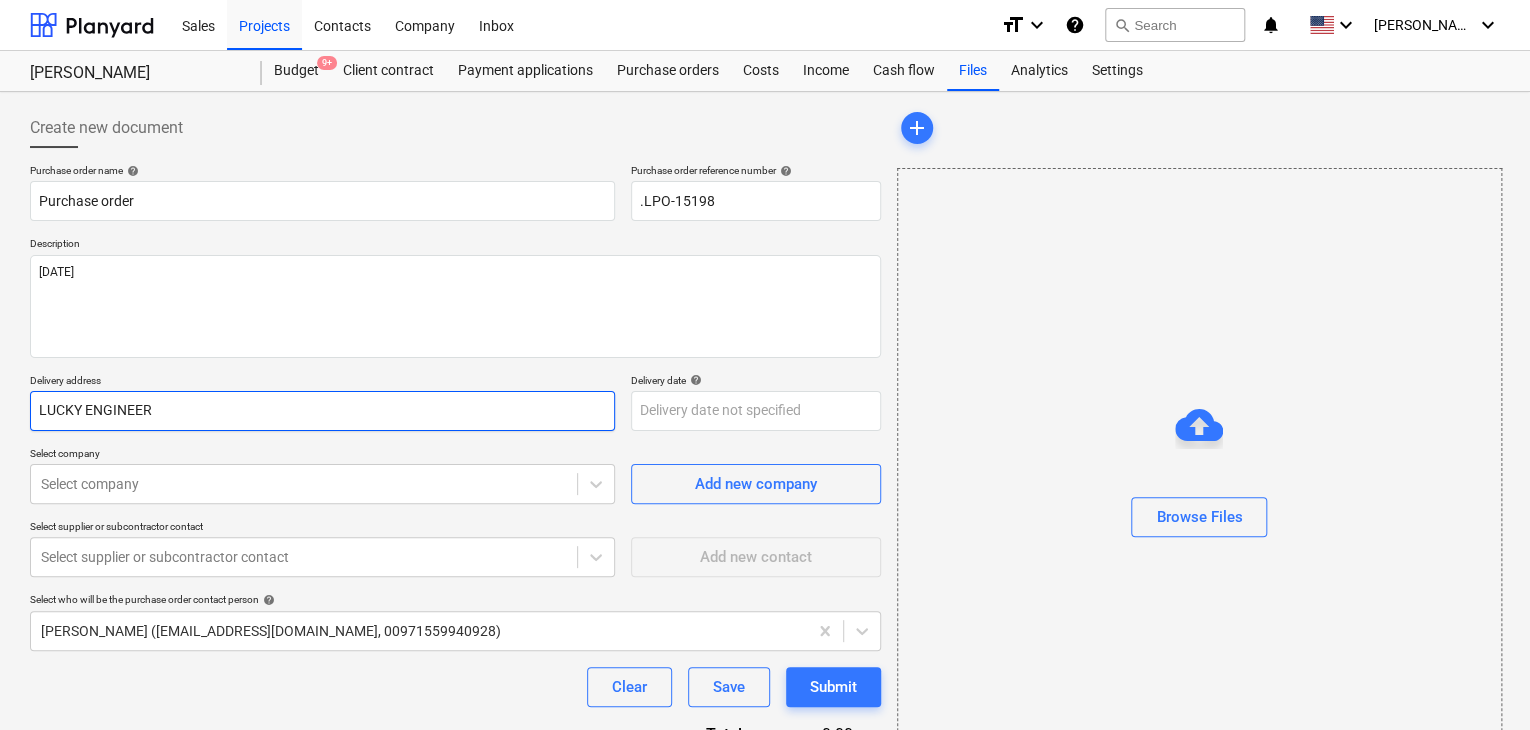 type on "x" 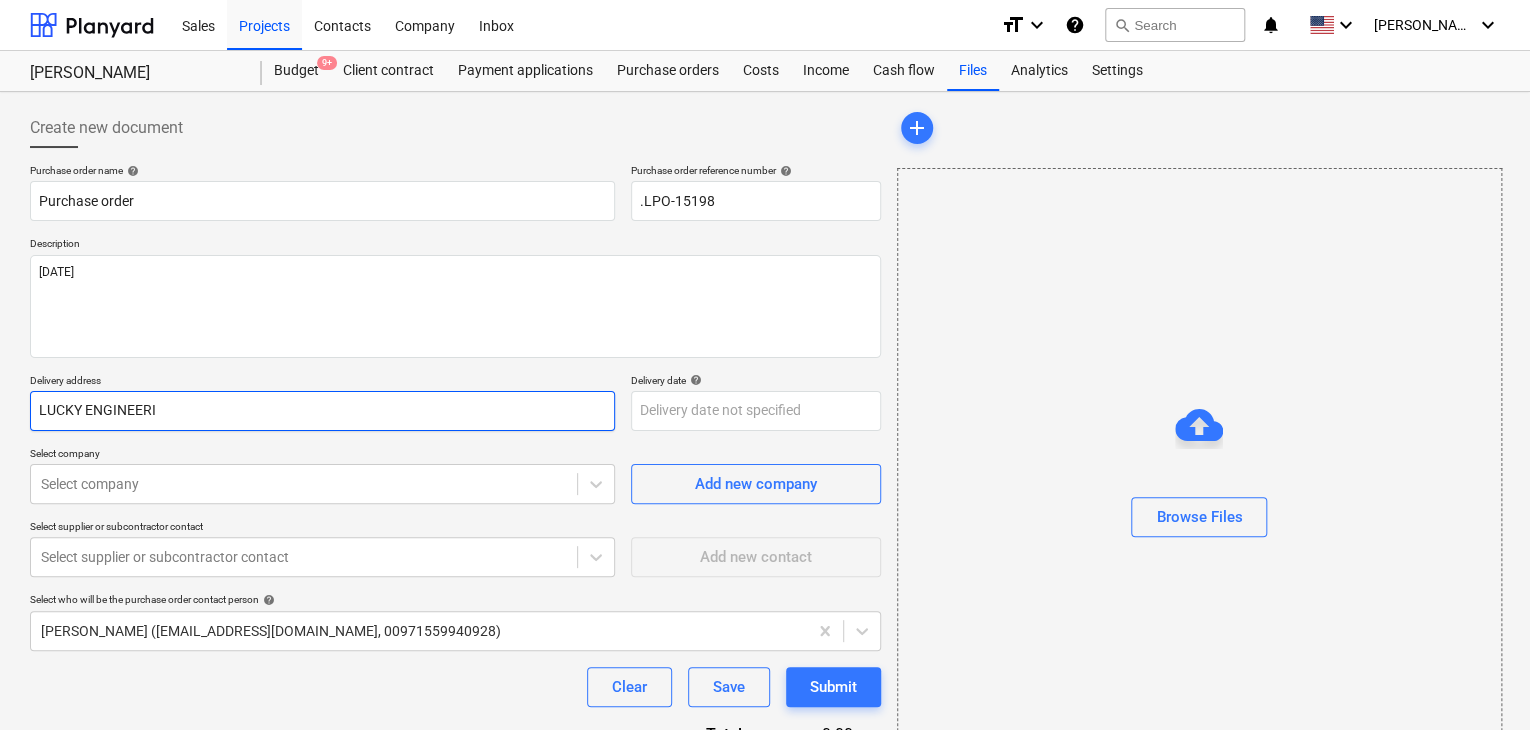 type on "x" 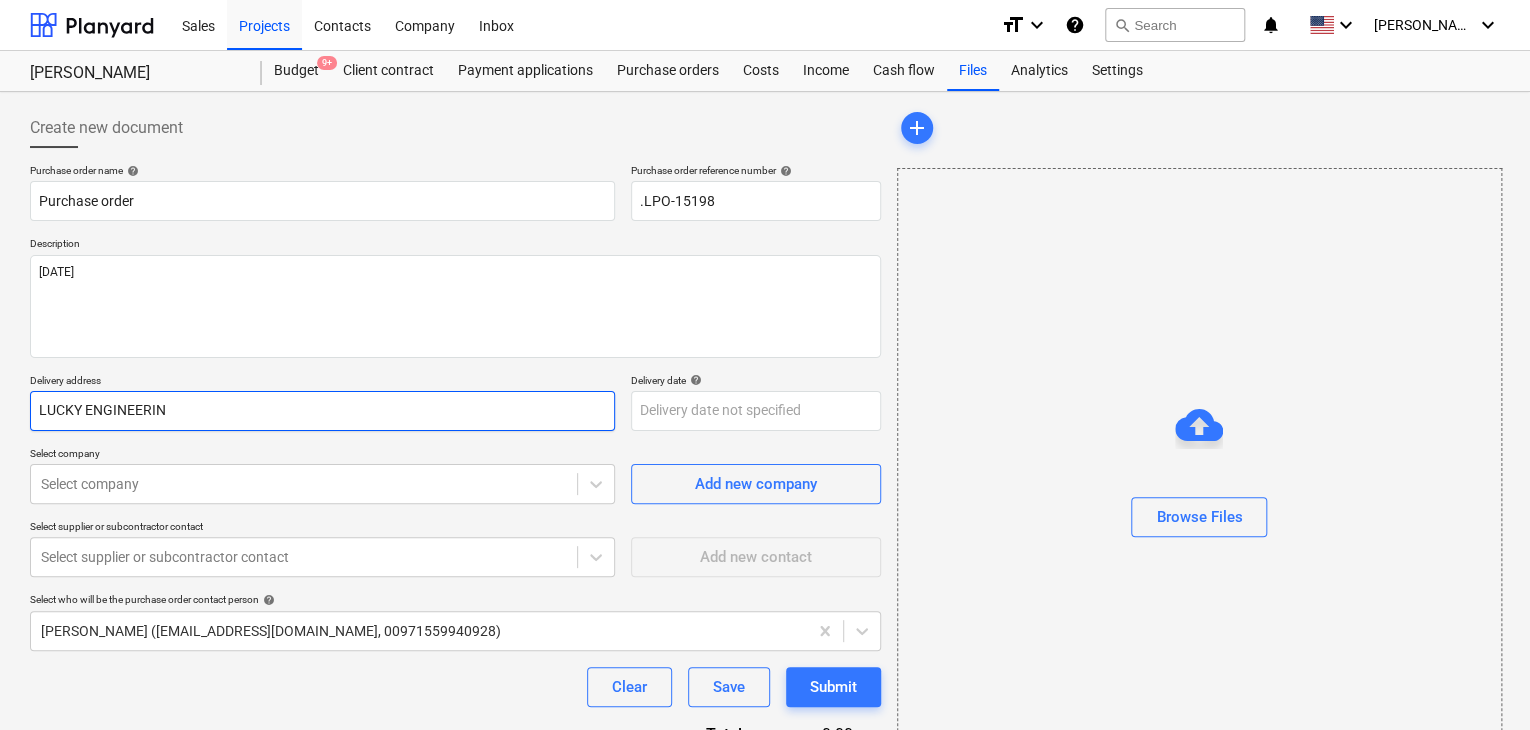 type on "x" 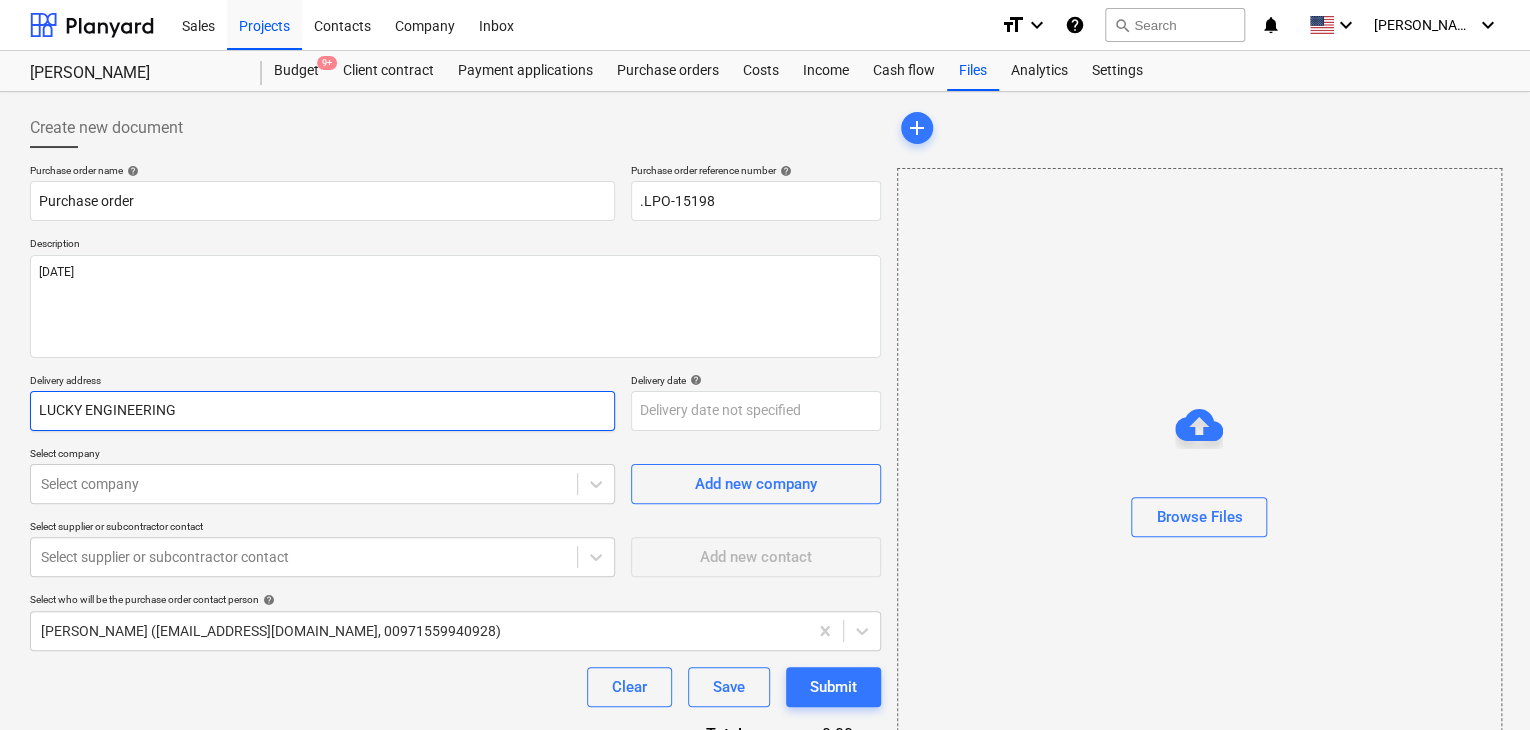 type on "x" 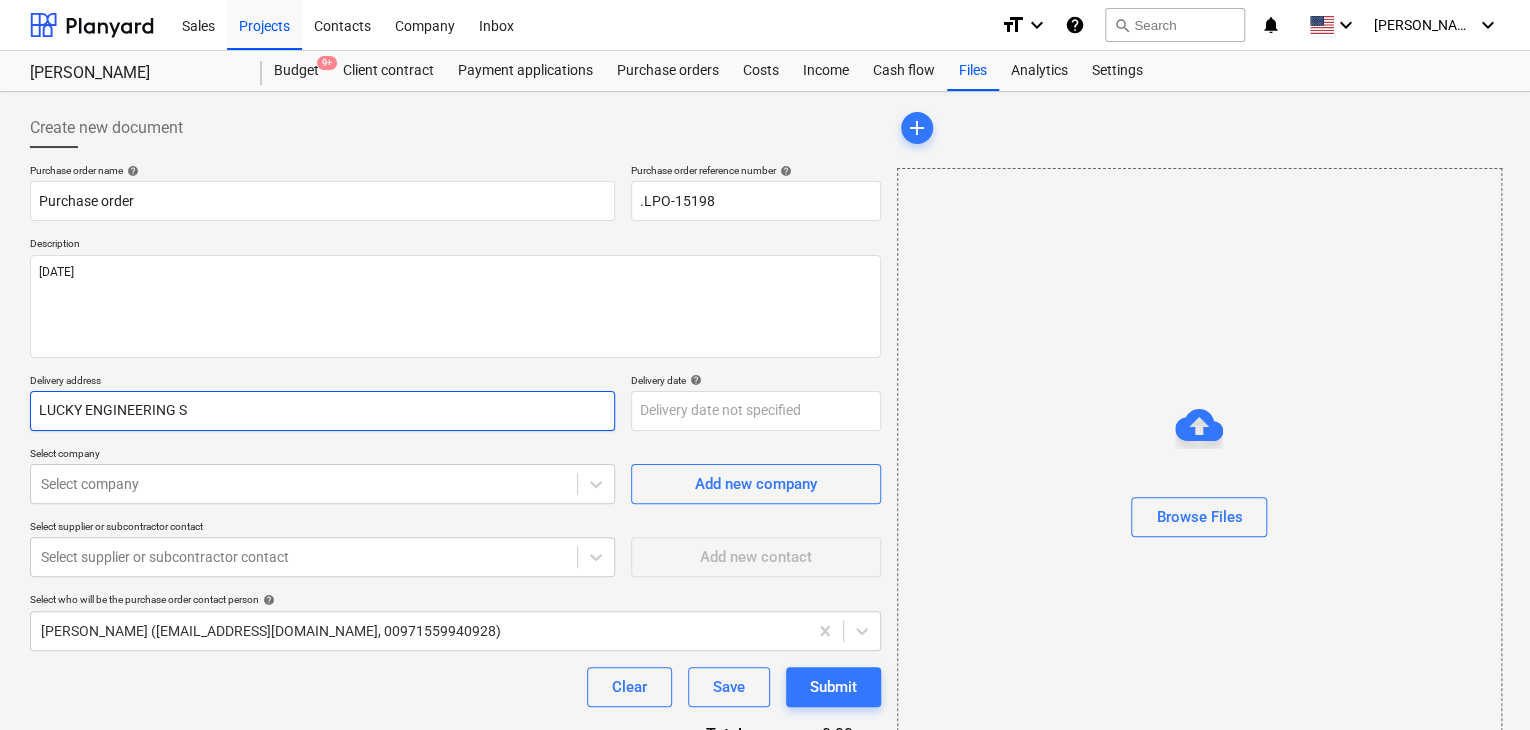 type on "x" 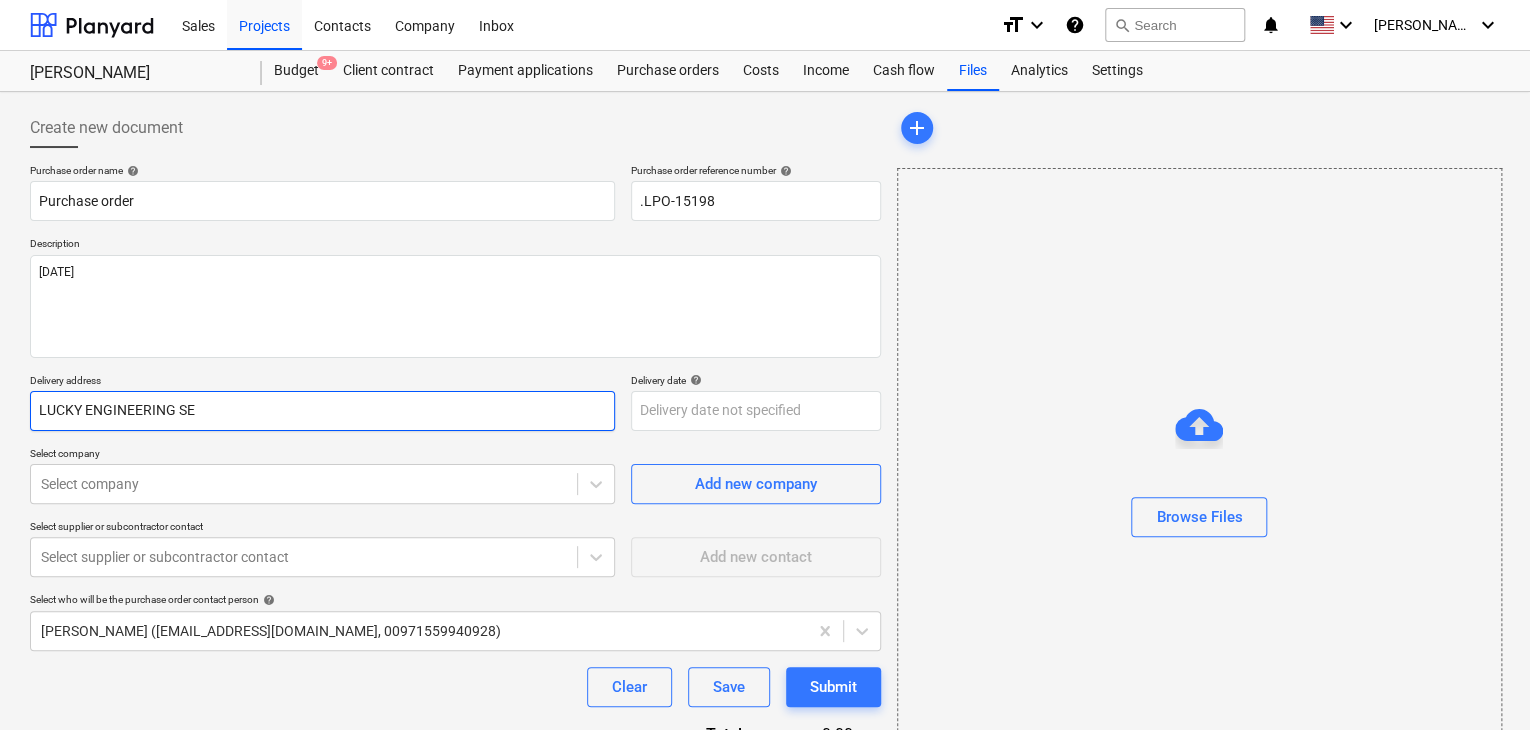 type on "x" 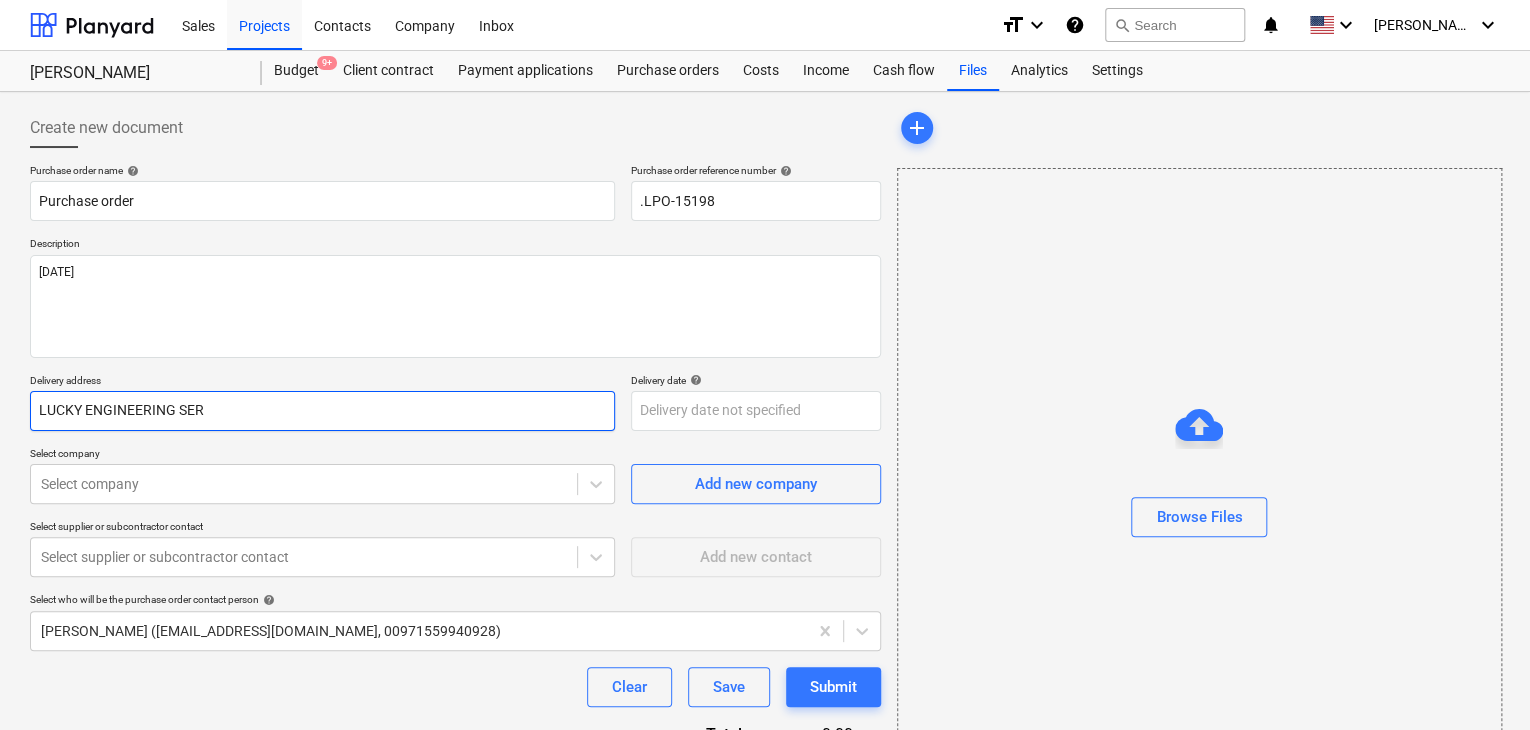 type on "x" 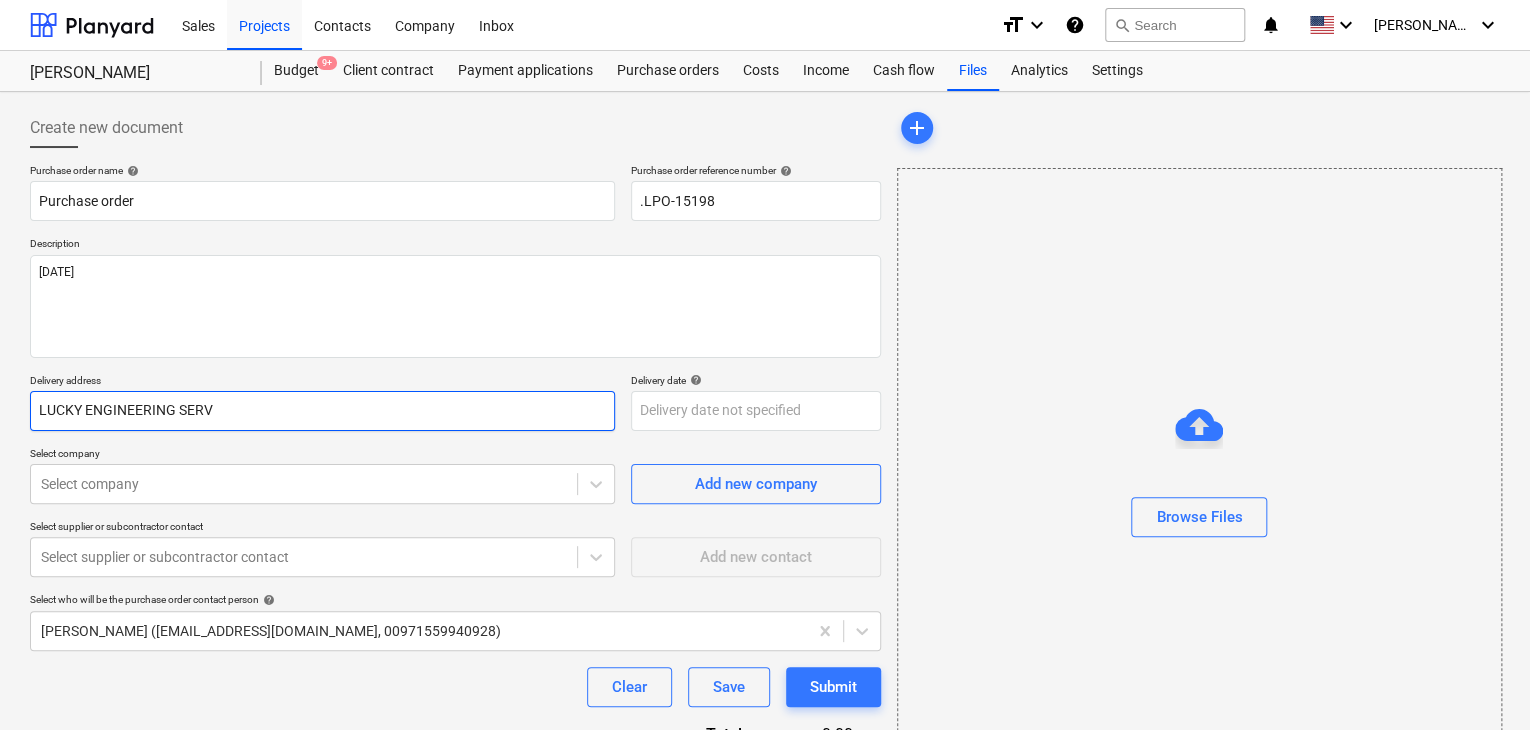 type on "x" 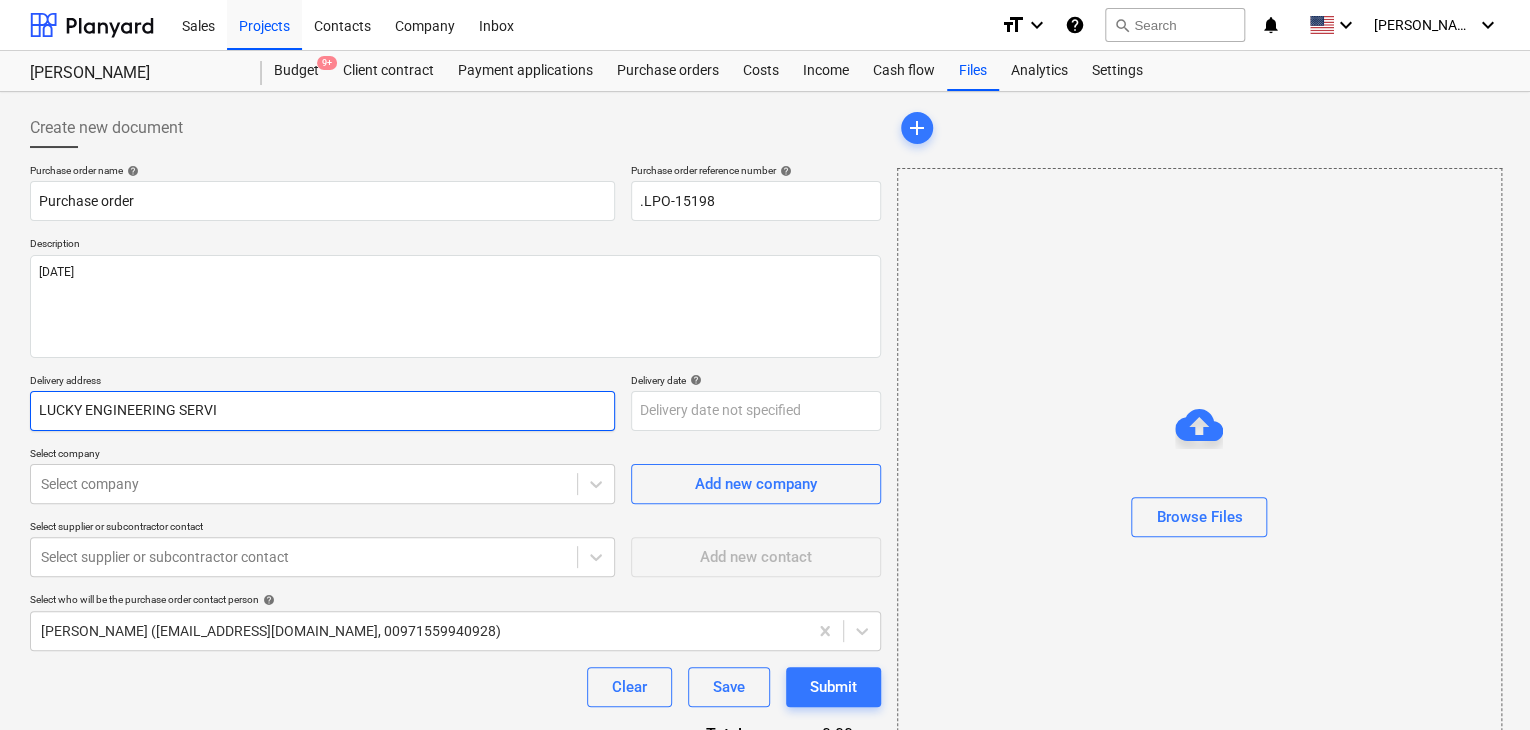 type on "x" 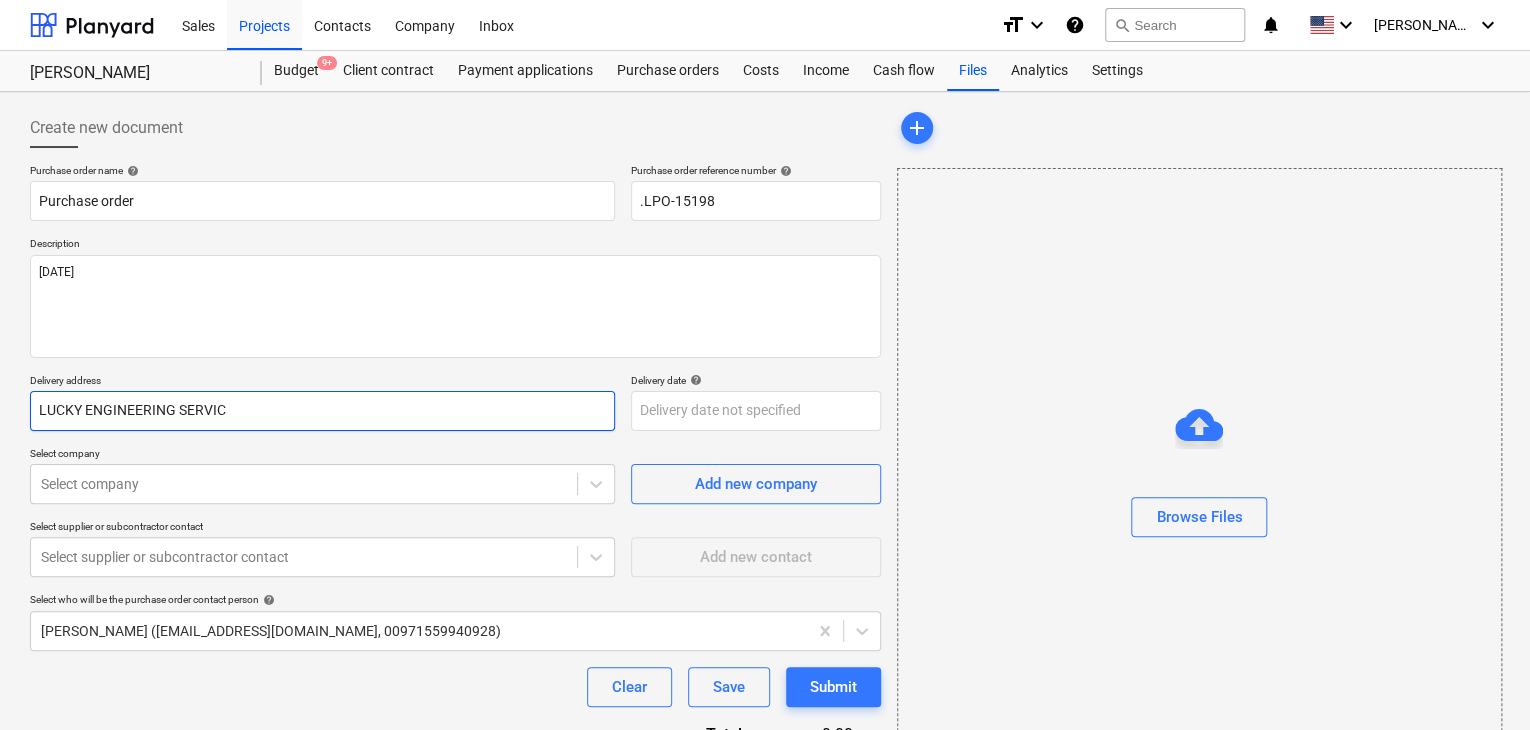 type on "x" 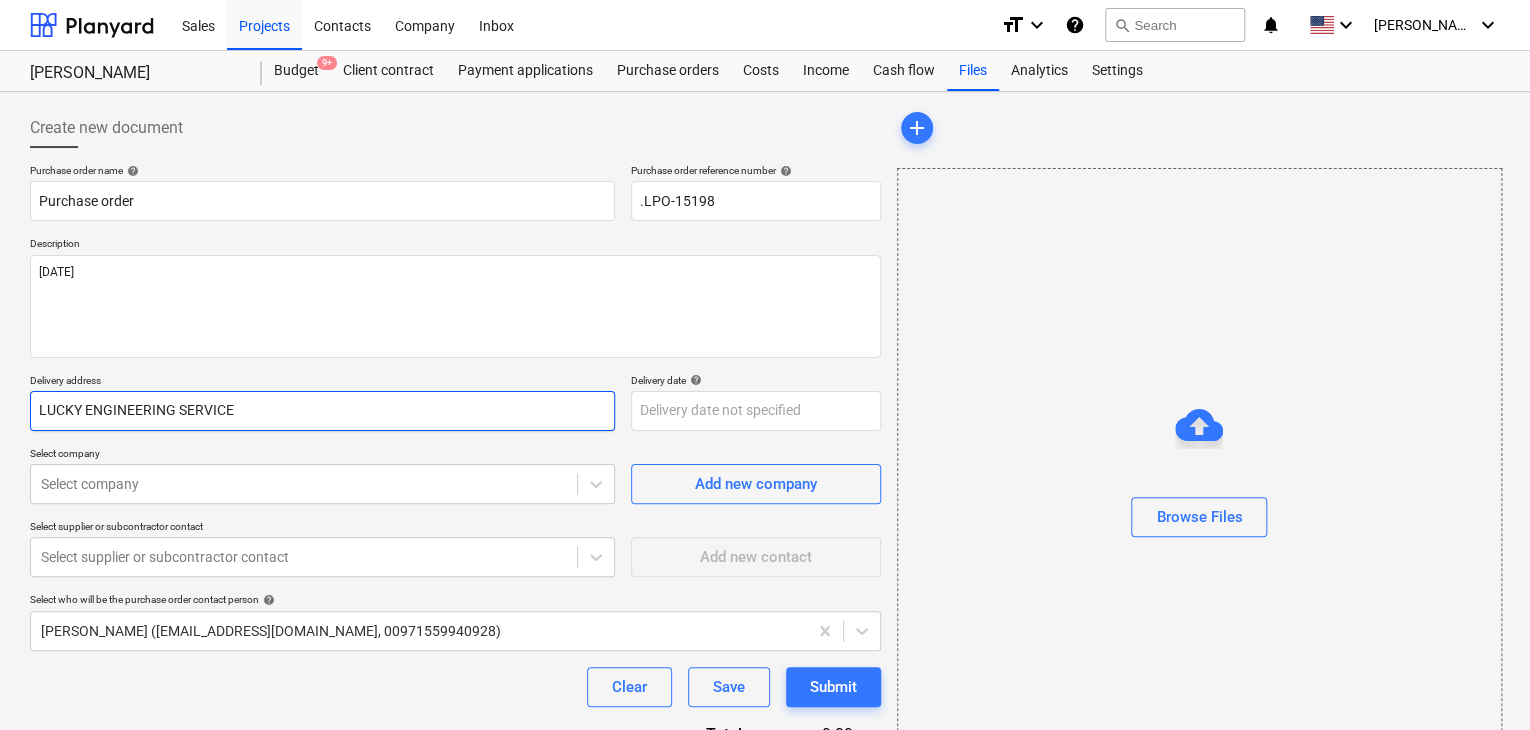 type on "x" 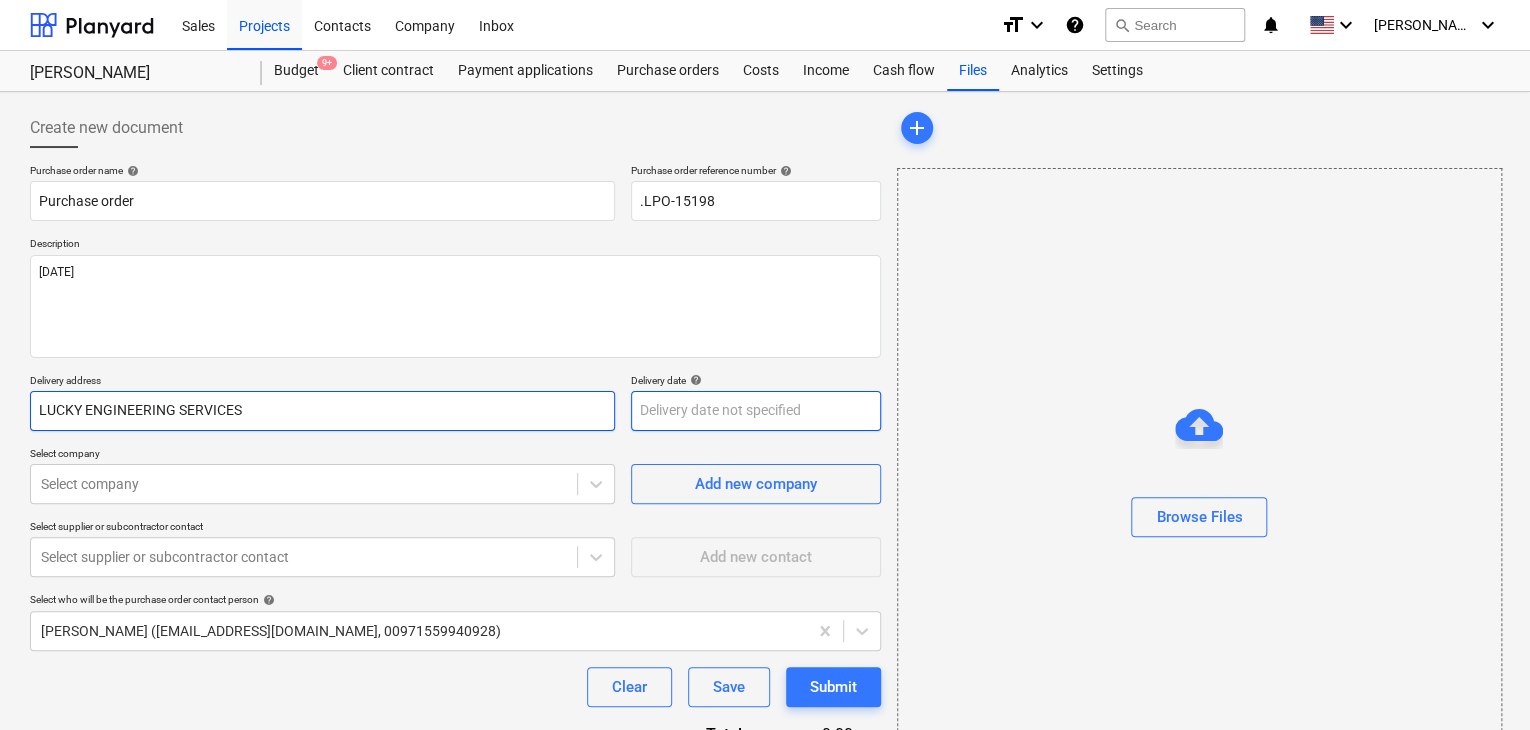 type on "LUCKY ENGINEERING SERVICES" 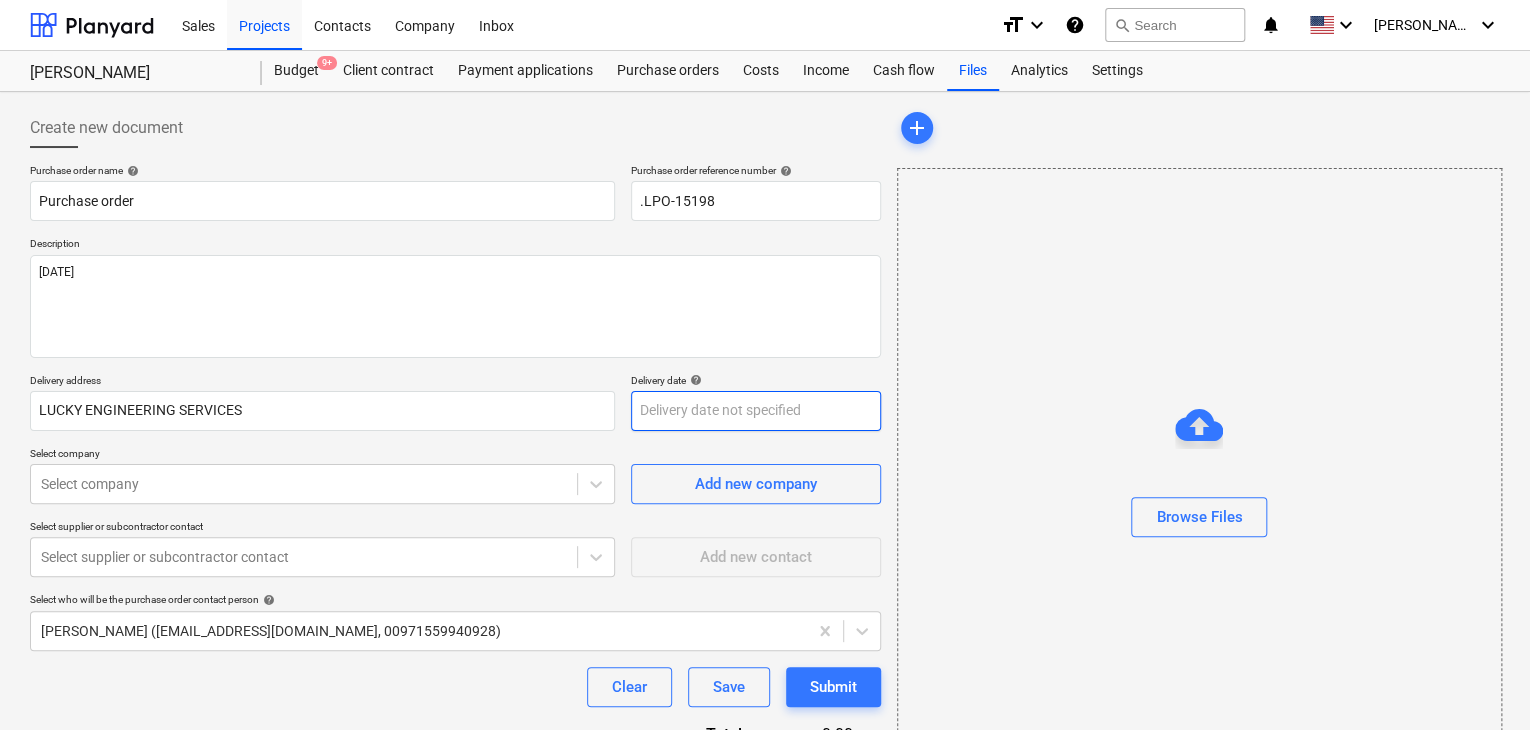 click on "Sales Projects Contacts Company Inbox format_size keyboard_arrow_down help search Search notifications 0 keyboard_arrow_down [PERSON_NAME] keyboard_arrow_down MARCO KSA Budget 9+ Client contract Payment applications Purchase orders Costs Income Cash flow Files Analytics Settings Create new document Purchase order name help Purchase order Purchase order reference number help .LPO-15198 Description [DATE] Delivery address LUCKY ENGINEERING SERVICES Delivery date help Press the down arrow key to interact with the calendar and
select a date. Press the question mark key to get the keyboard shortcuts for changing dates. Select company Select company Add new company Select supplier or subcontractor contact Select supplier or subcontractor contact Add new contact Select who will be the purchase order contact person help [PERSON_NAME] ([EMAIL_ADDRESS][DOMAIN_NAME], 00971559940928) Clear Save Submit Total 0.00د.إ.‏ Select line-items to add help Search or select a line-item Select in bulk add Browse Files
x" at bounding box center [765, 365] 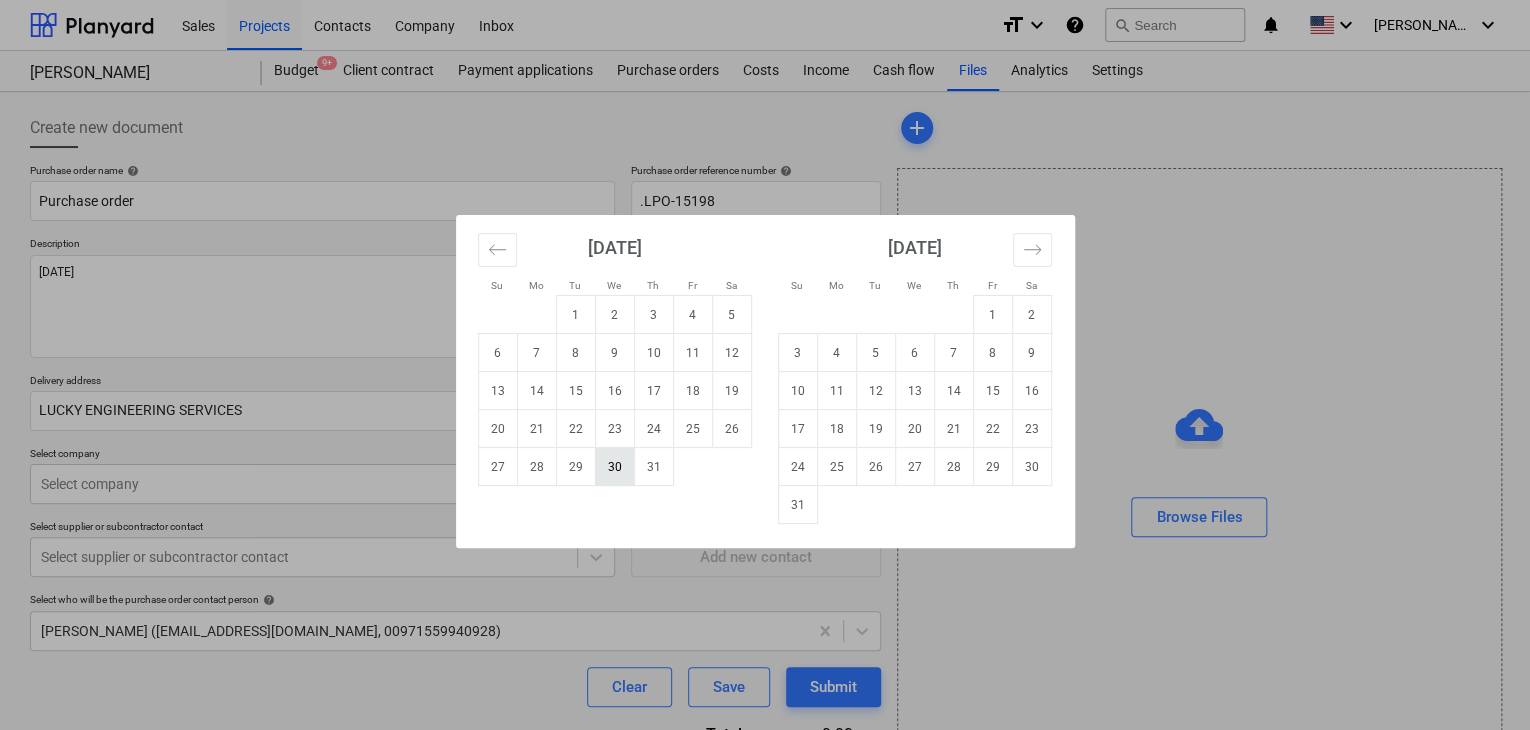 click on "30" at bounding box center (614, 467) 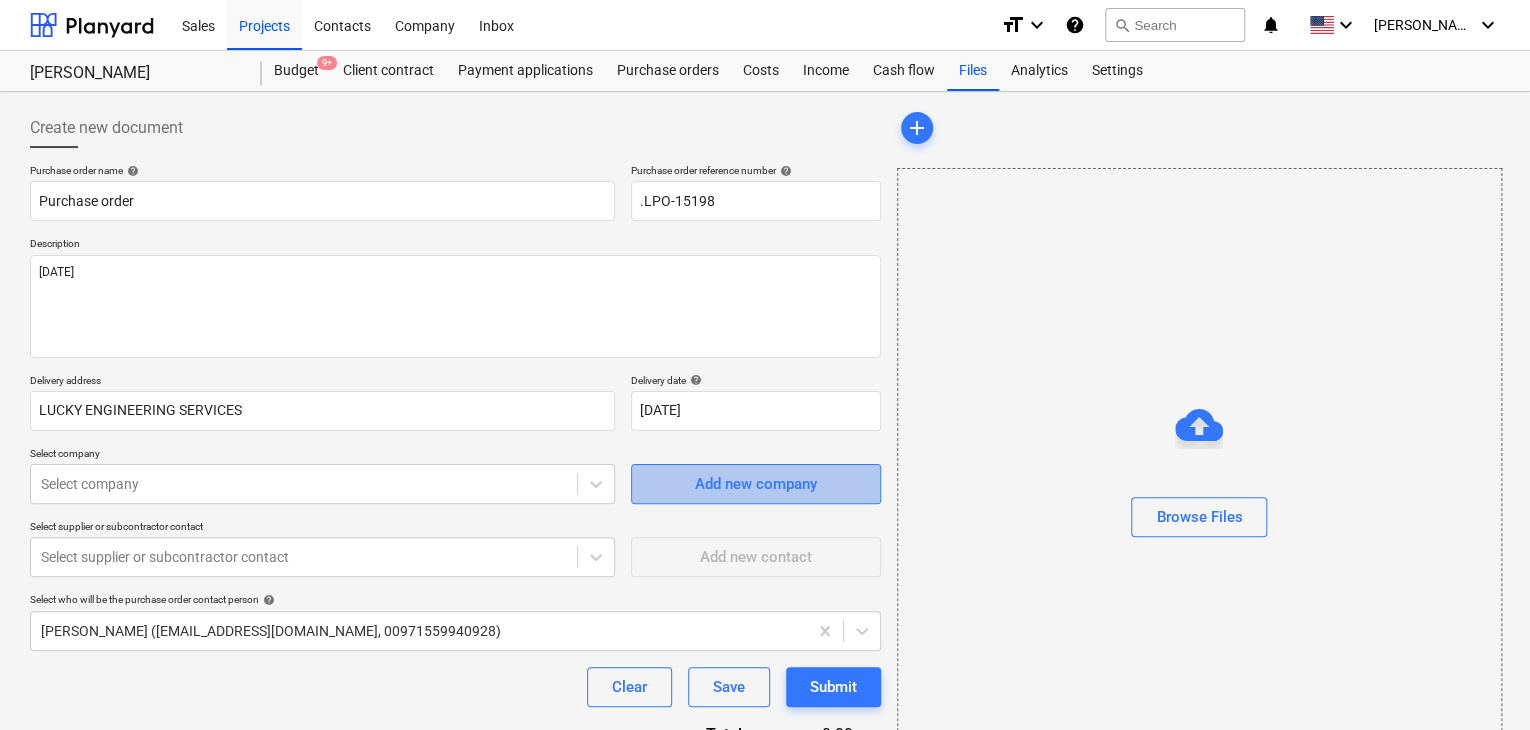 click on "Add new company" at bounding box center [756, 484] 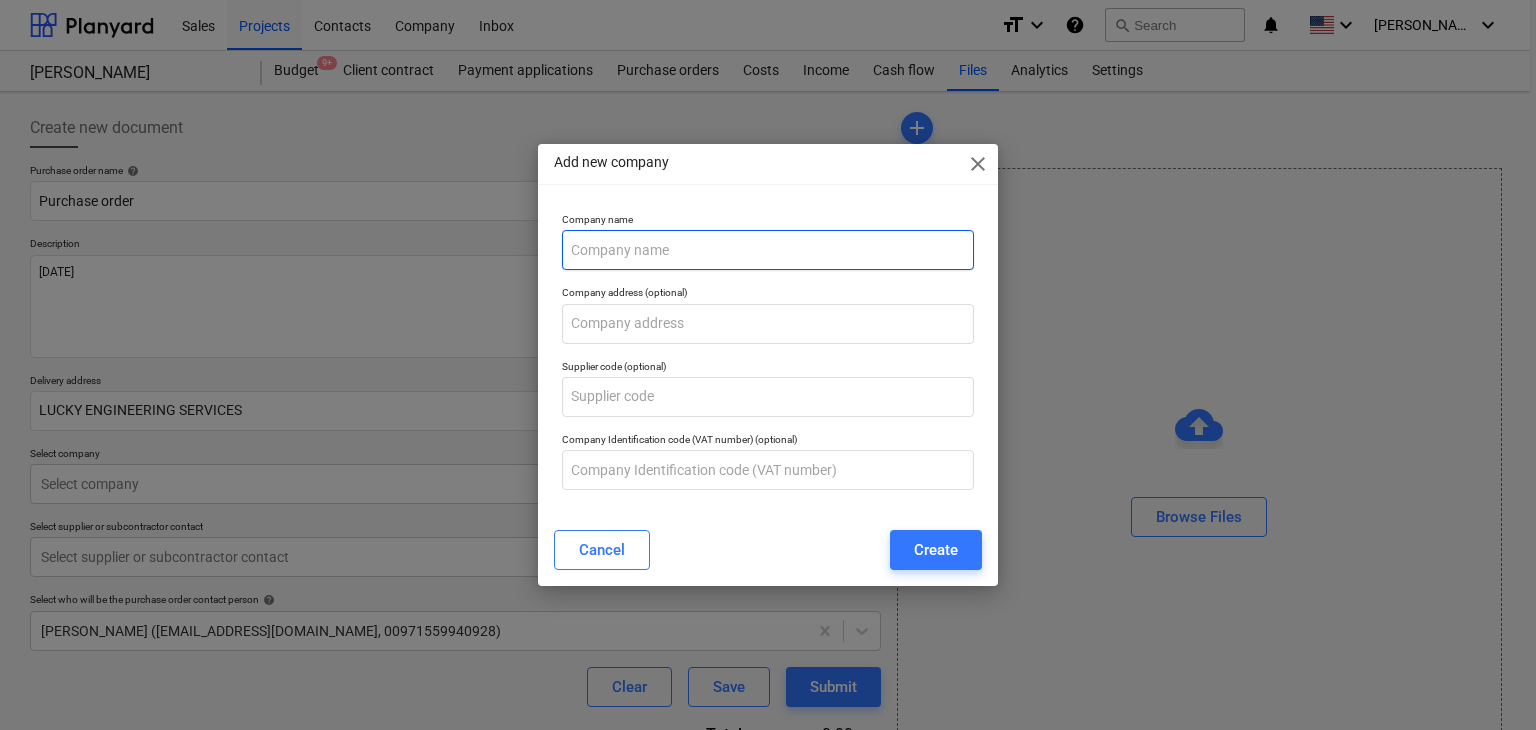 click at bounding box center (768, 250) 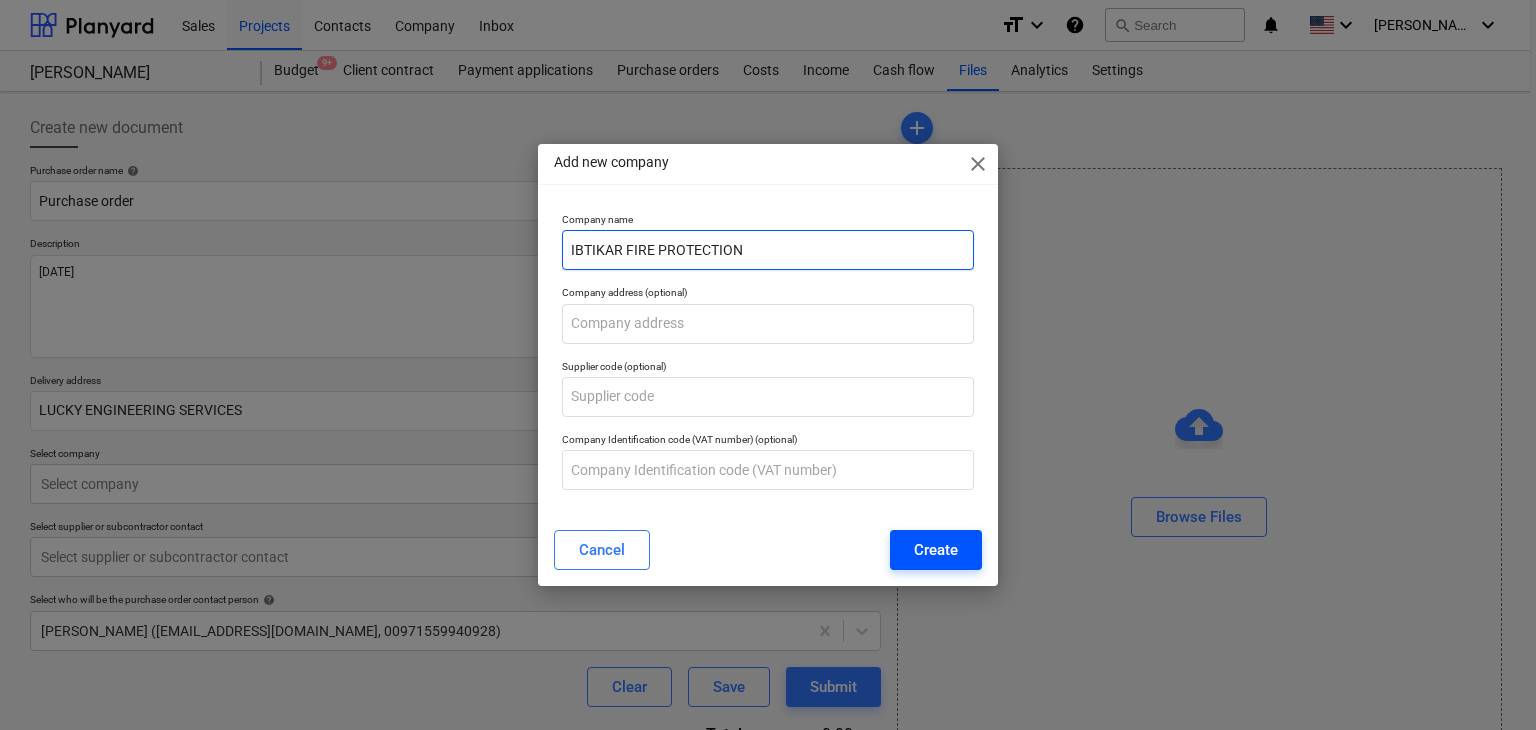 type on "IBTIKAR FIRE PROTECTION" 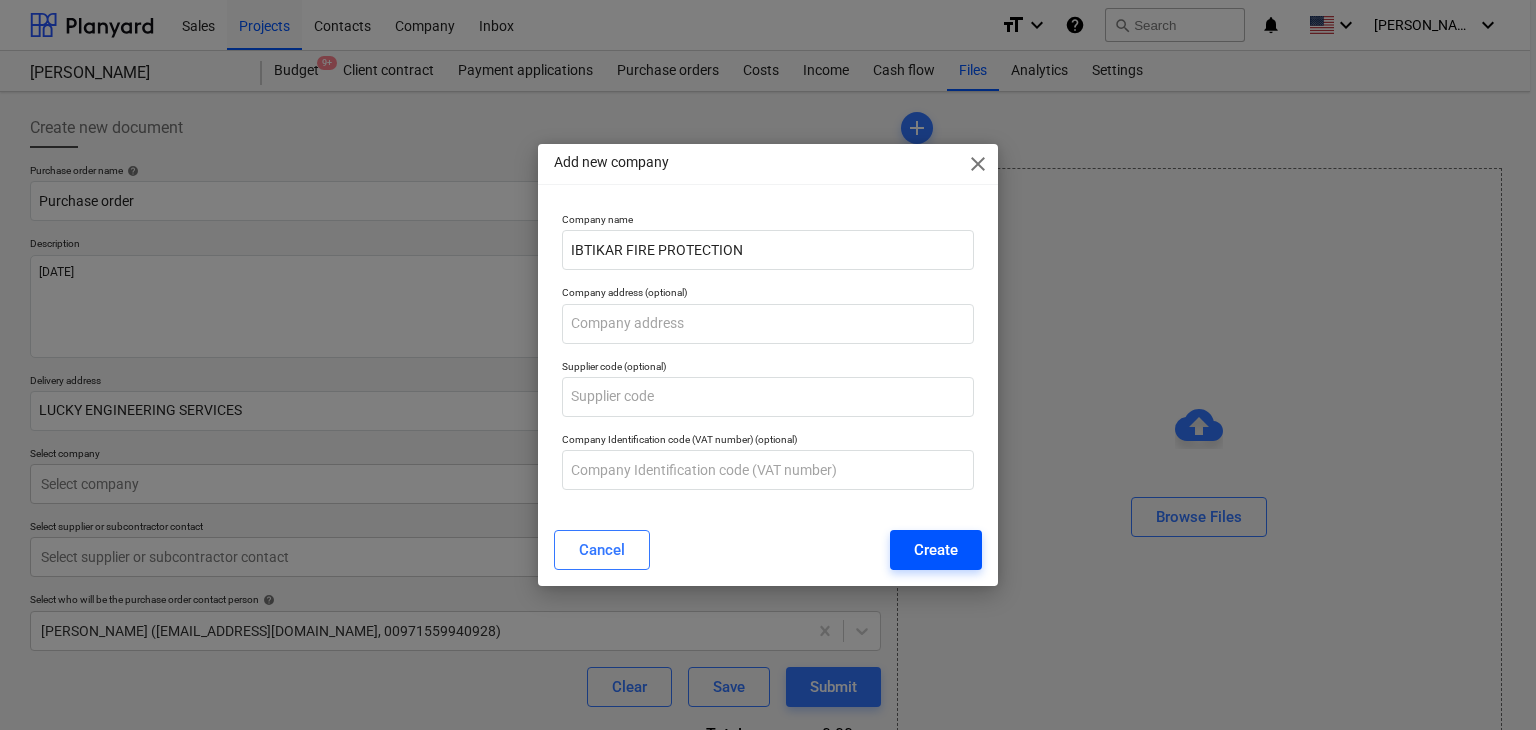 click on "Create" at bounding box center [936, 550] 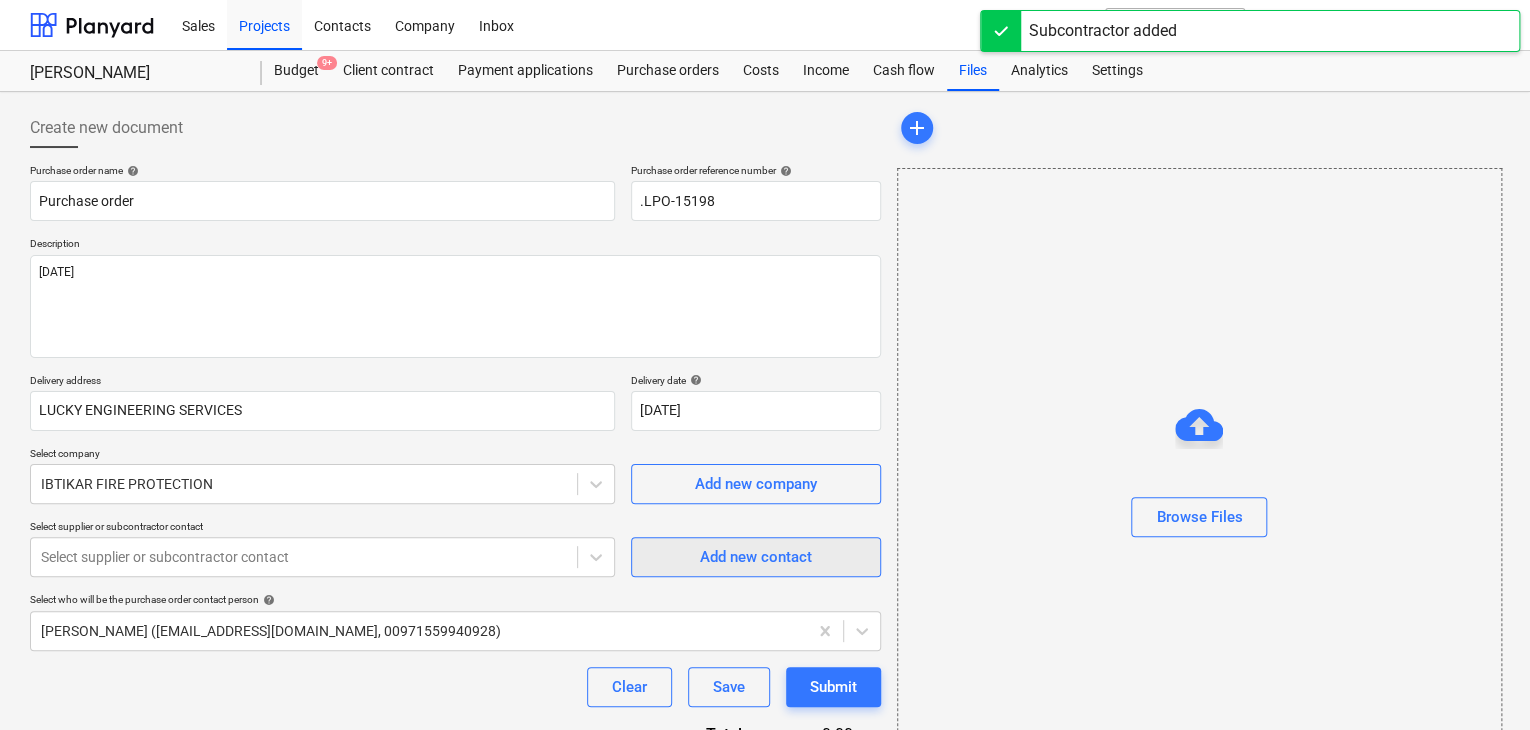 click on "Add new contact" at bounding box center (756, 557) 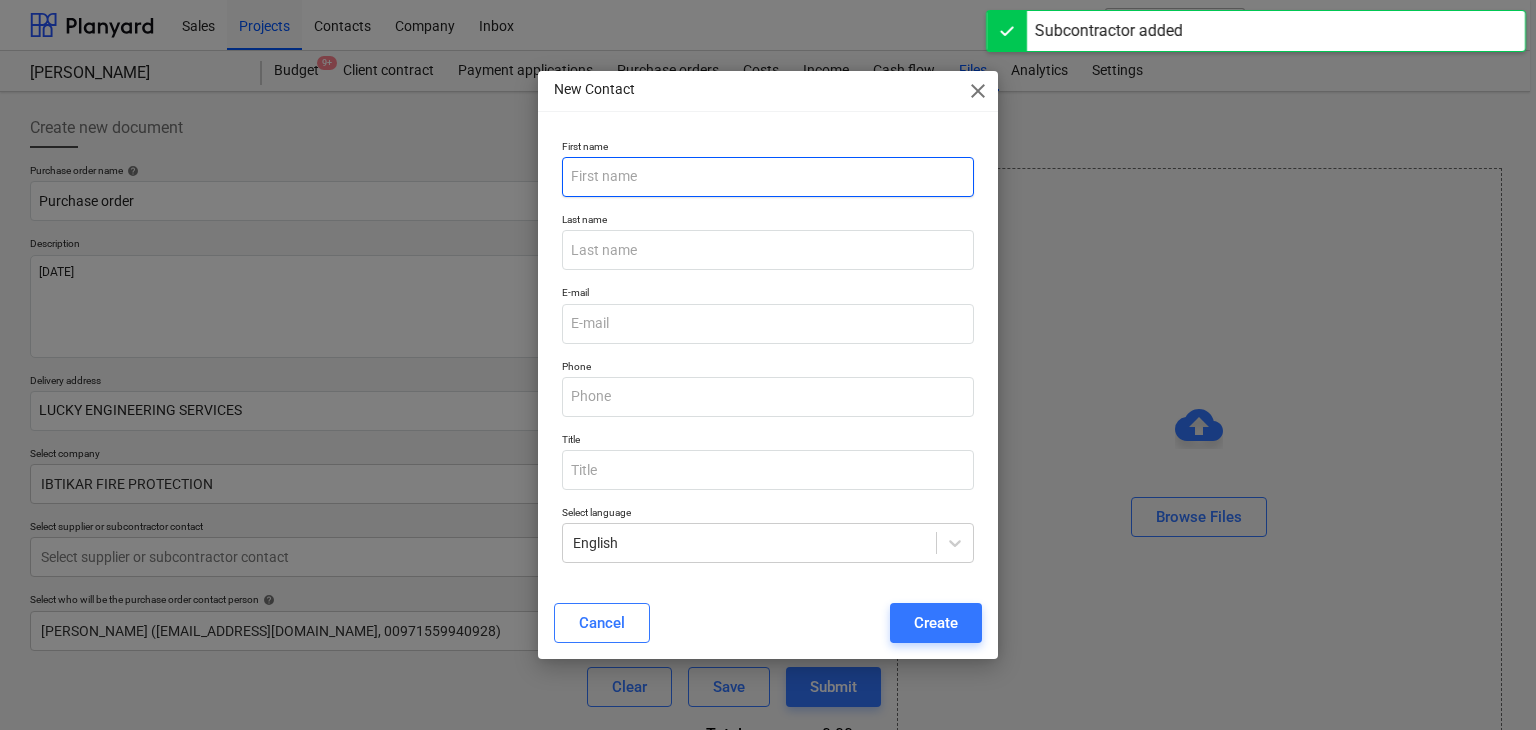 click at bounding box center [768, 177] 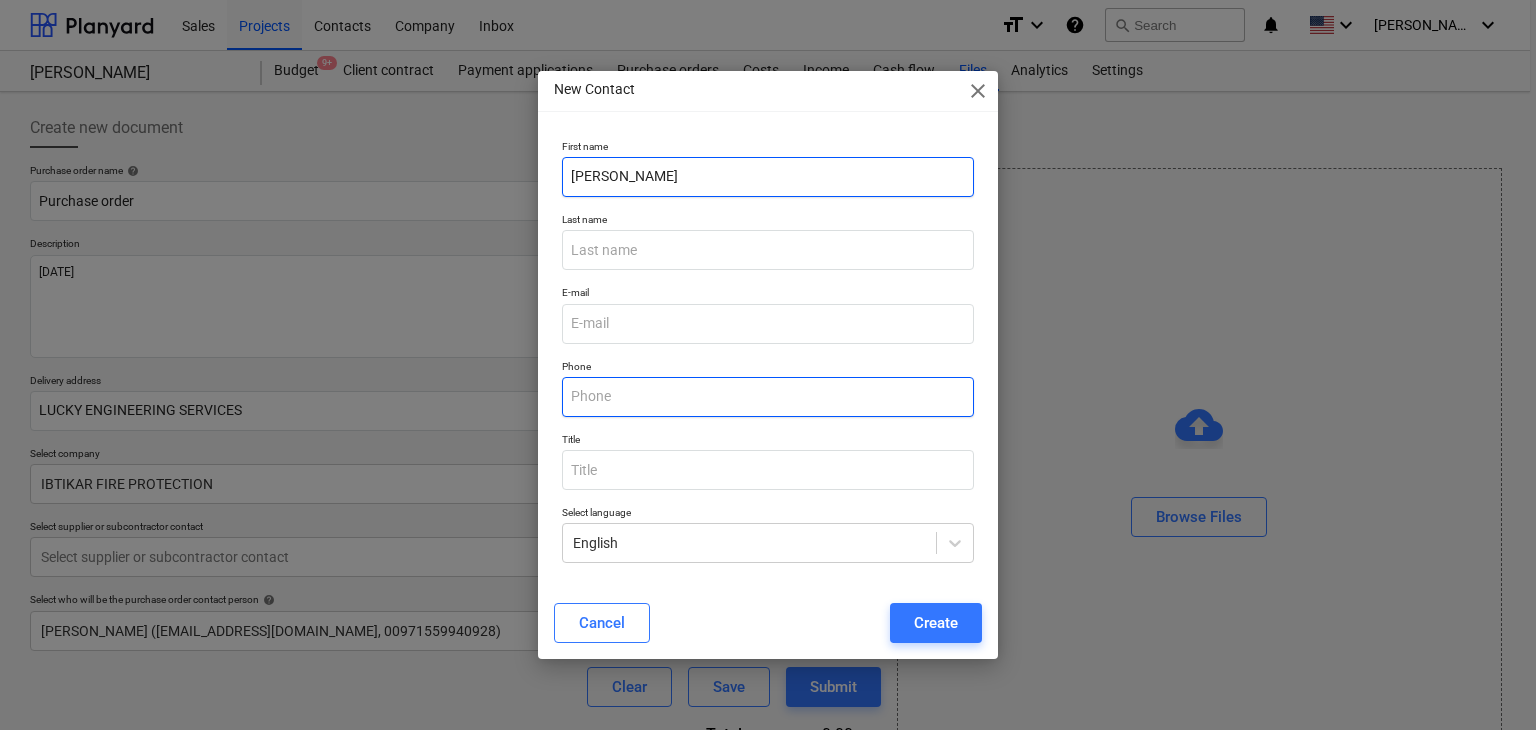 type on "[PERSON_NAME]" 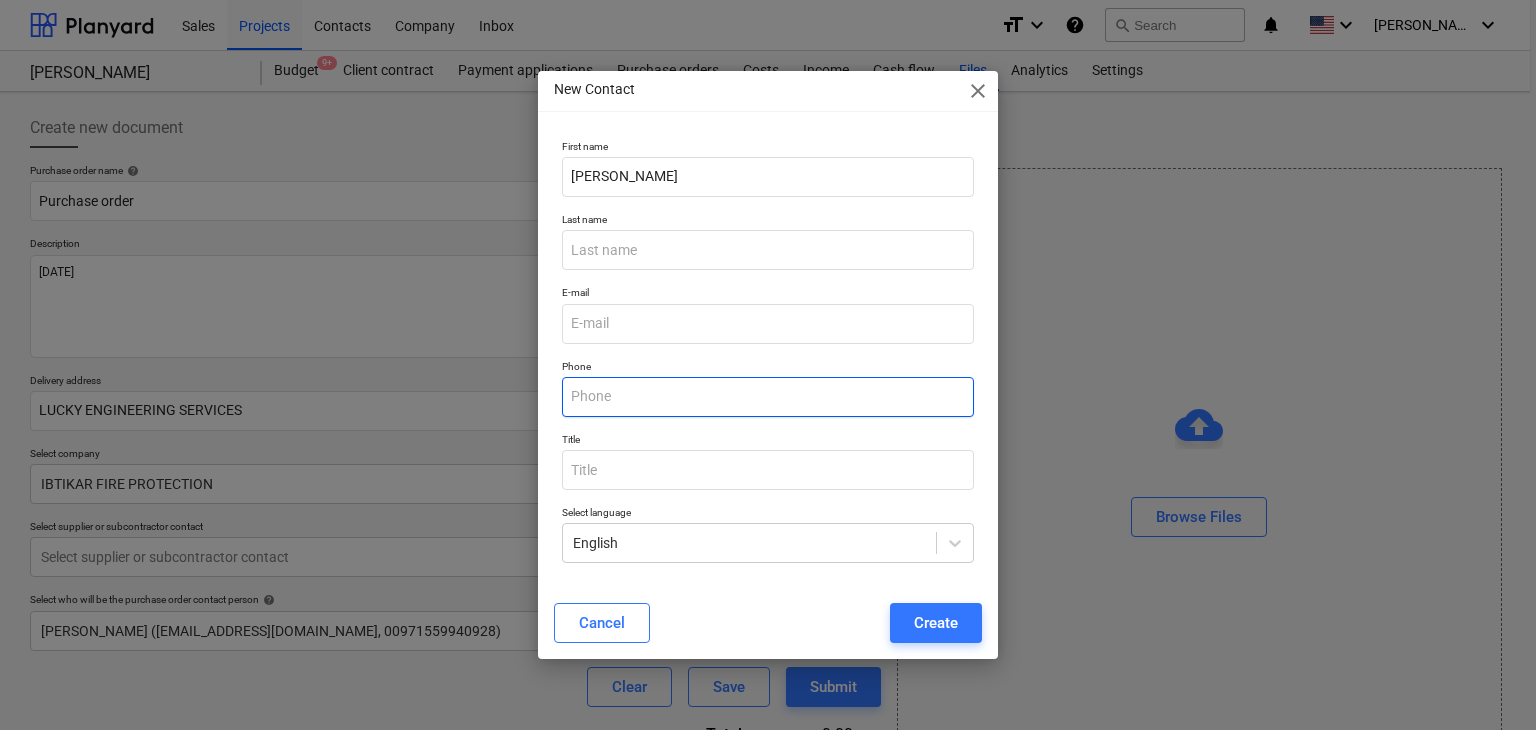 click at bounding box center [768, 397] 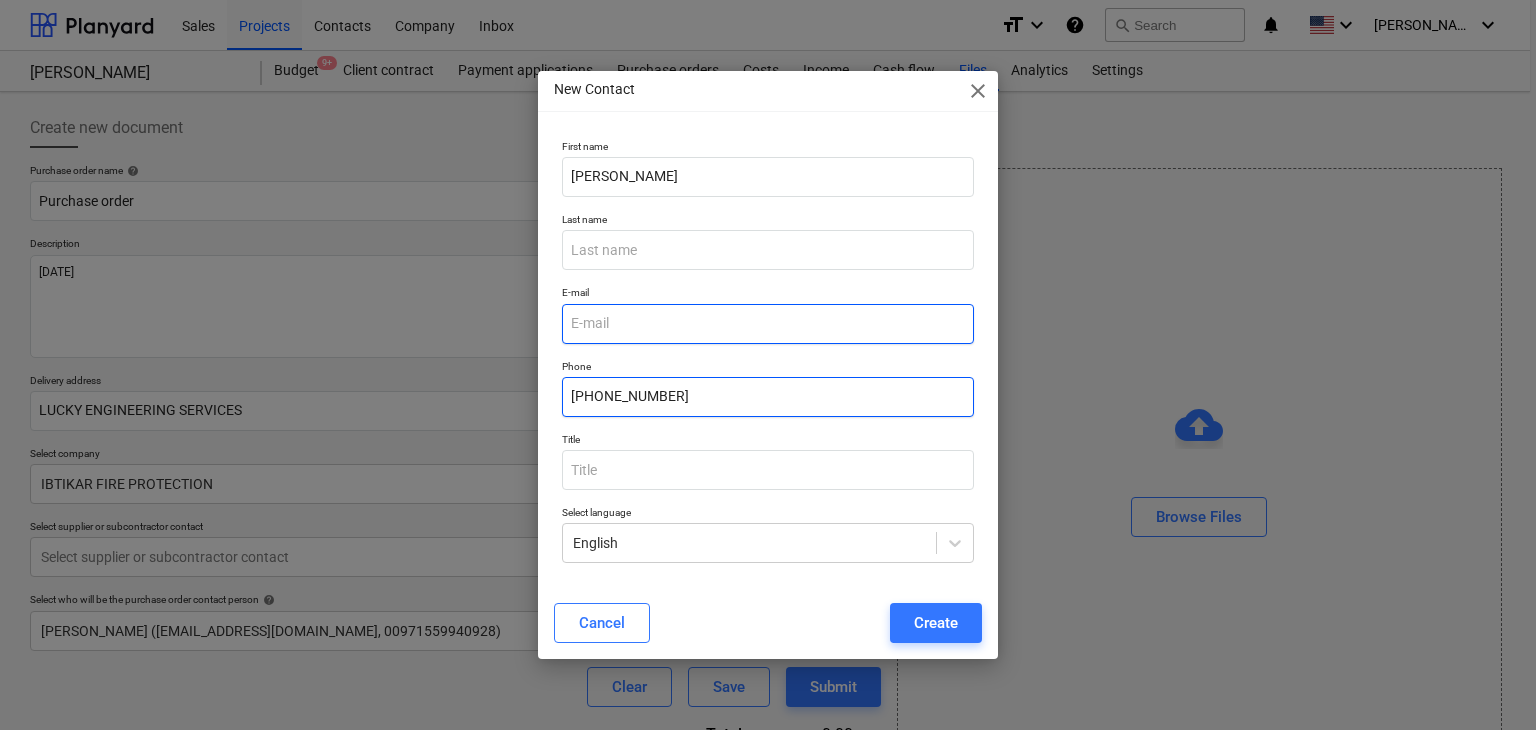 type on "[PHONE_NUMBER]" 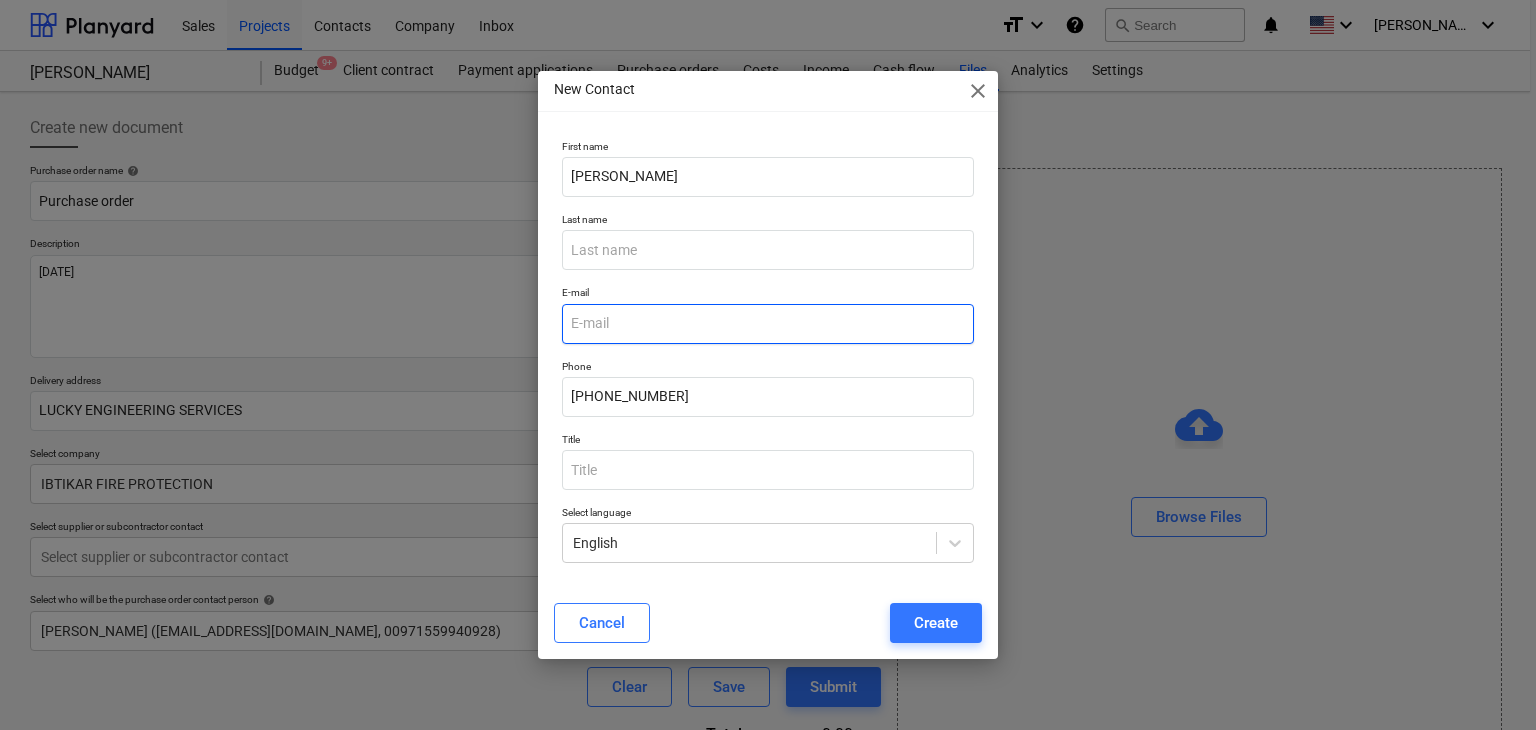 click at bounding box center (768, 324) 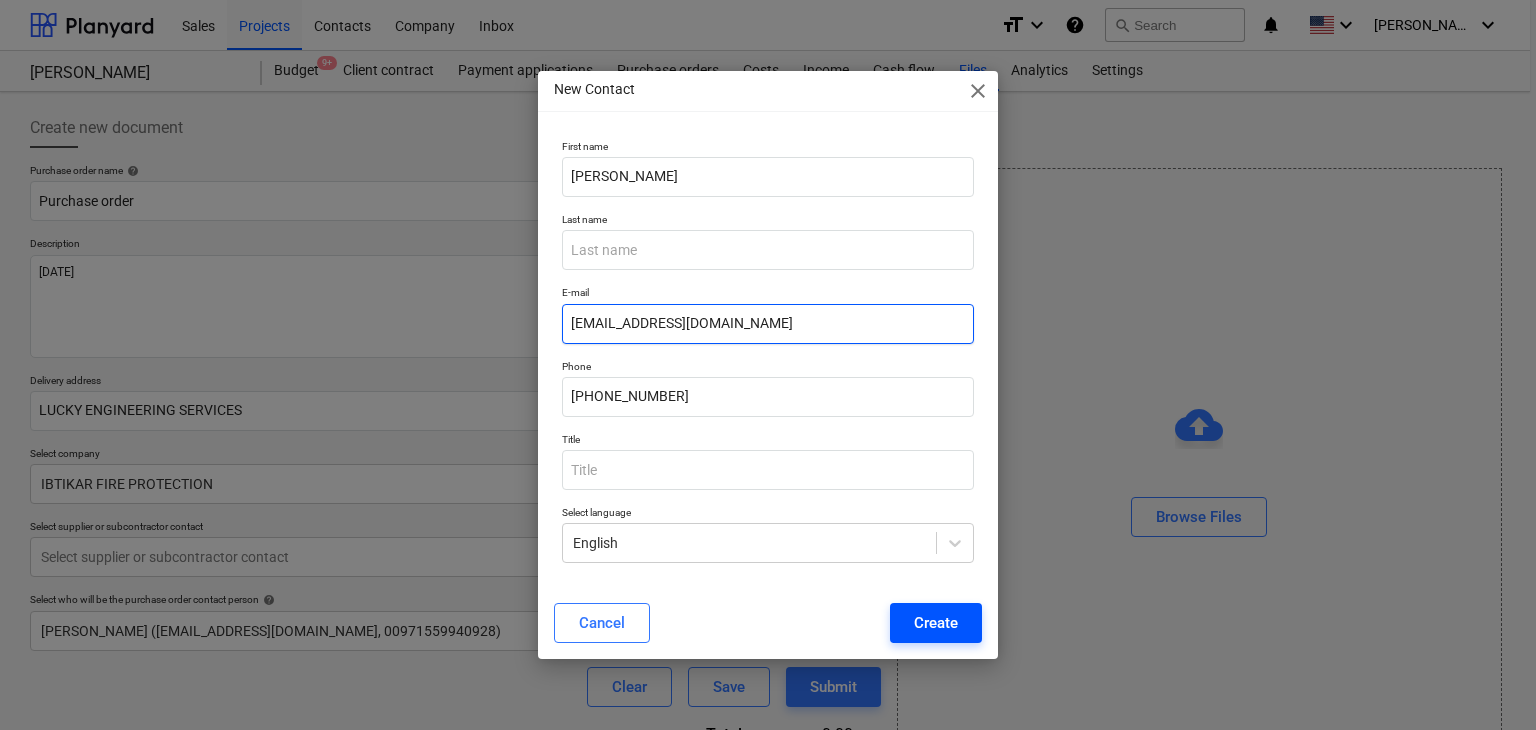 type on "[EMAIL_ADDRESS][DOMAIN_NAME]" 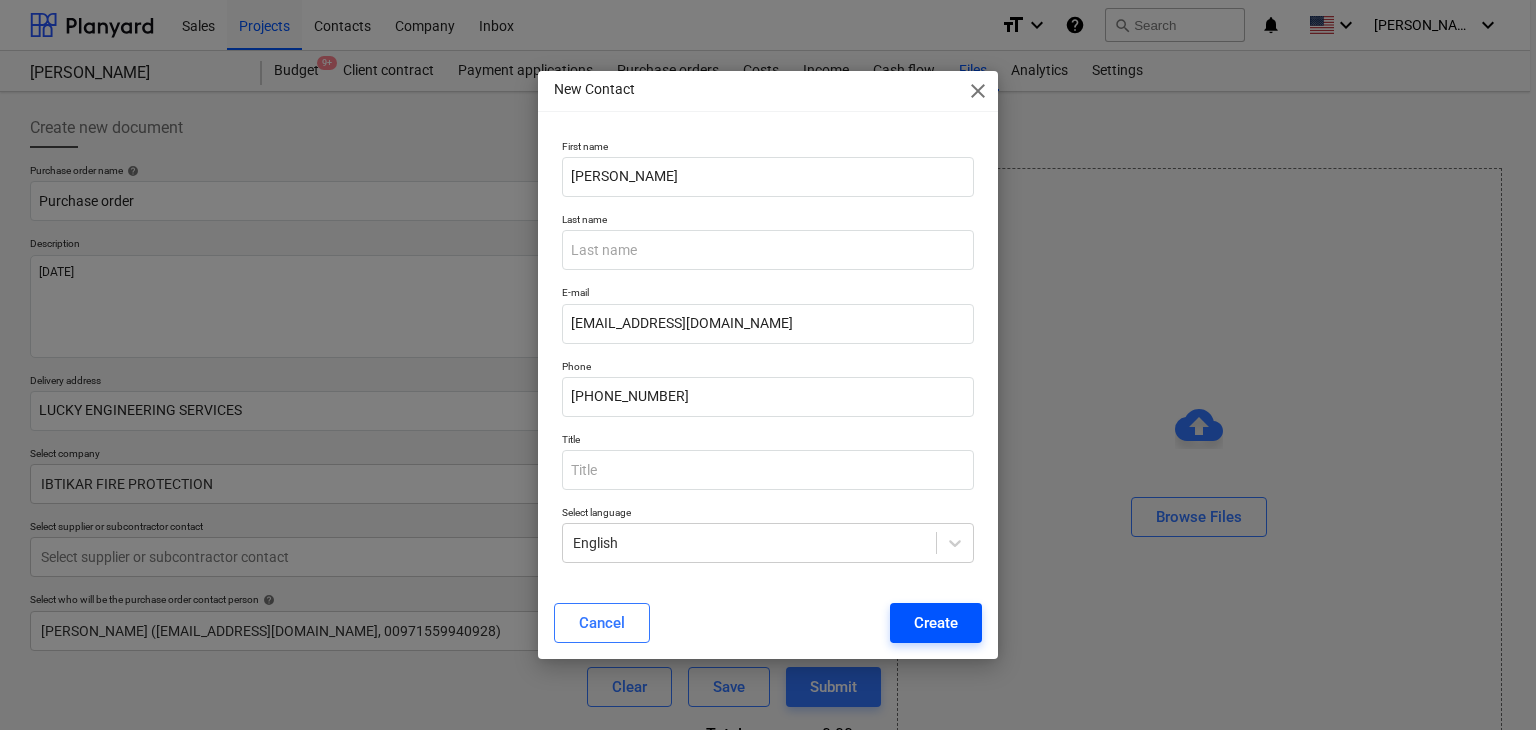 click on "Create" at bounding box center [936, 623] 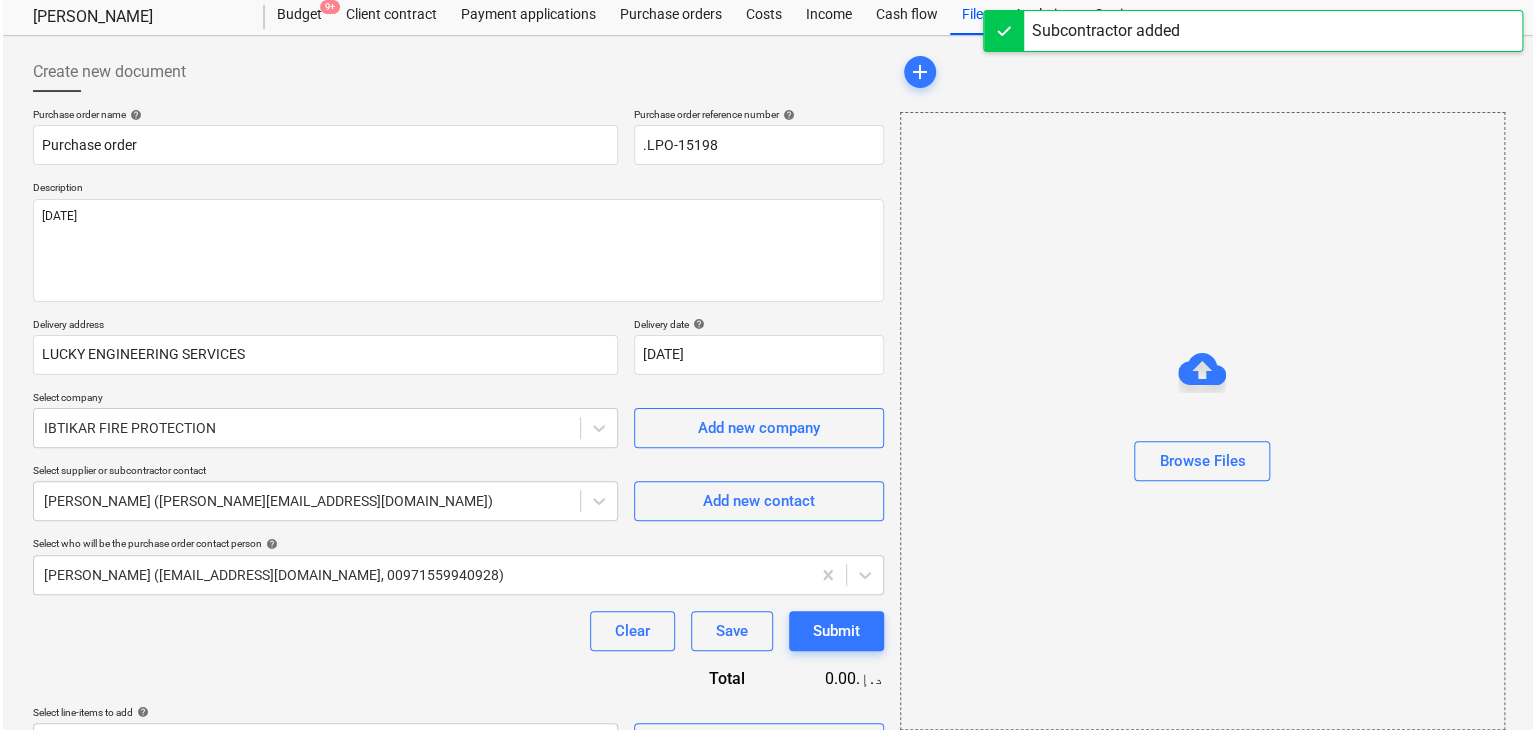 scroll, scrollTop: 104, scrollLeft: 0, axis: vertical 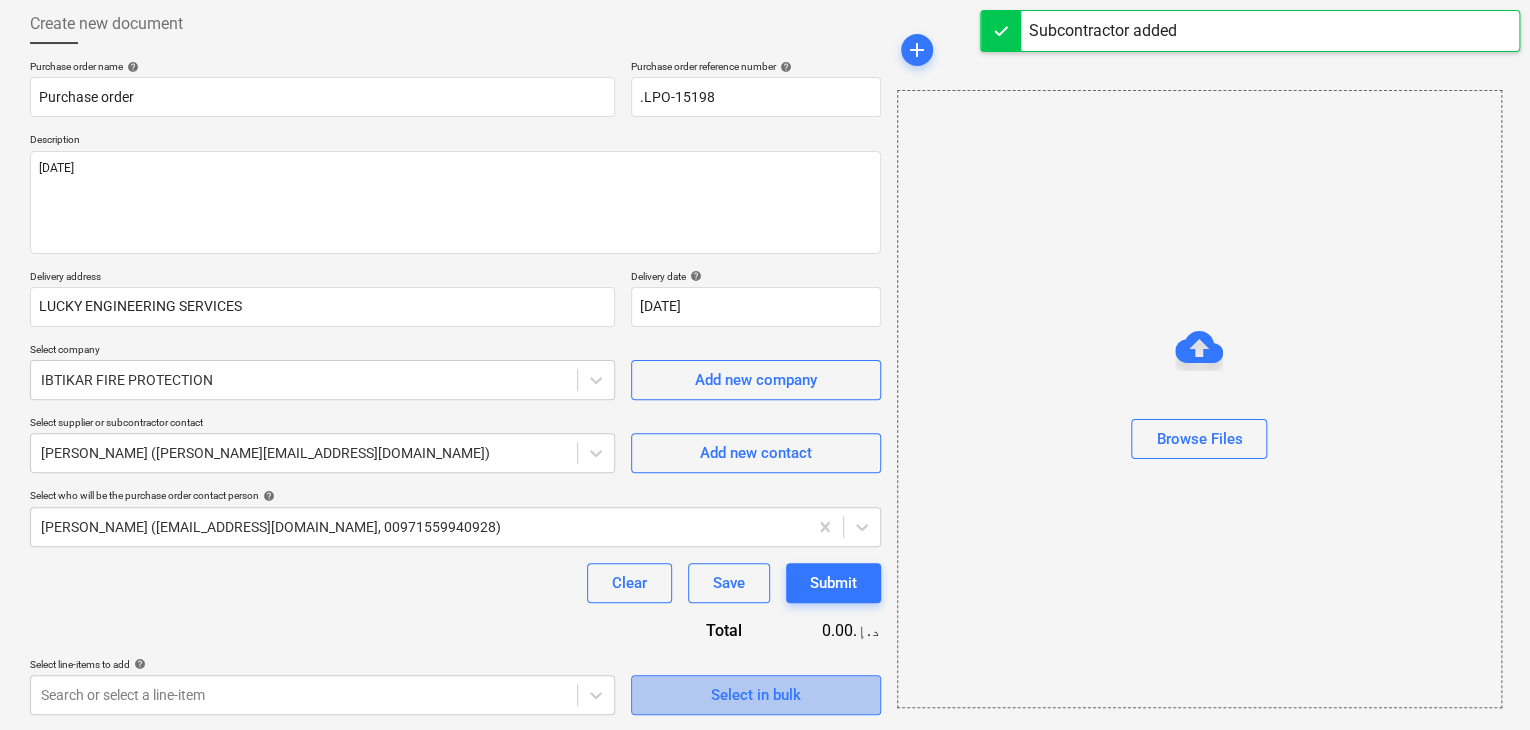 click on "Select in bulk" at bounding box center (756, 695) 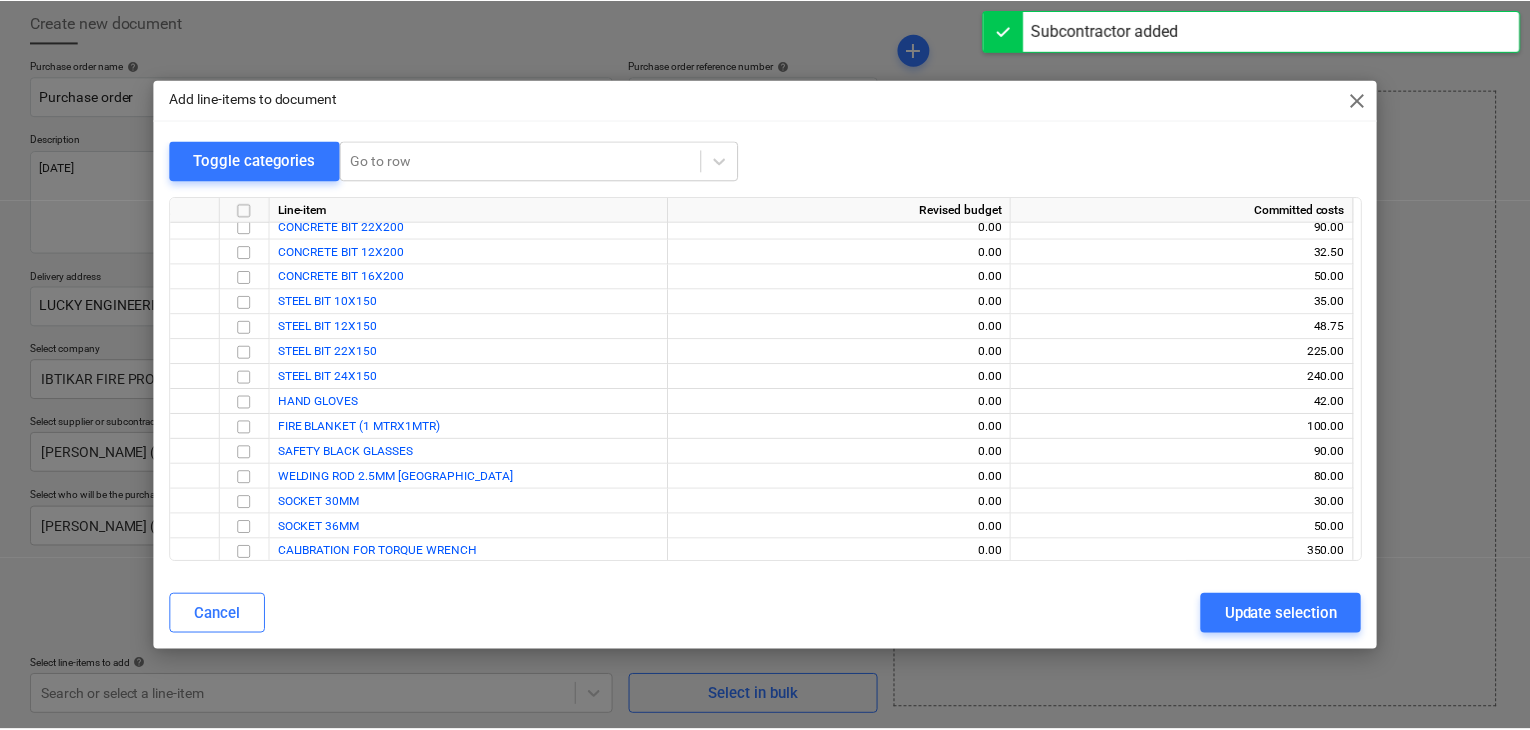 scroll, scrollTop: 4736, scrollLeft: 0, axis: vertical 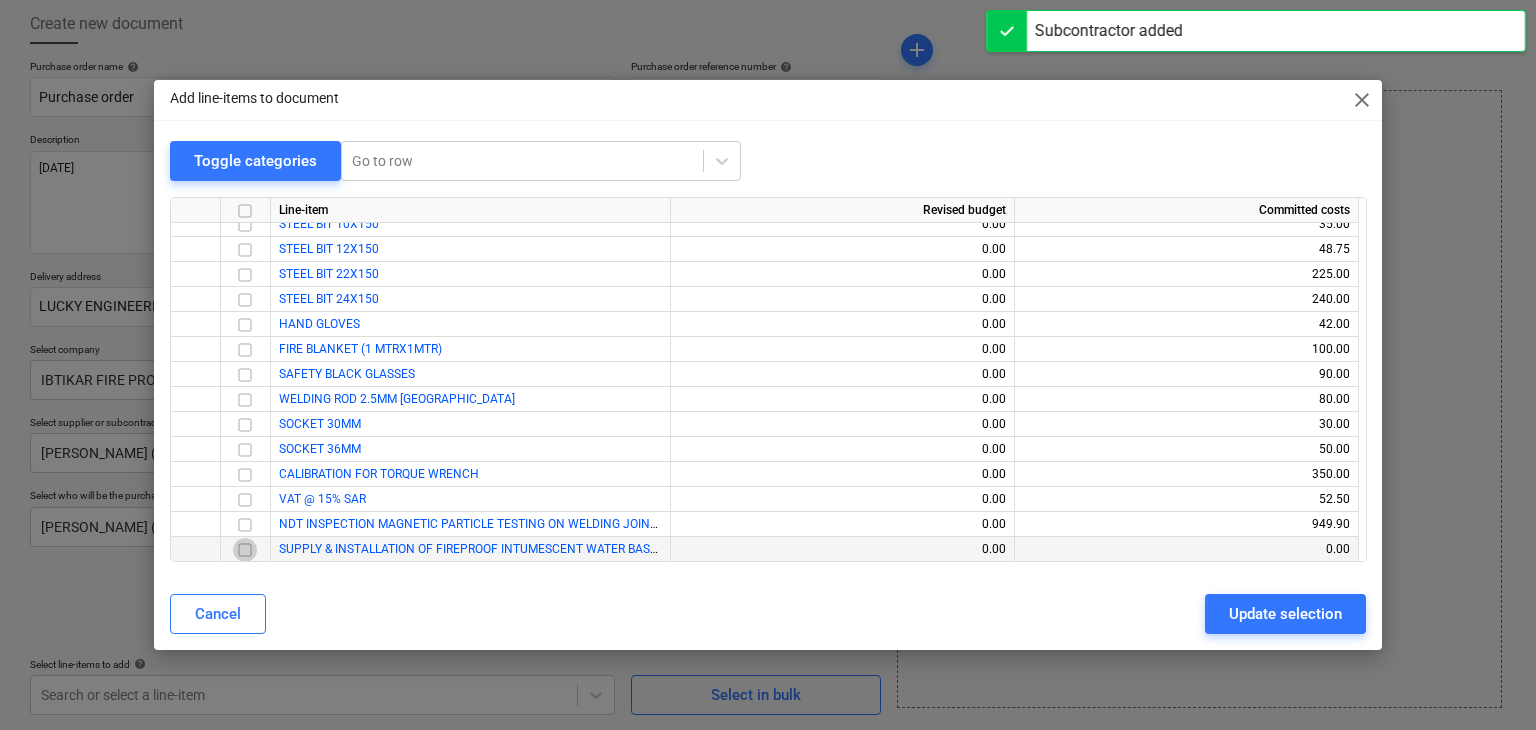 click at bounding box center [245, 550] 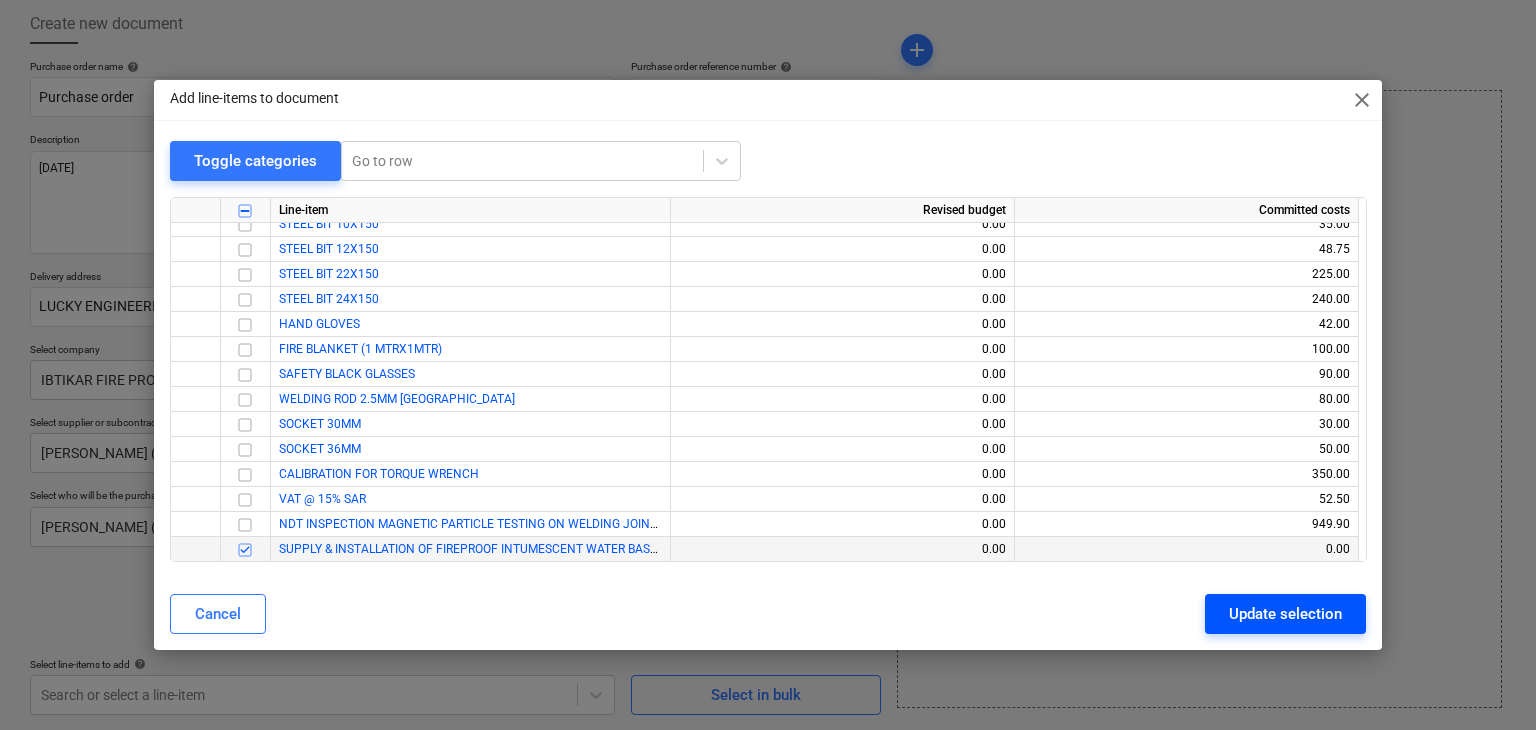 drag, startPoint x: 1261, startPoint y: 625, endPoint x: 1160, endPoint y: 590, distance: 106.89247 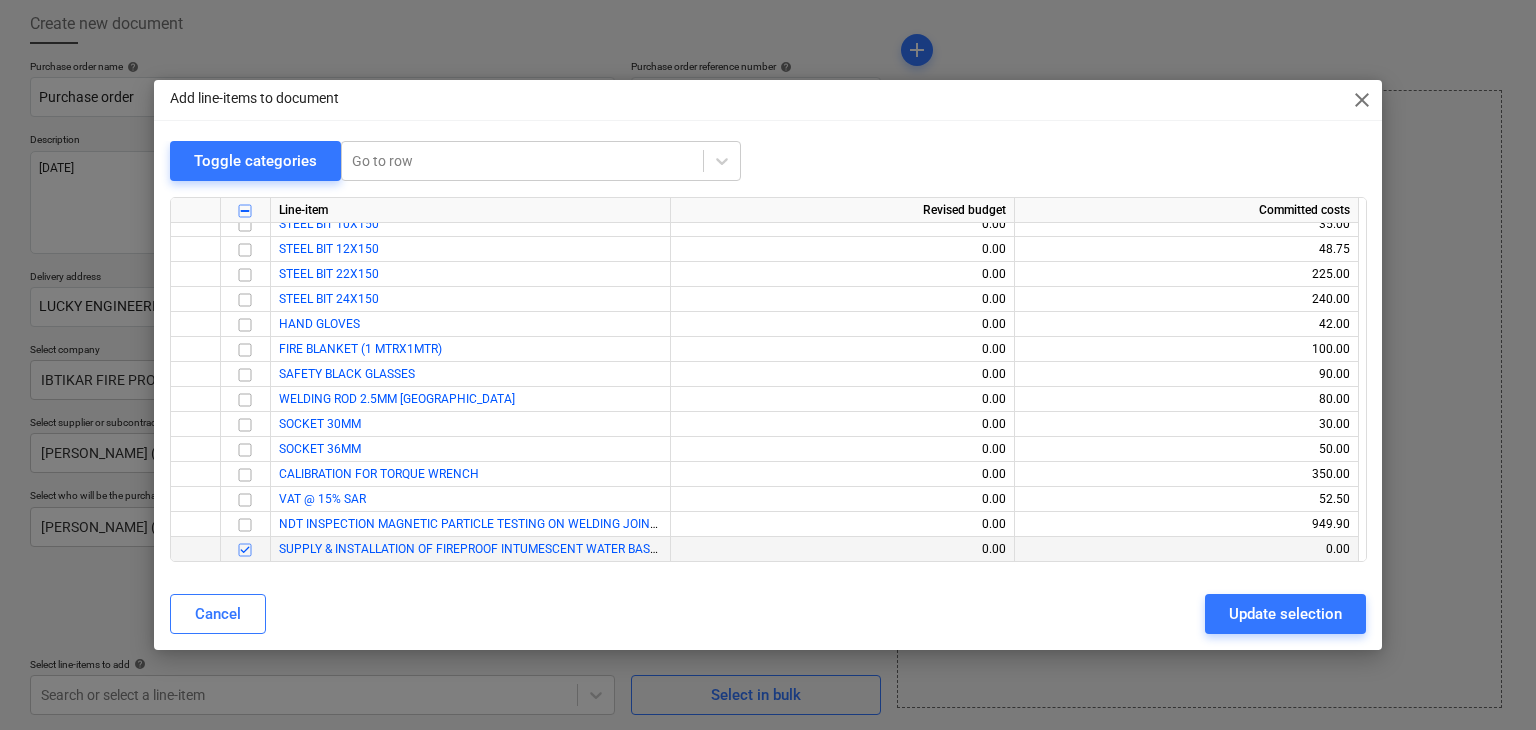 click on "Update selection" at bounding box center (1285, 614) 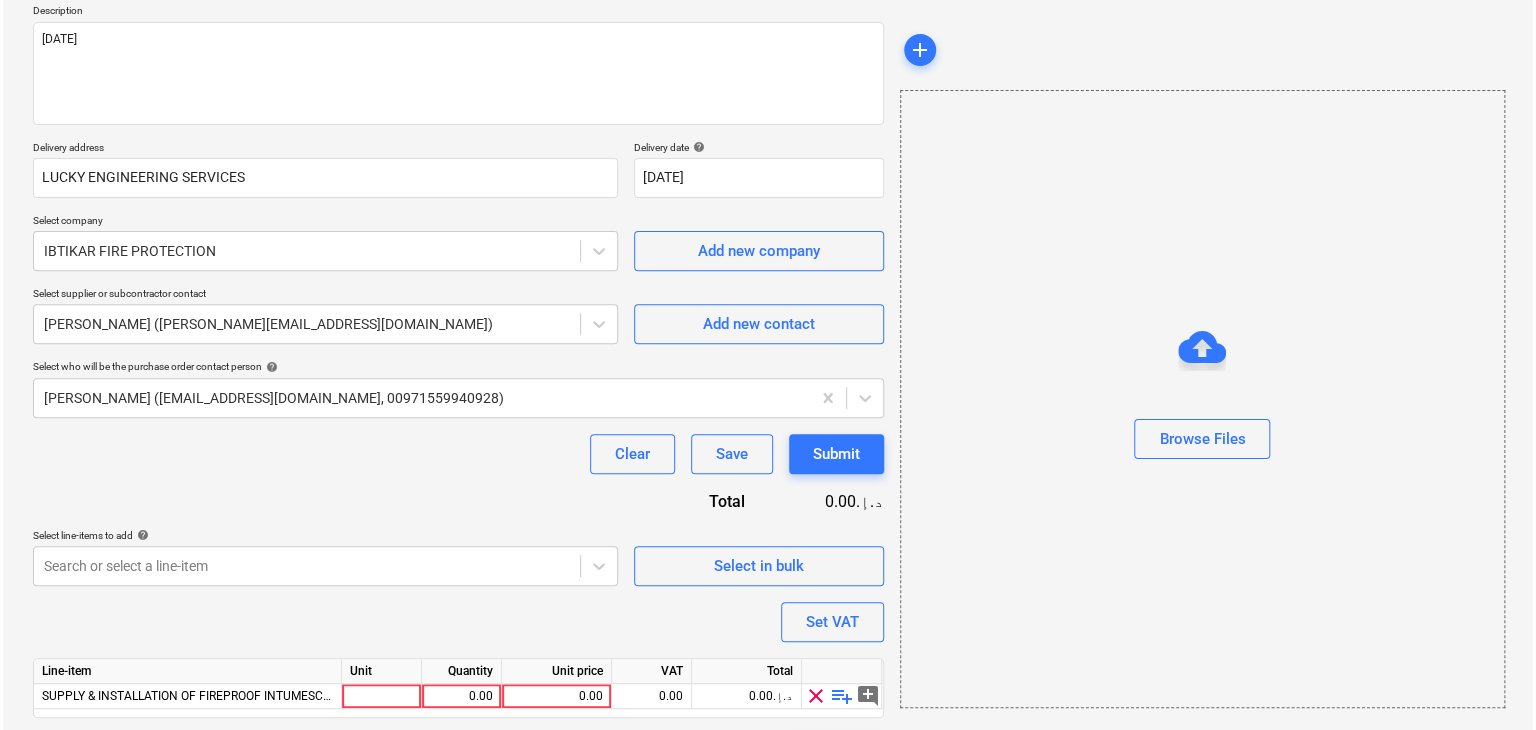 scroll, scrollTop: 292, scrollLeft: 0, axis: vertical 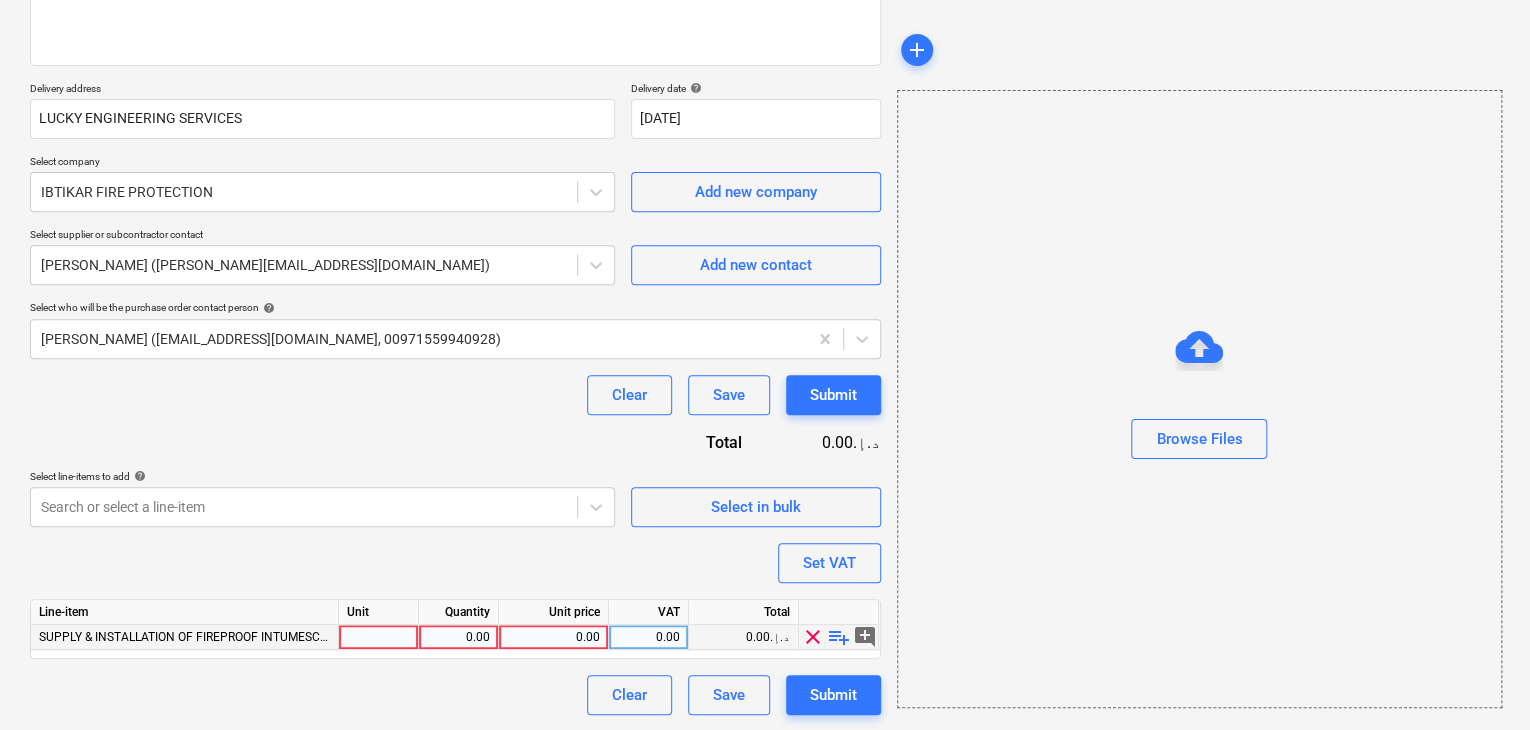 click at bounding box center (379, 637) 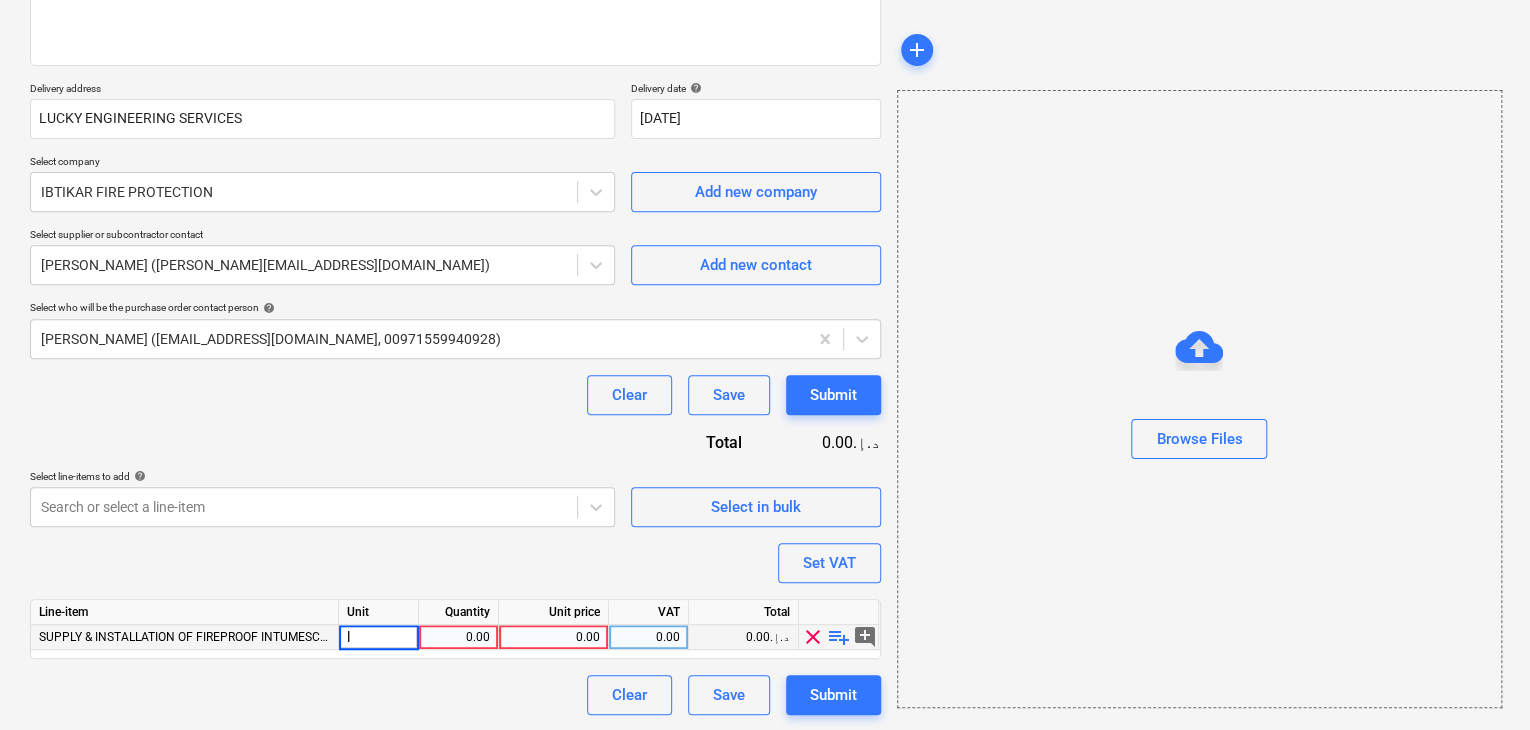 type on "ls" 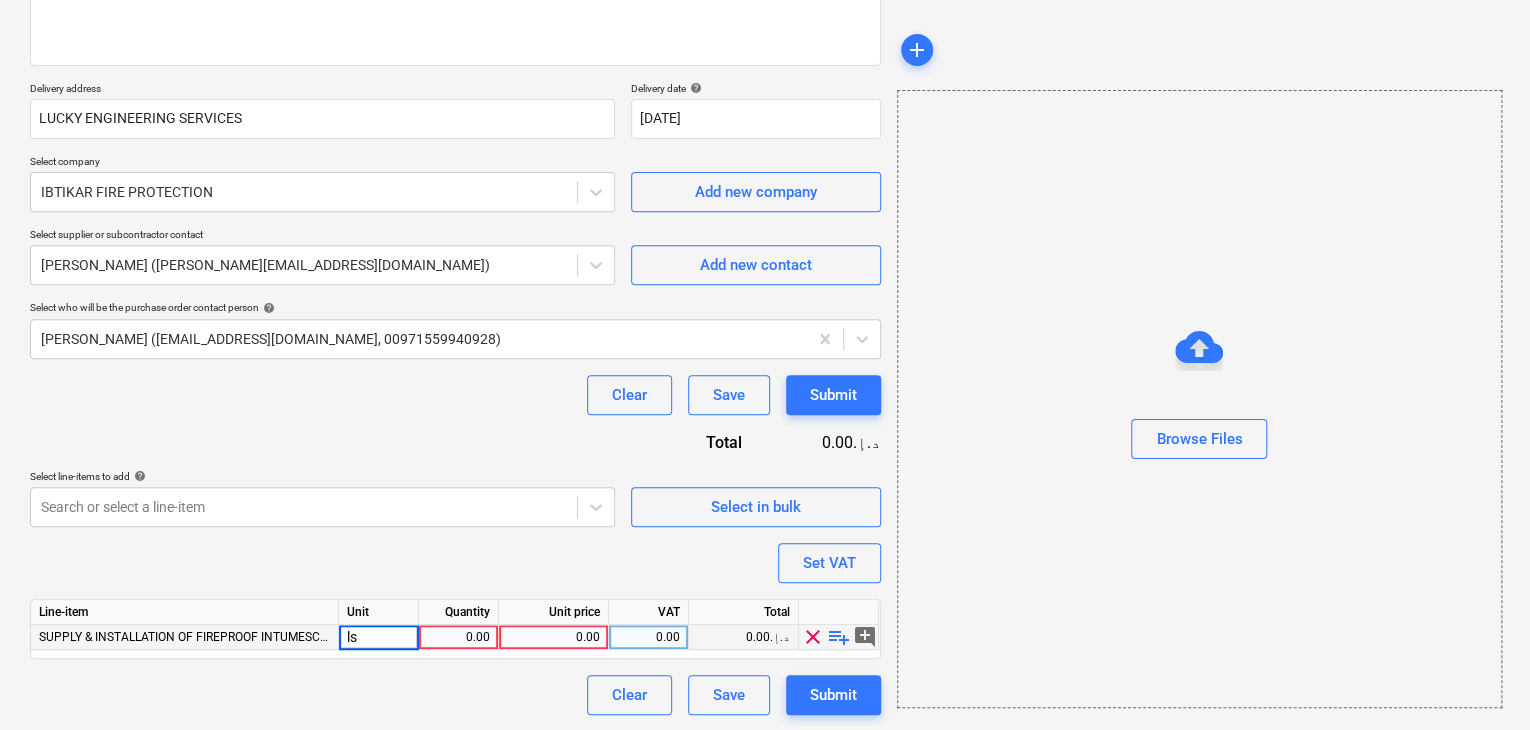type on "x" 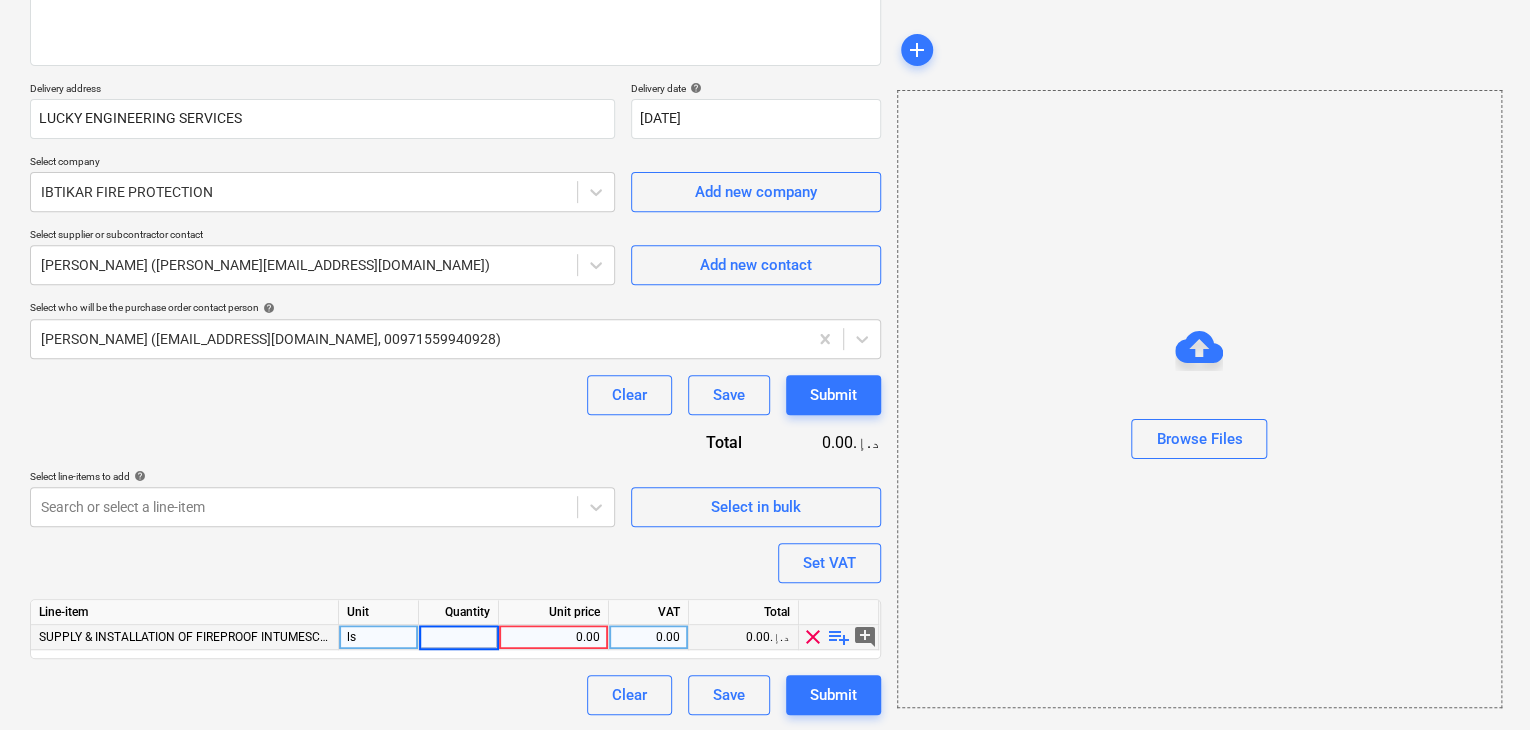 type on "1" 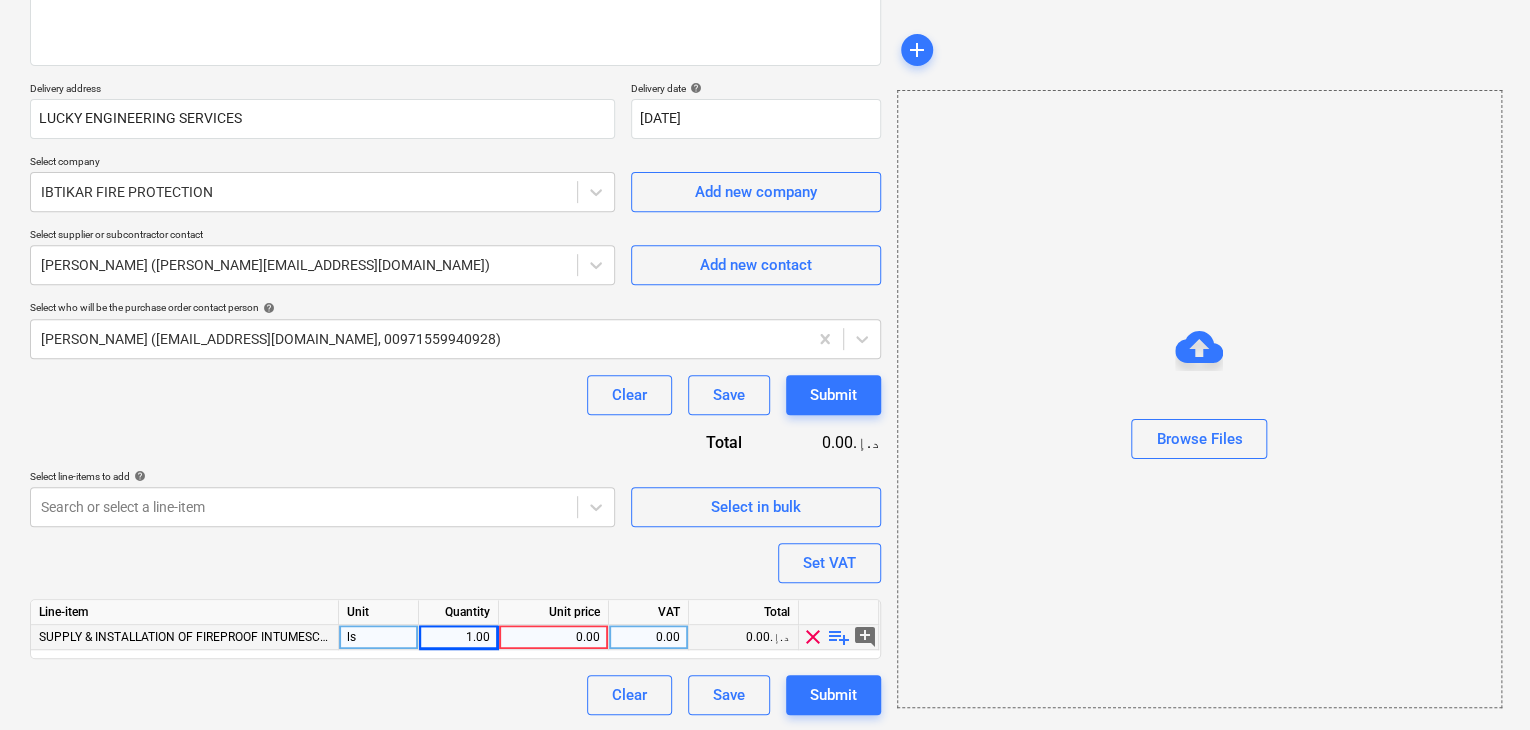 click on "0.00" at bounding box center (553, 637) 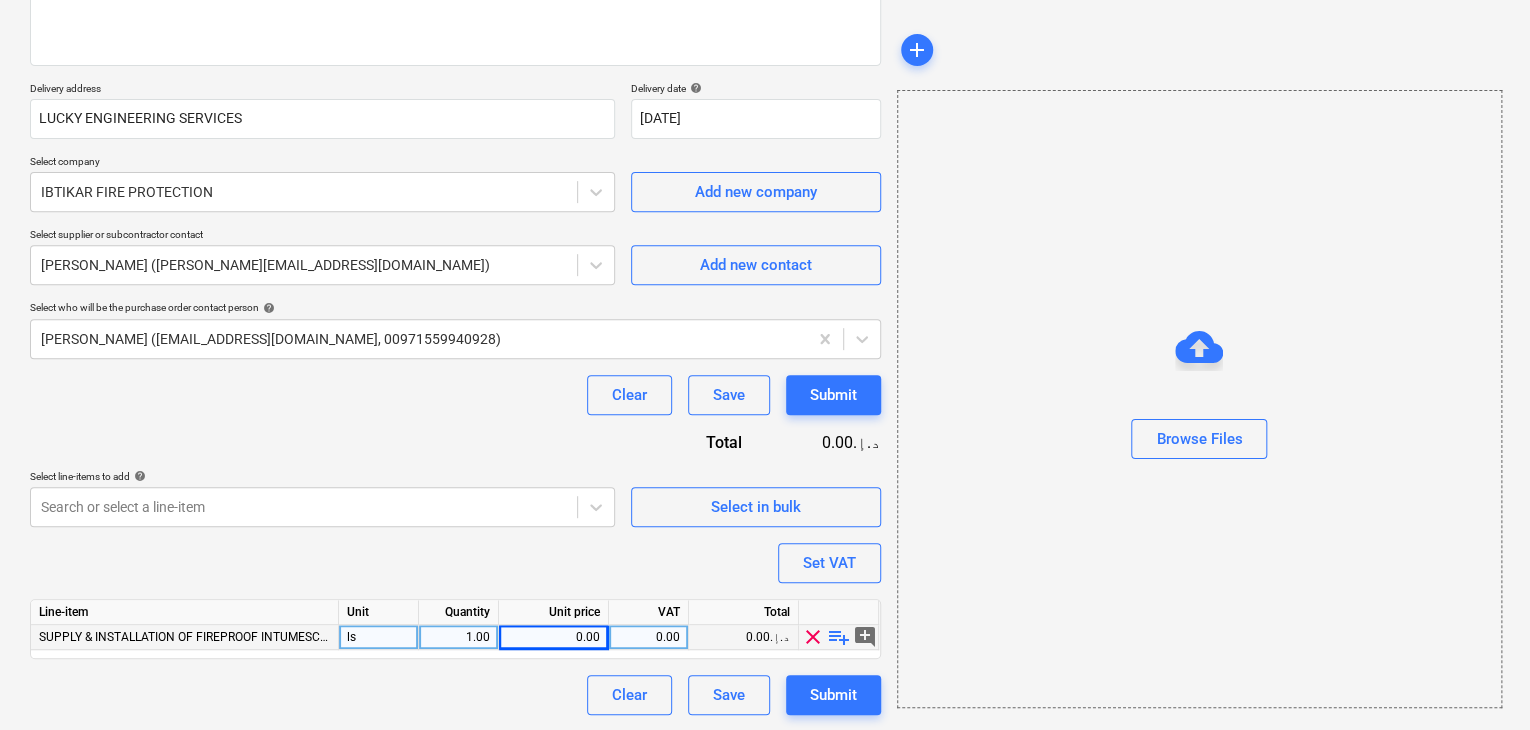 type on "x" 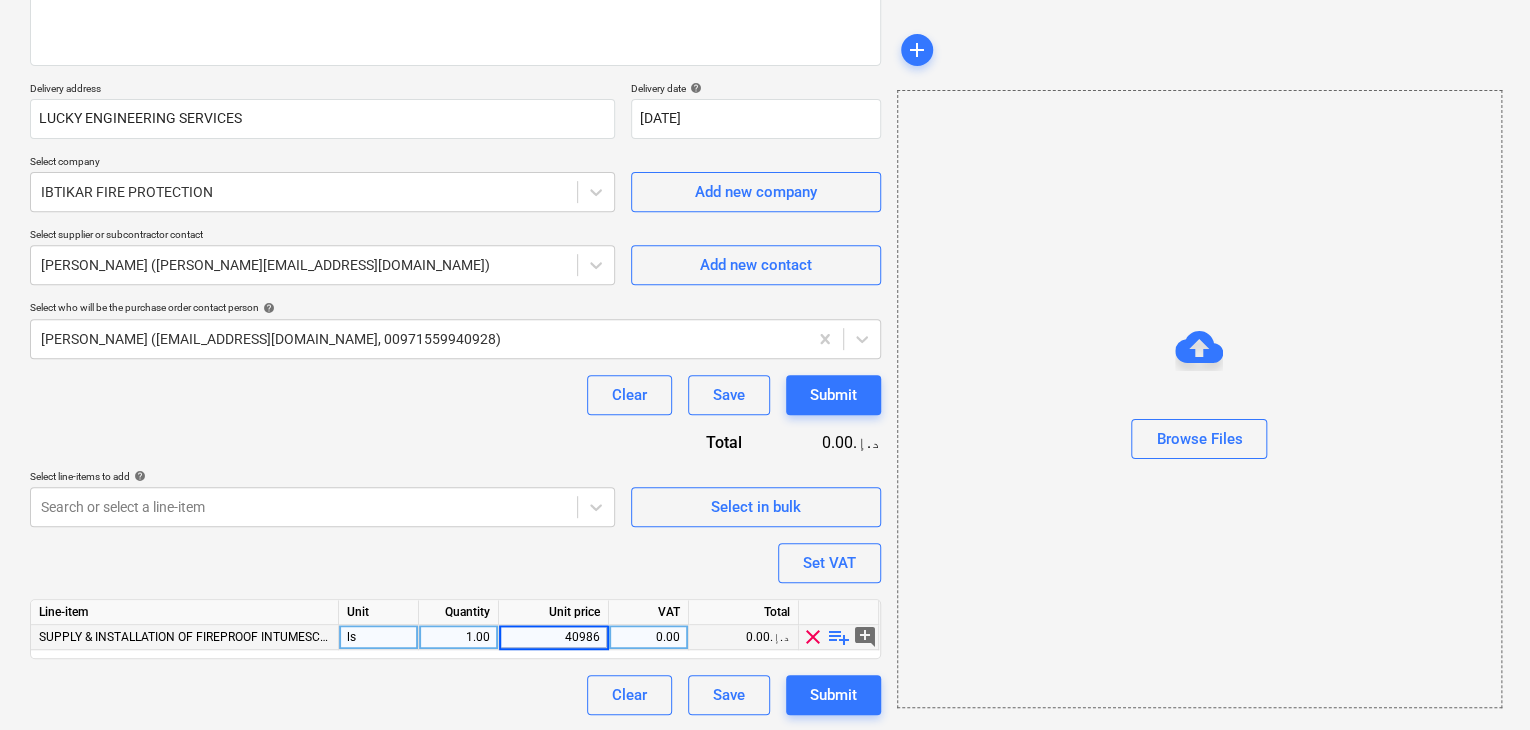 type on "409860" 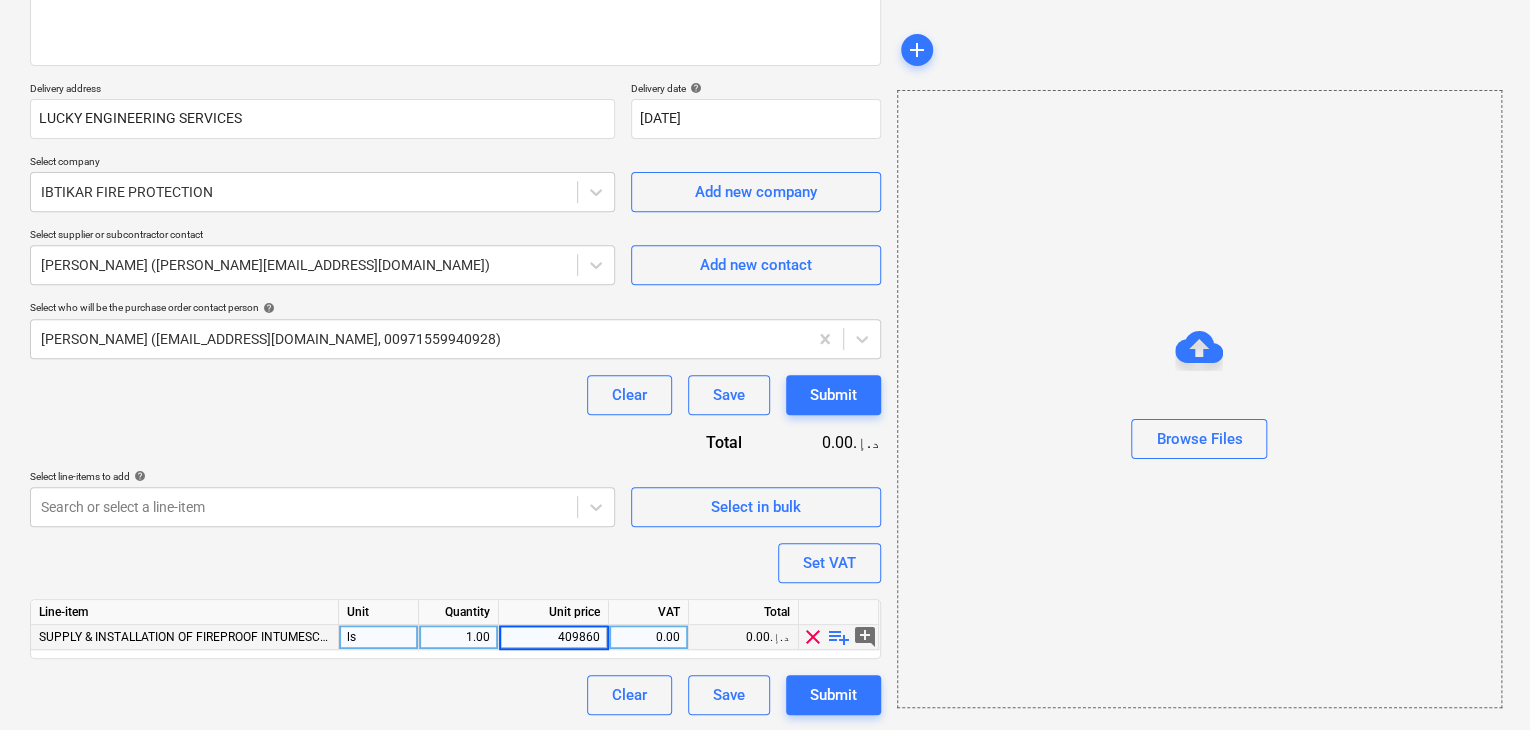 click on "Browse Files" at bounding box center (1199, 399) 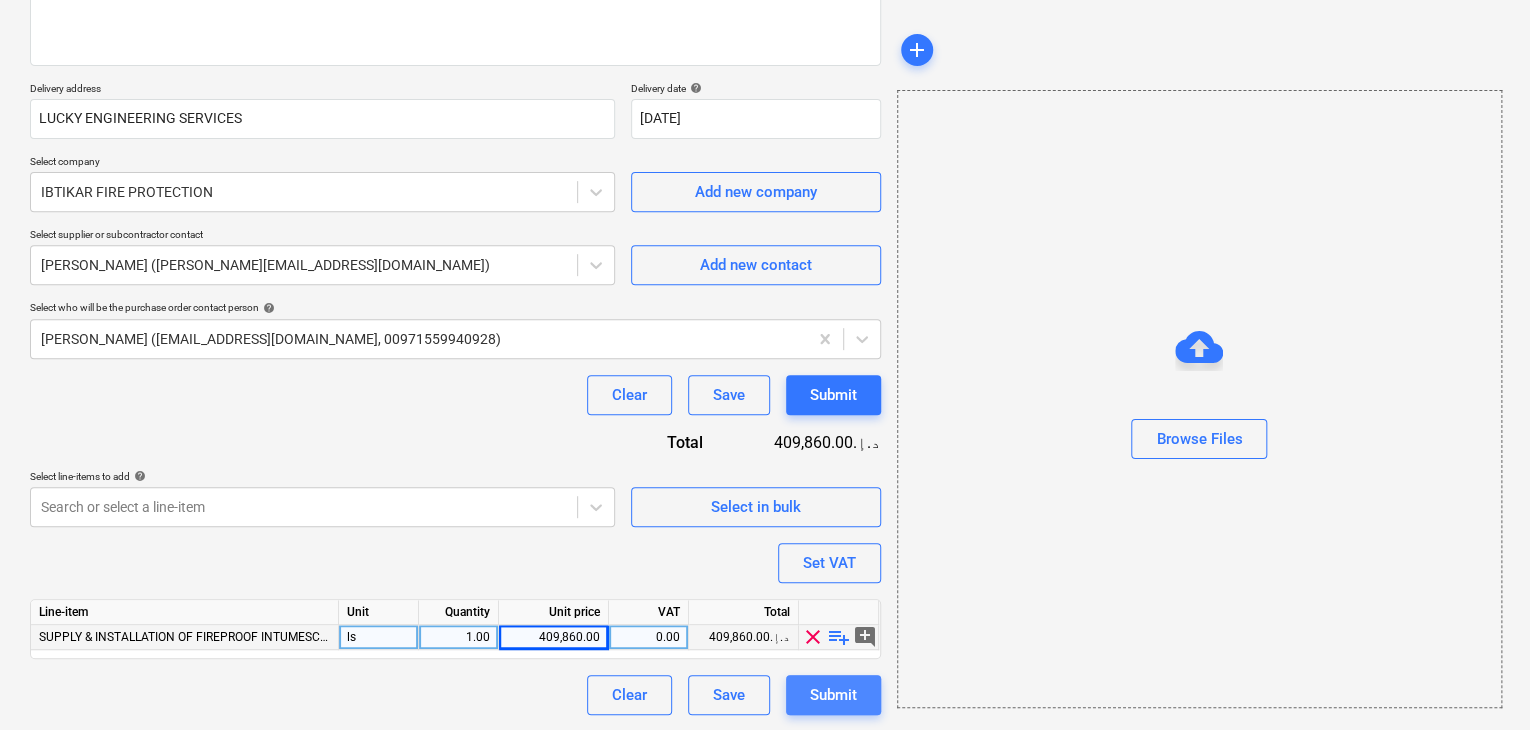 click on "Submit" at bounding box center [833, 695] 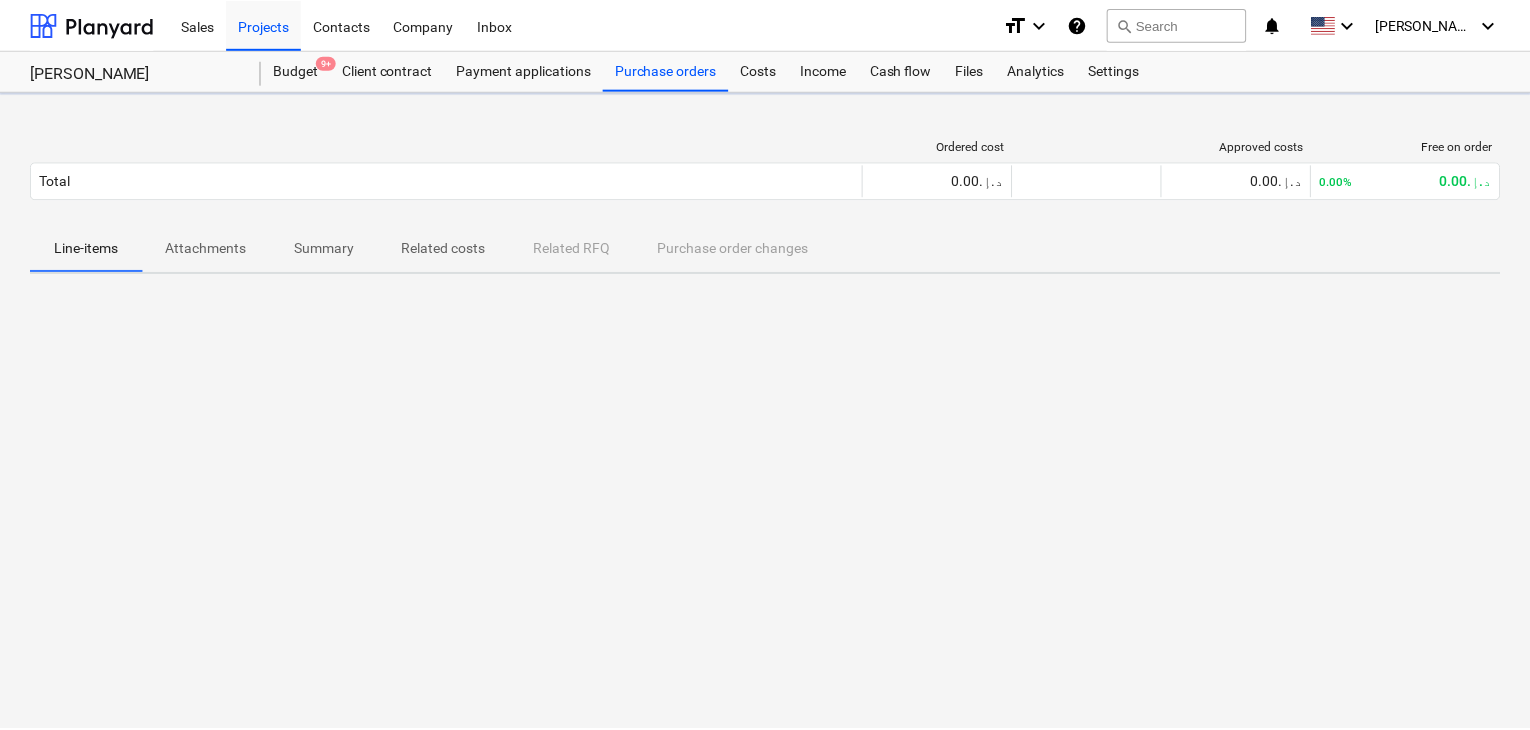 scroll, scrollTop: 0, scrollLeft: 0, axis: both 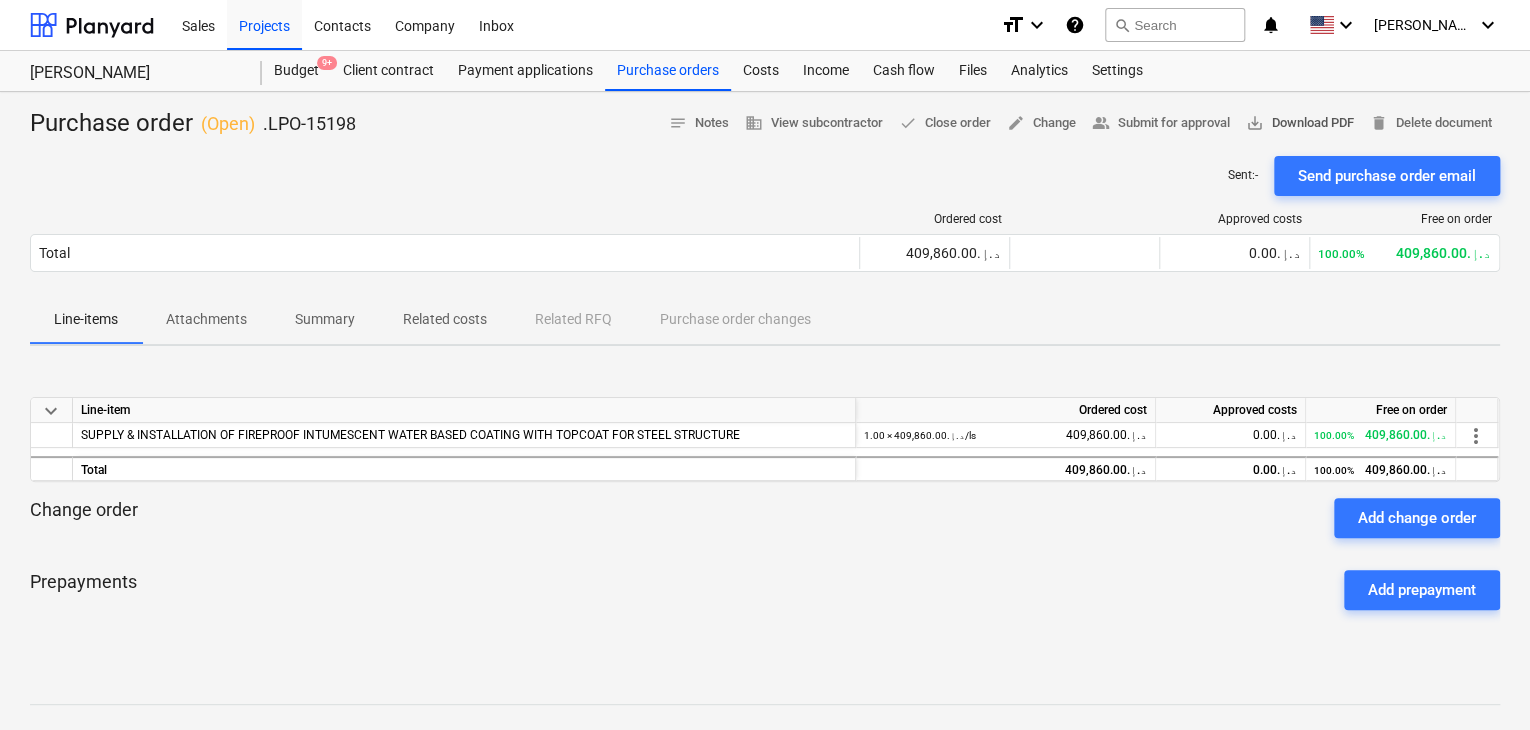 click on "save_alt Download PDF" at bounding box center (1300, 123) 